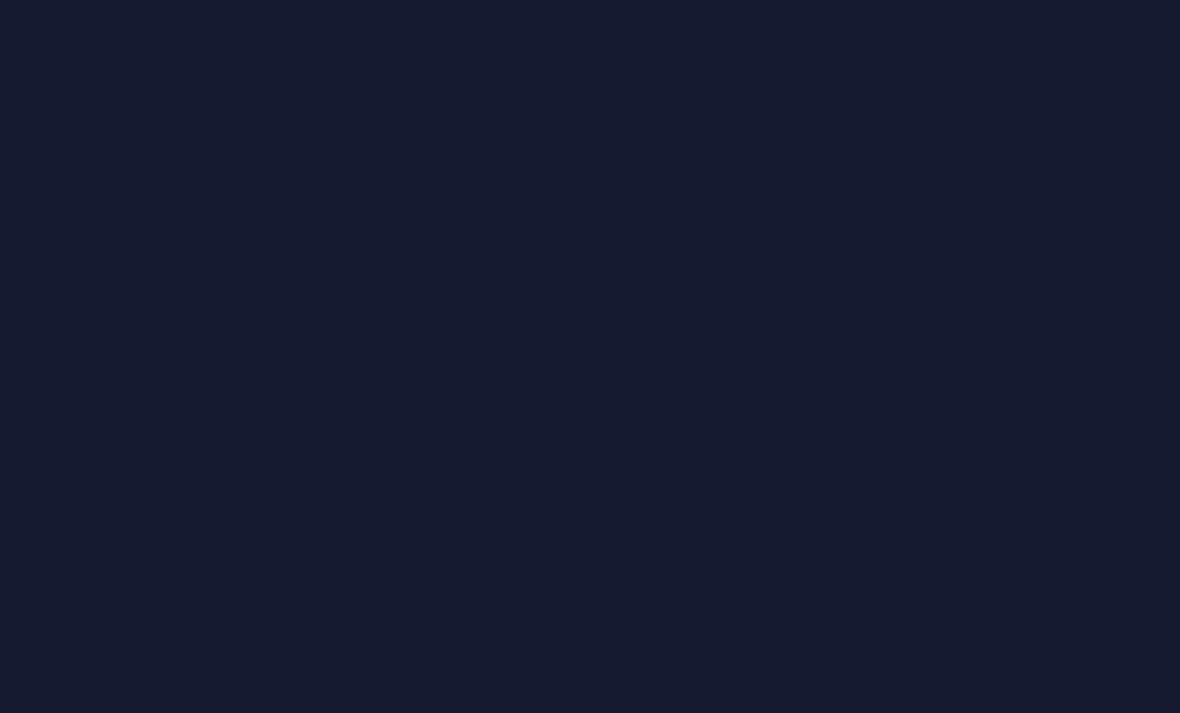scroll, scrollTop: 0, scrollLeft: 0, axis: both 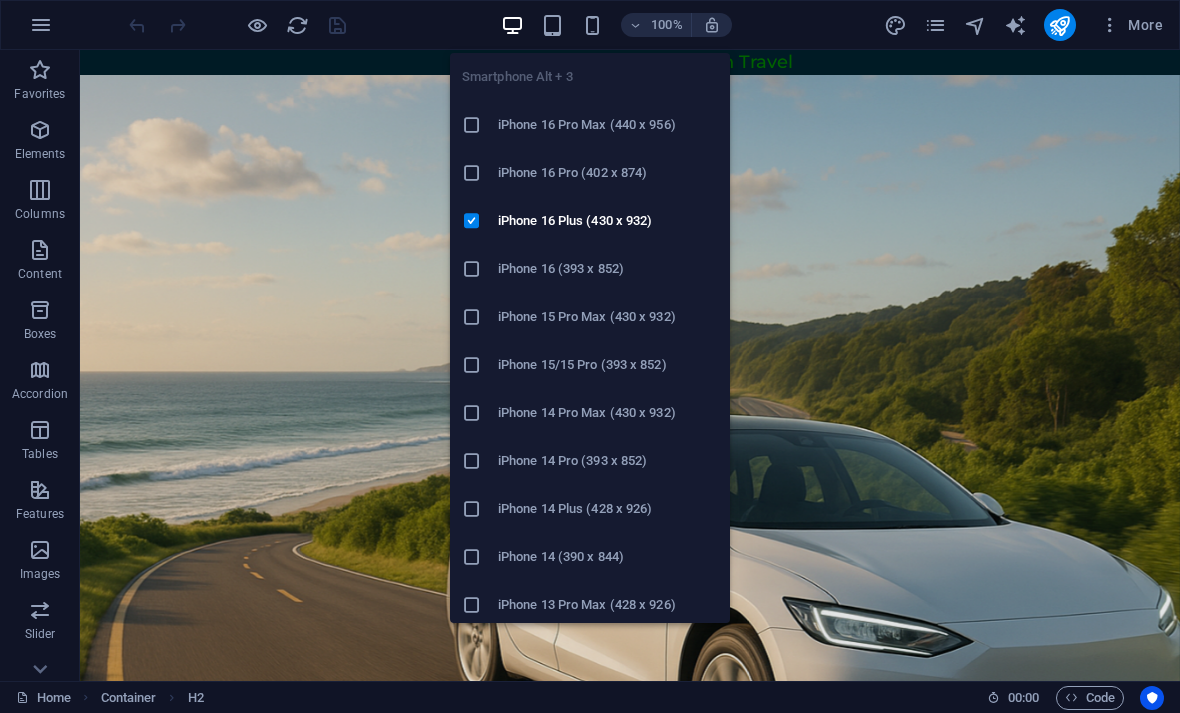 click at bounding box center [472, 317] 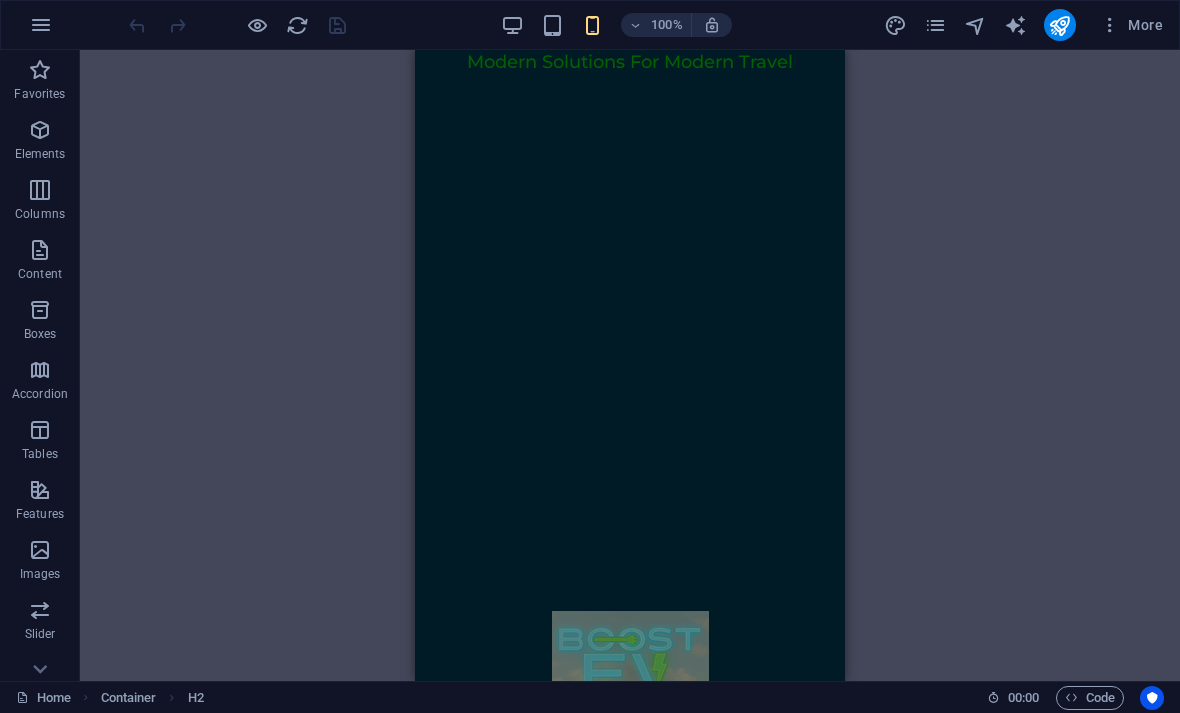 scroll, scrollTop: 0, scrollLeft: 0, axis: both 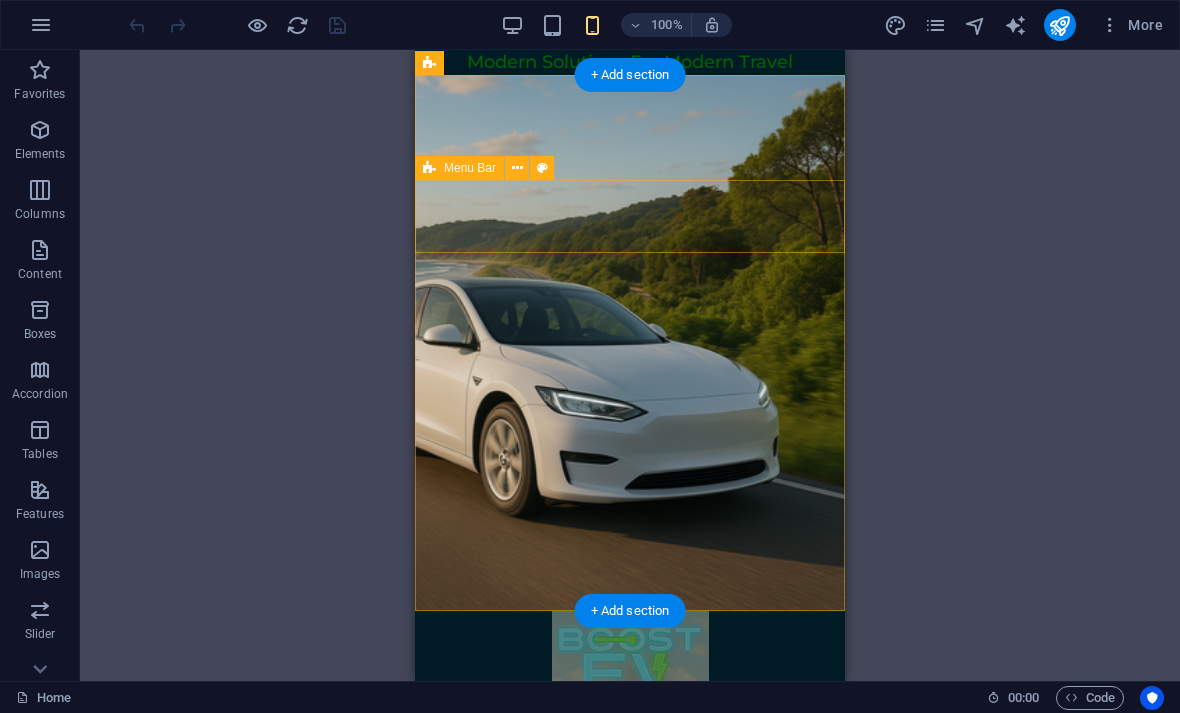 click on "Our Story Our Strengths Contact Us" at bounding box center [630, 752] 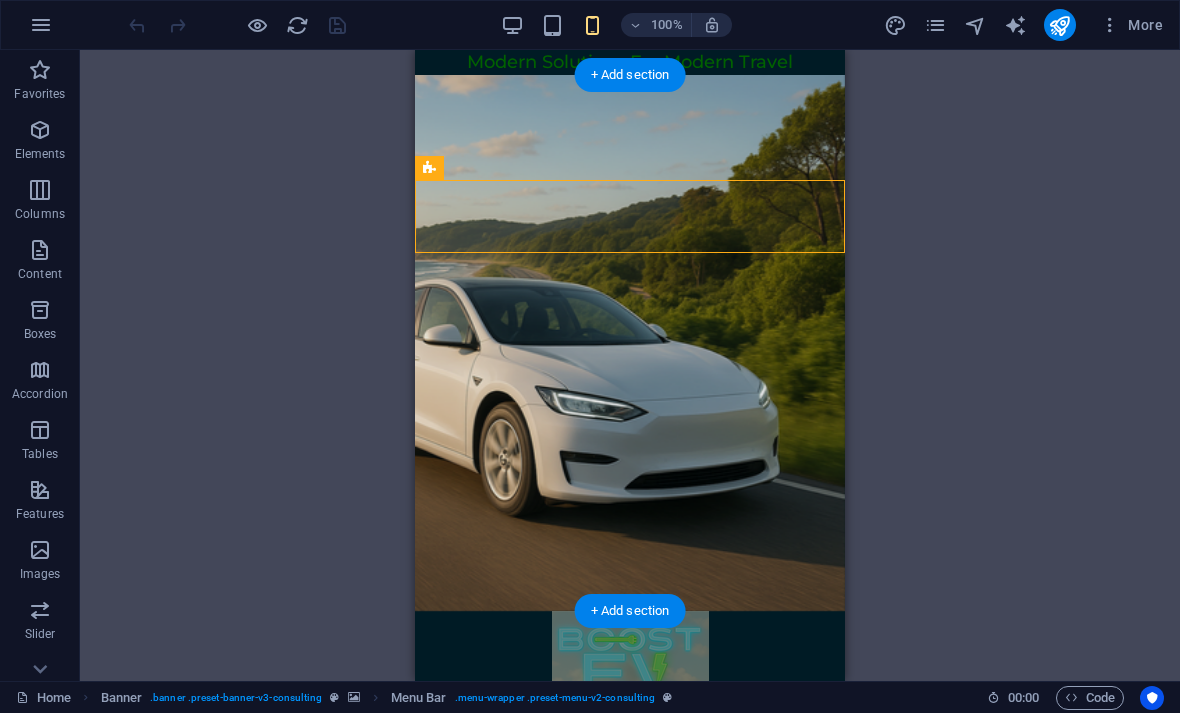 click at bounding box center [630, 343] 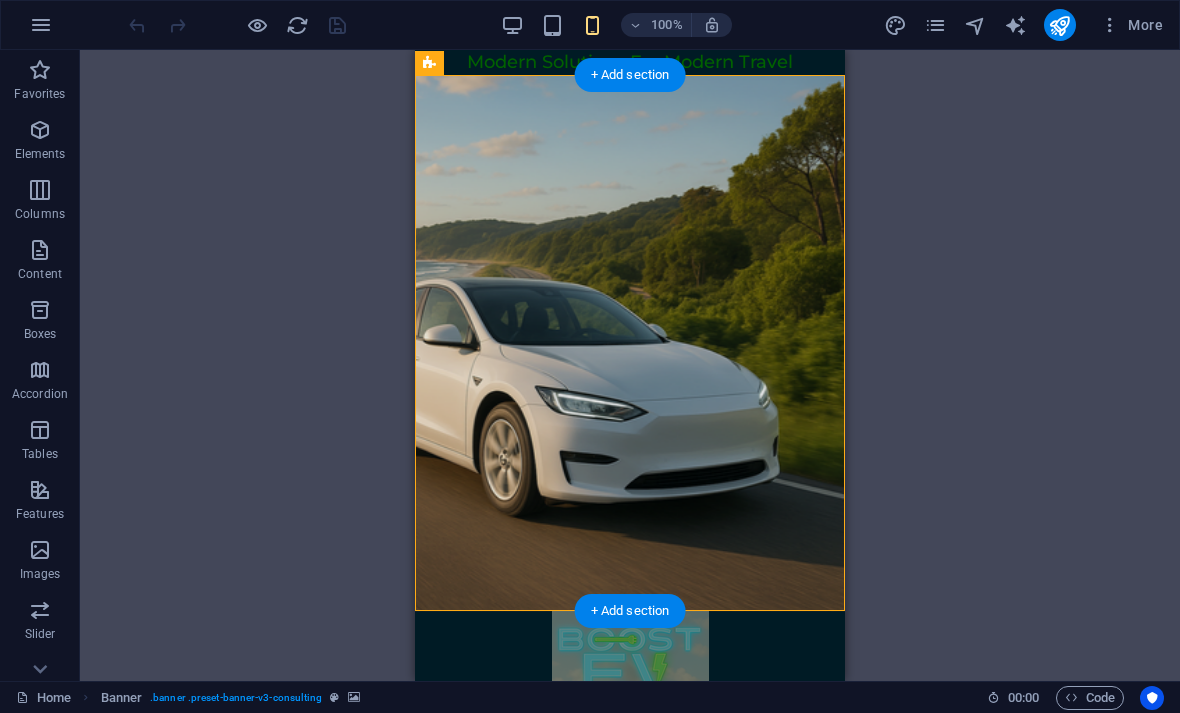 click at bounding box center [630, 343] 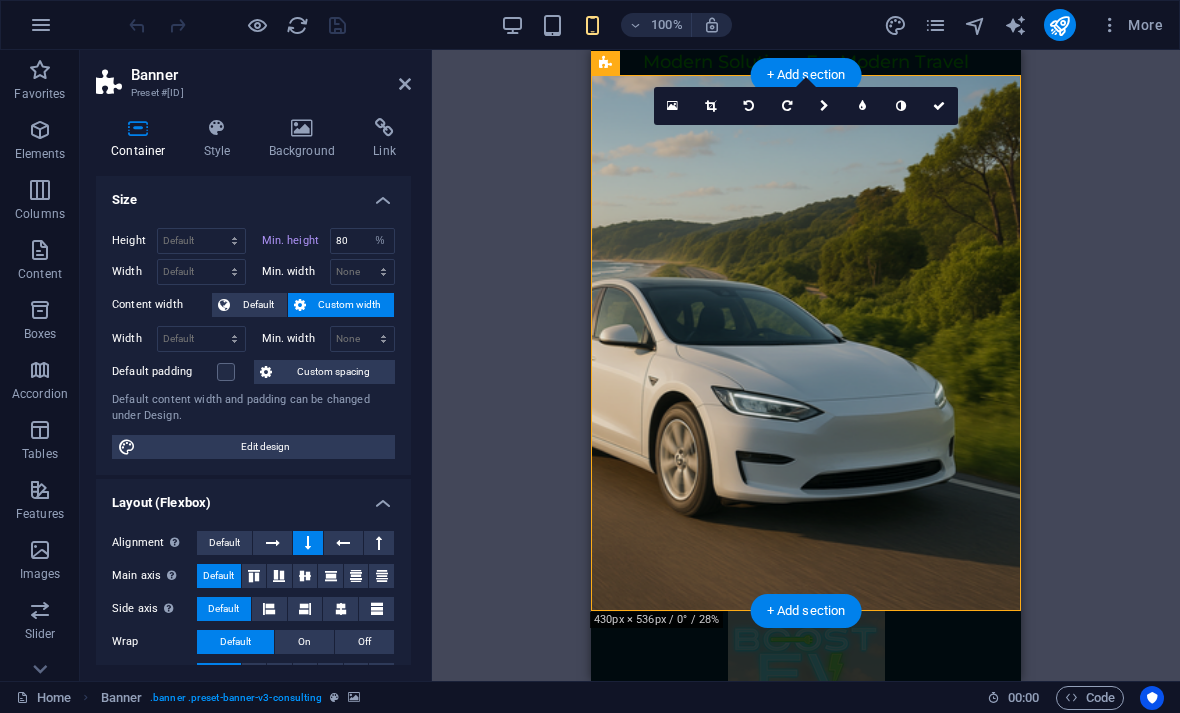 click on "Our Story Our Strengths Contact Us" at bounding box center (806, 752) 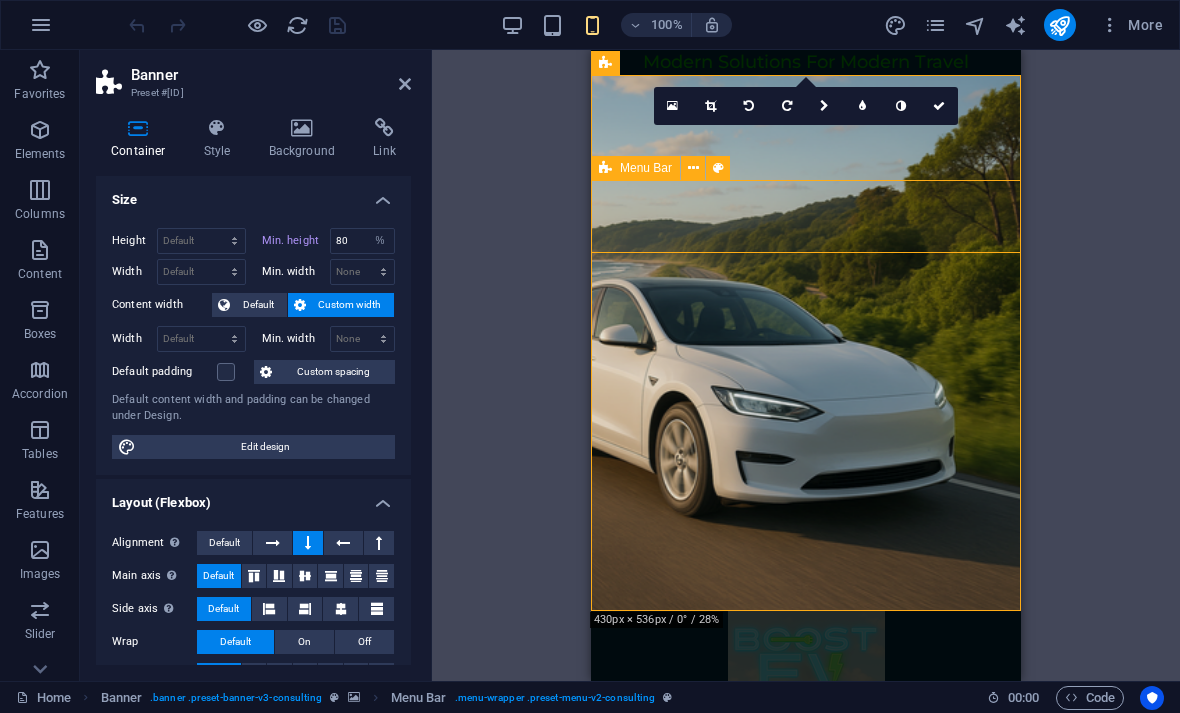 click at bounding box center [806, 343] 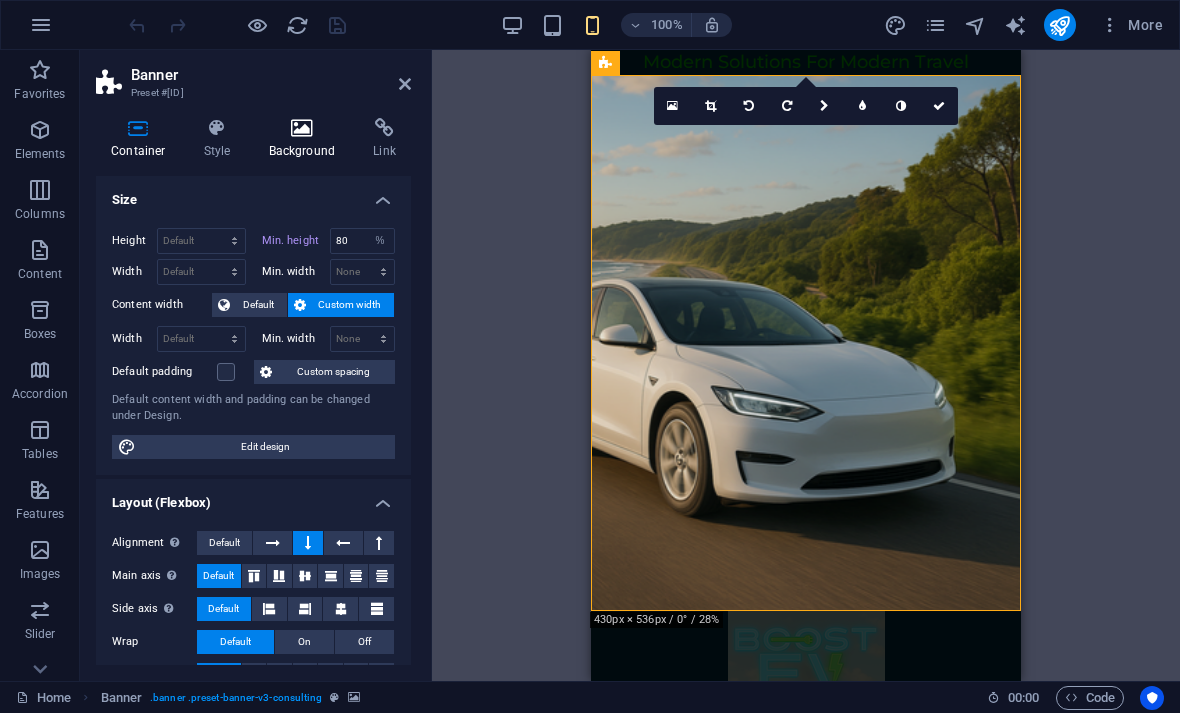 click on "Background" at bounding box center [306, 139] 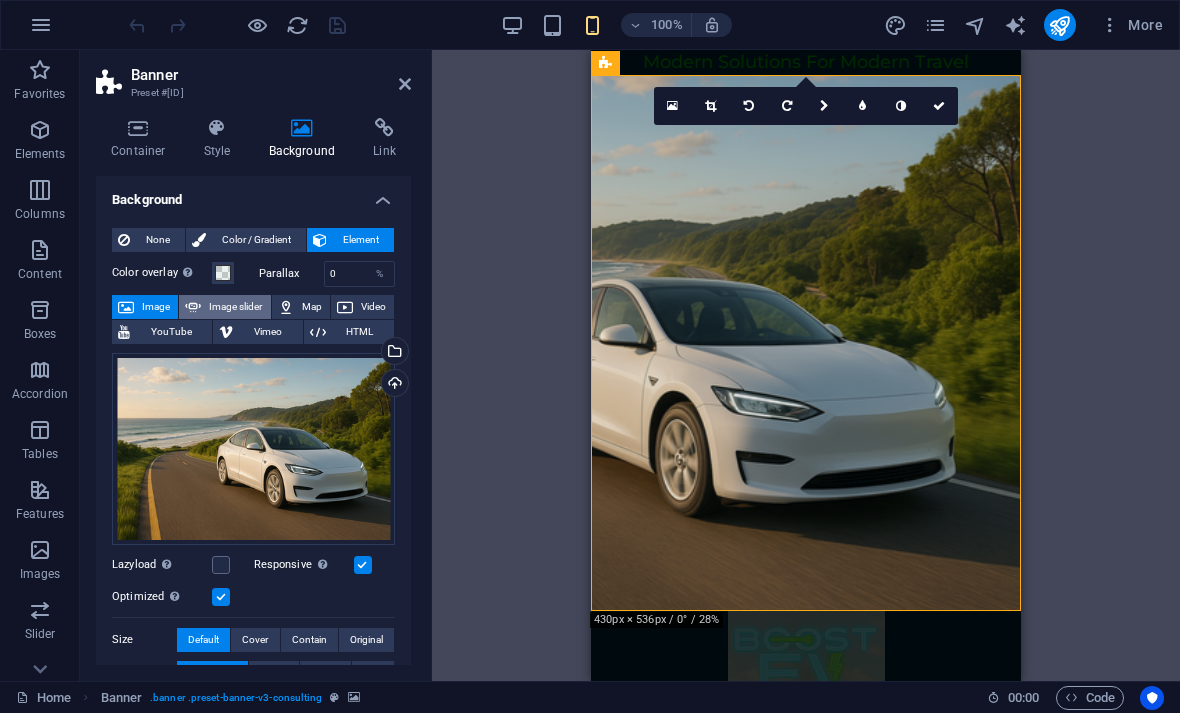click on "Image slider" at bounding box center (235, 307) 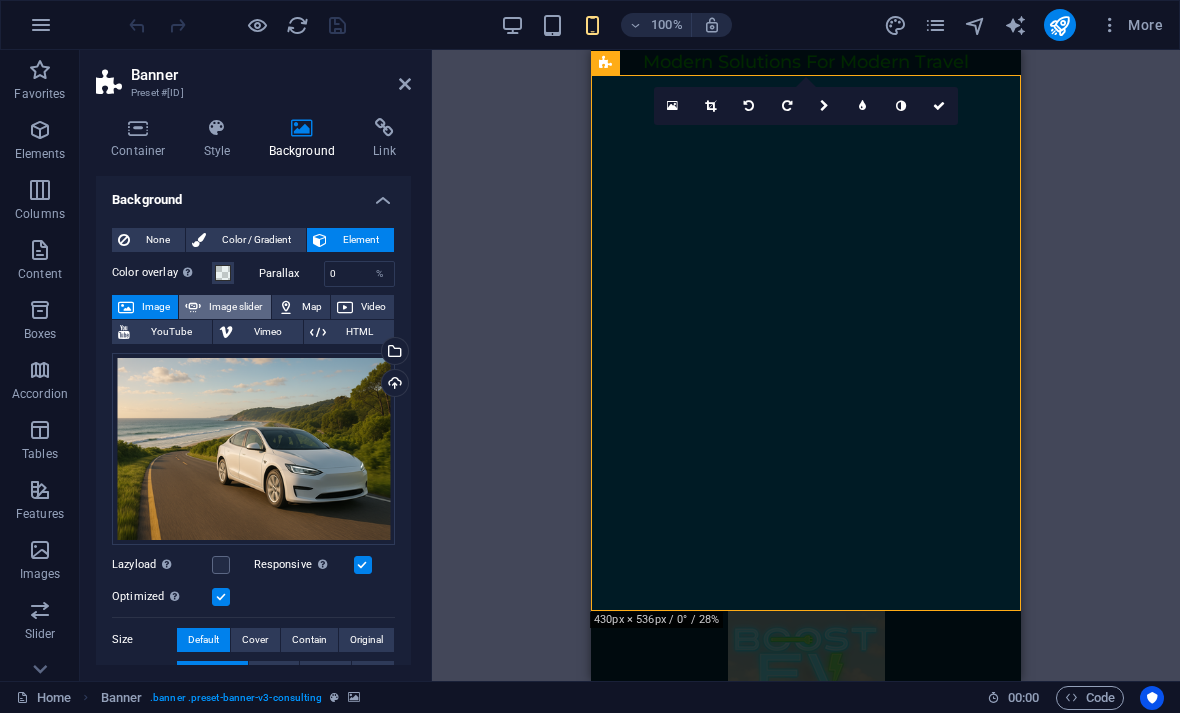 select on "ms" 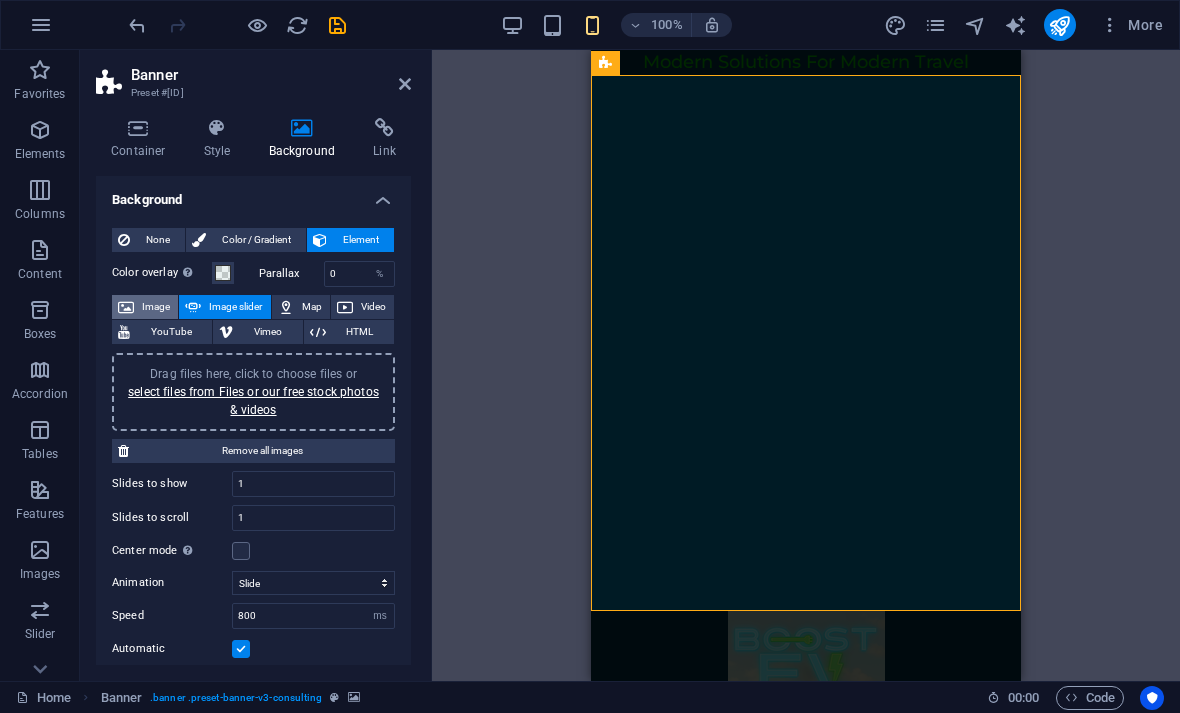 click on "Image" at bounding box center (156, 307) 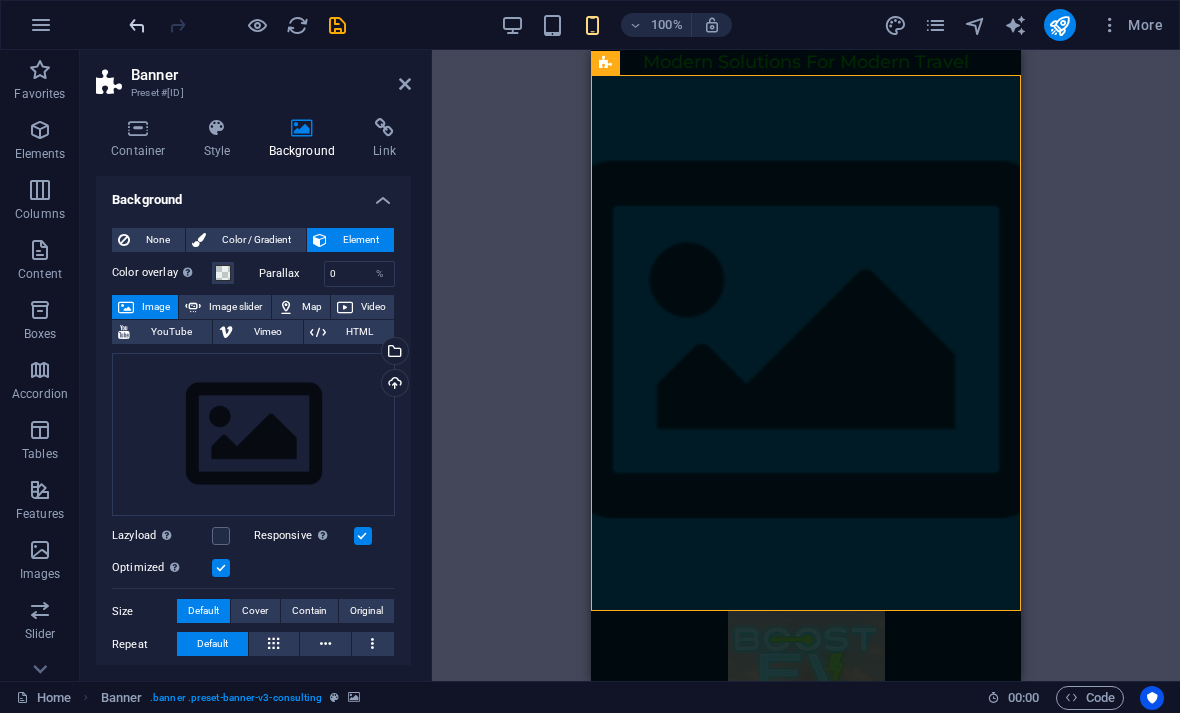 click at bounding box center [137, 25] 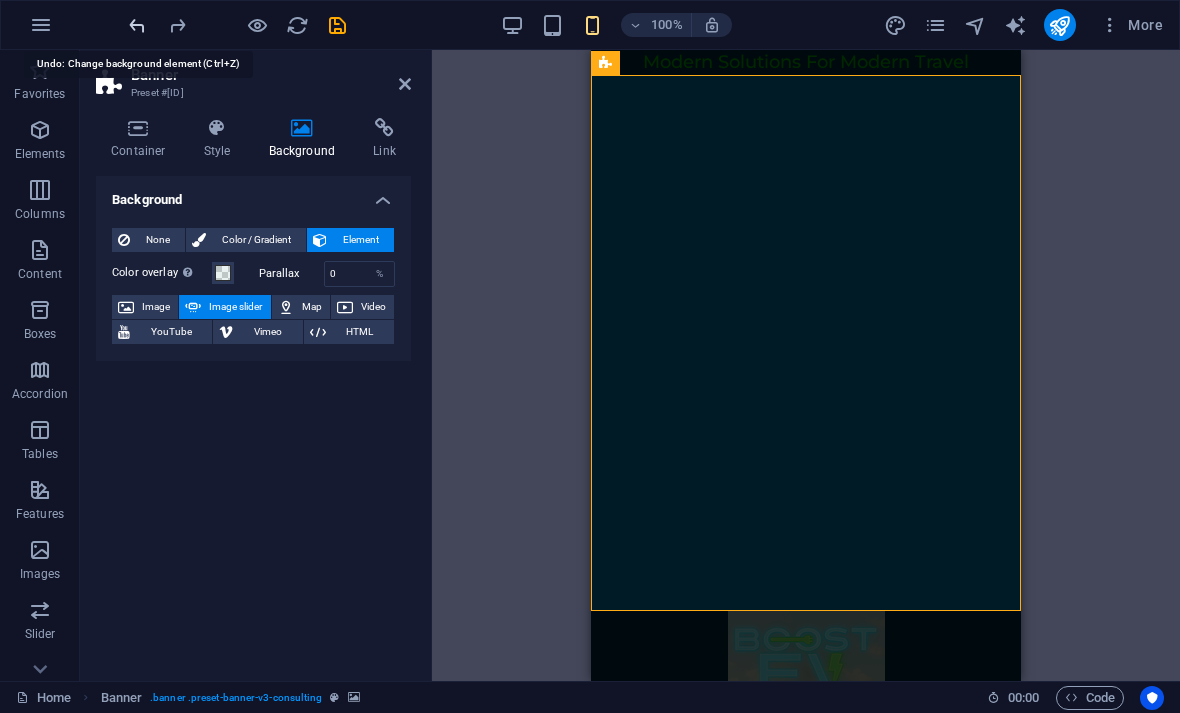 click at bounding box center [137, 25] 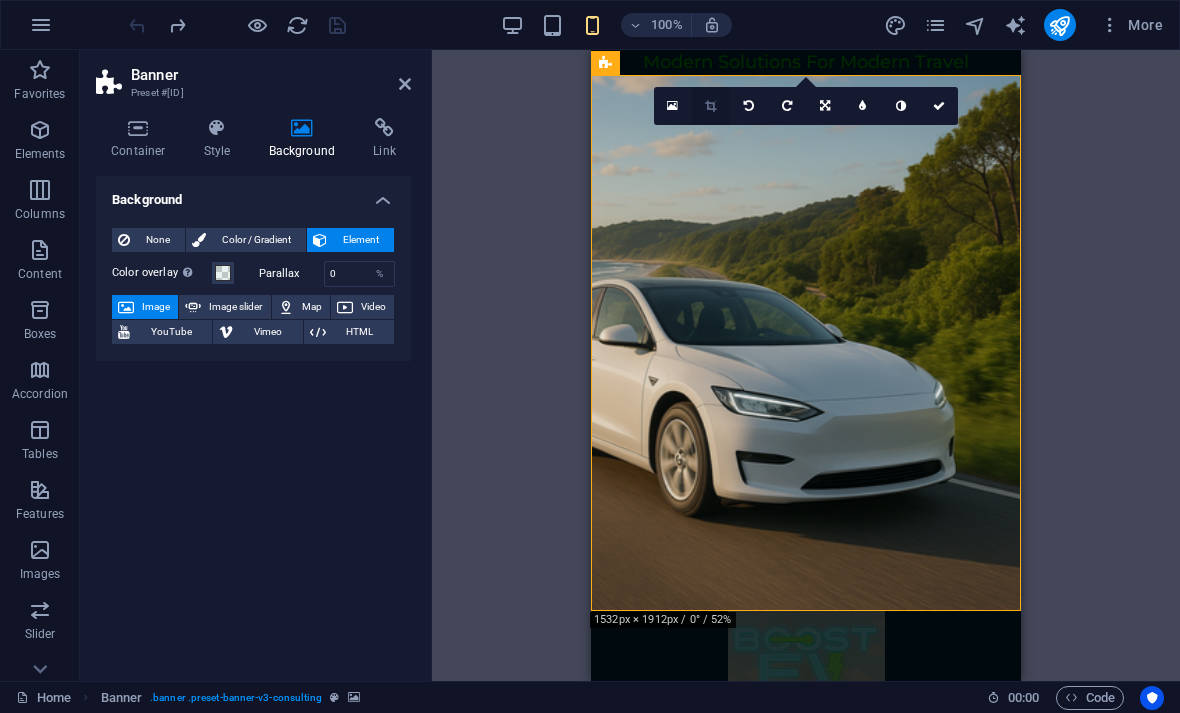 click at bounding box center [710, 106] 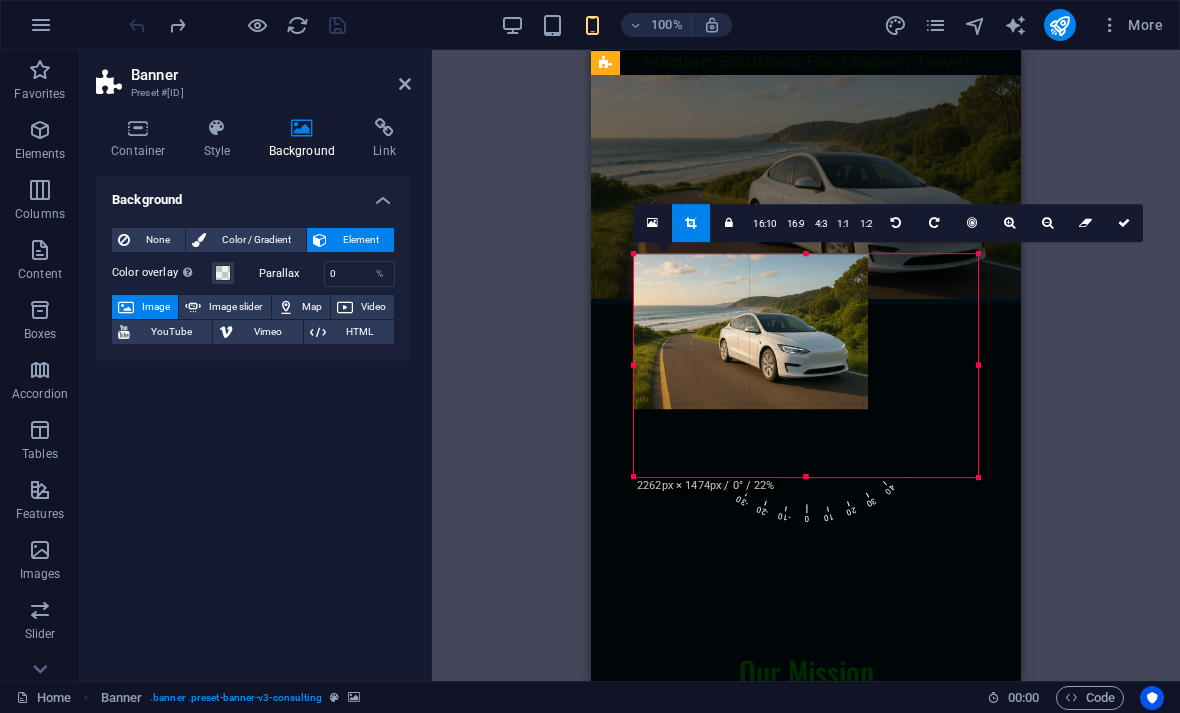 drag, startPoint x: 635, startPoint y: 364, endPoint x: 608, endPoint y: 366, distance: 27.073973 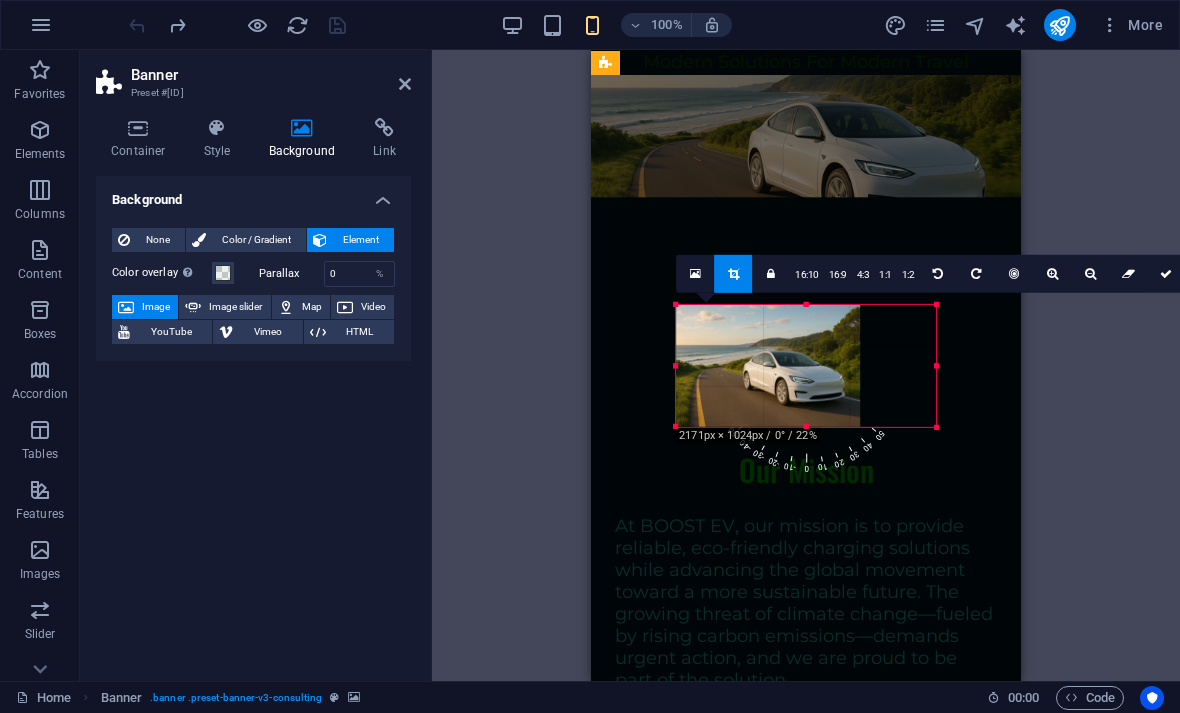 drag, startPoint x: 895, startPoint y: 367, endPoint x: 980, endPoint y: 394, distance: 89.1852 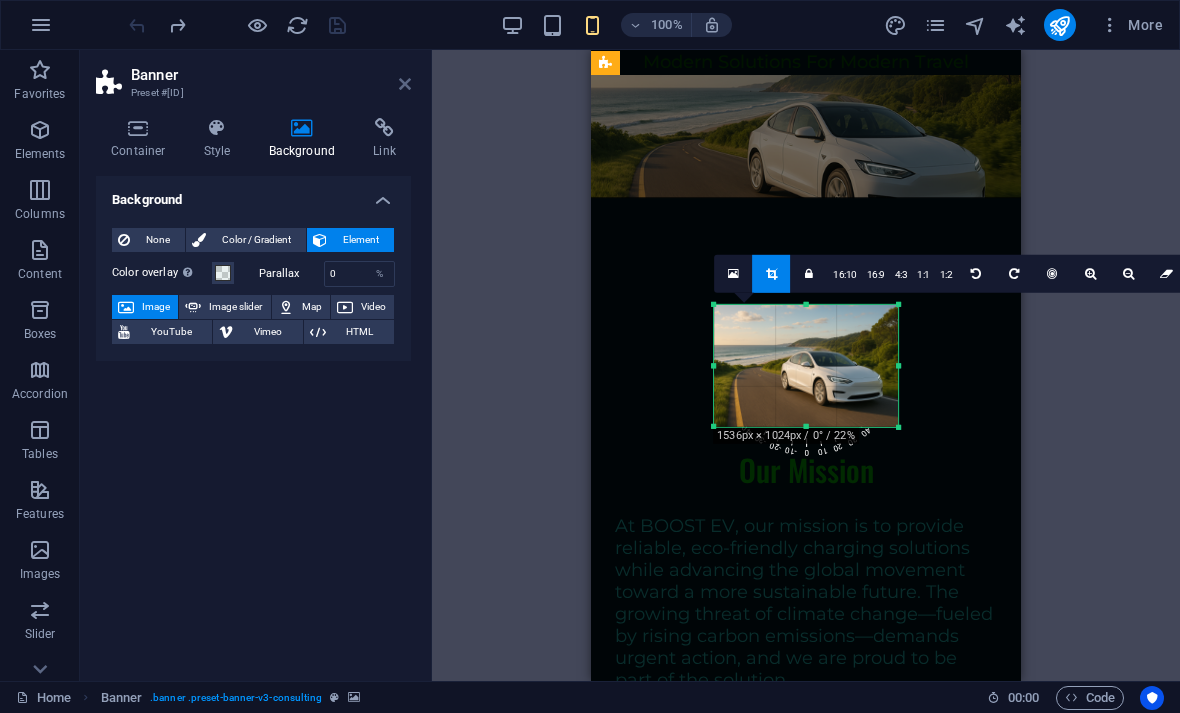 click at bounding box center (405, 84) 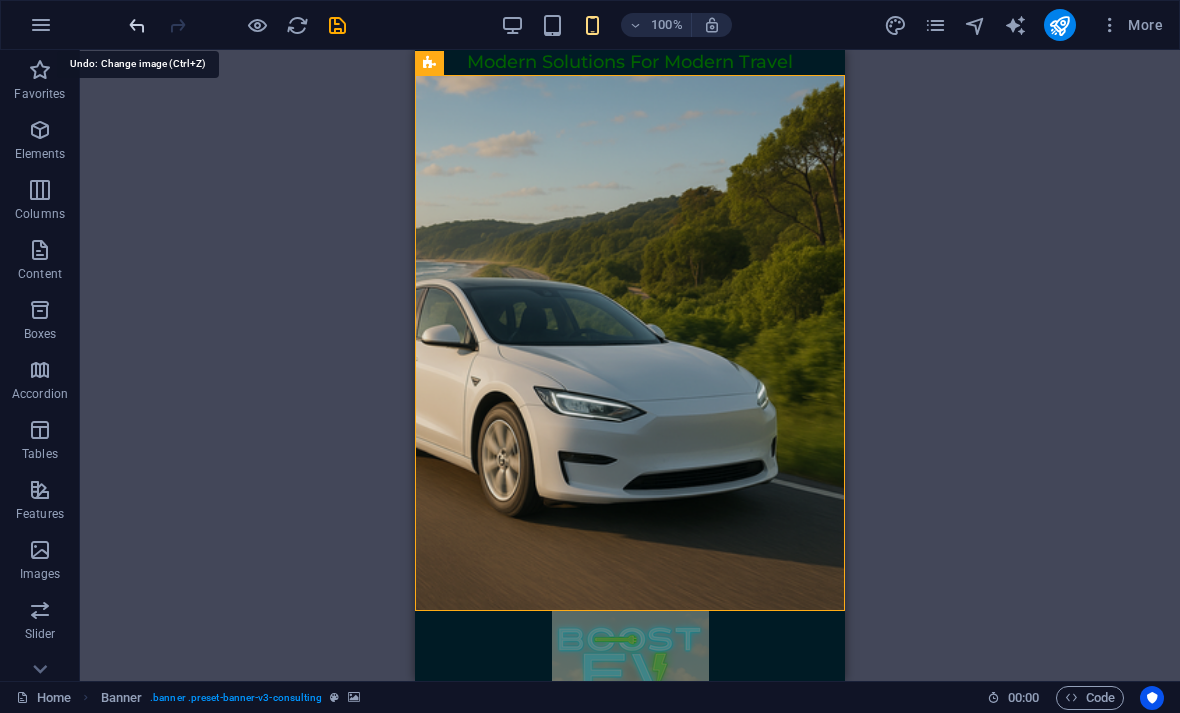 click at bounding box center (137, 25) 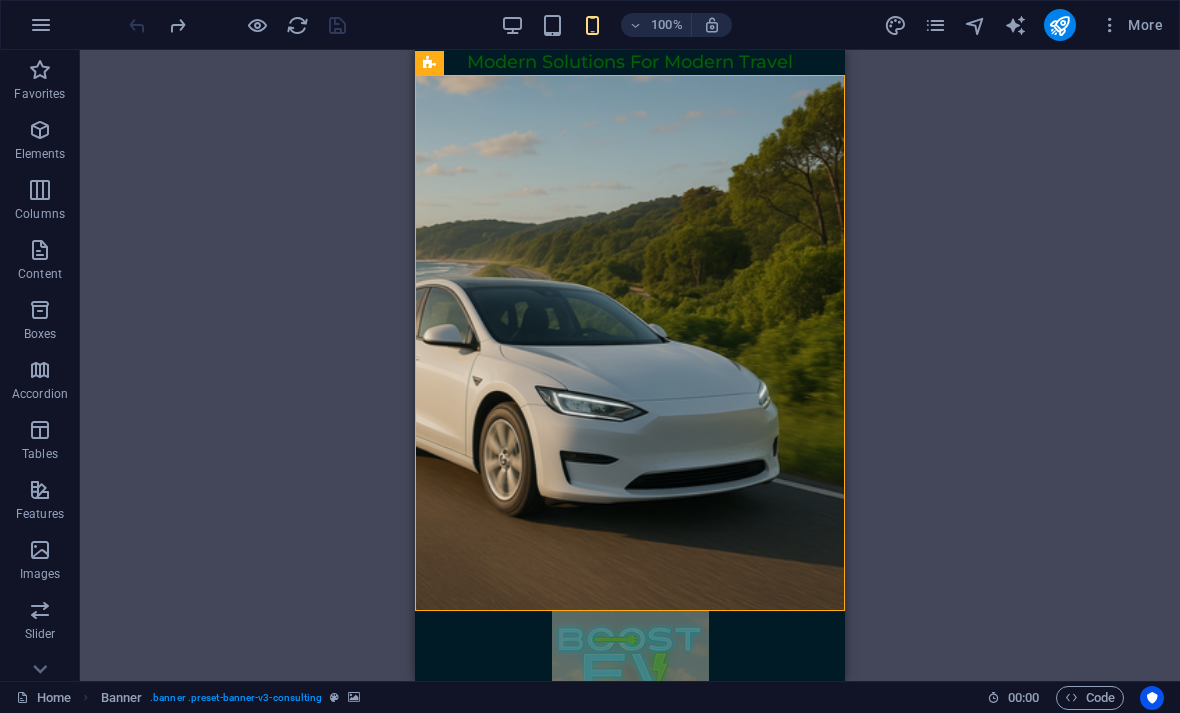 click at bounding box center [630, 343] 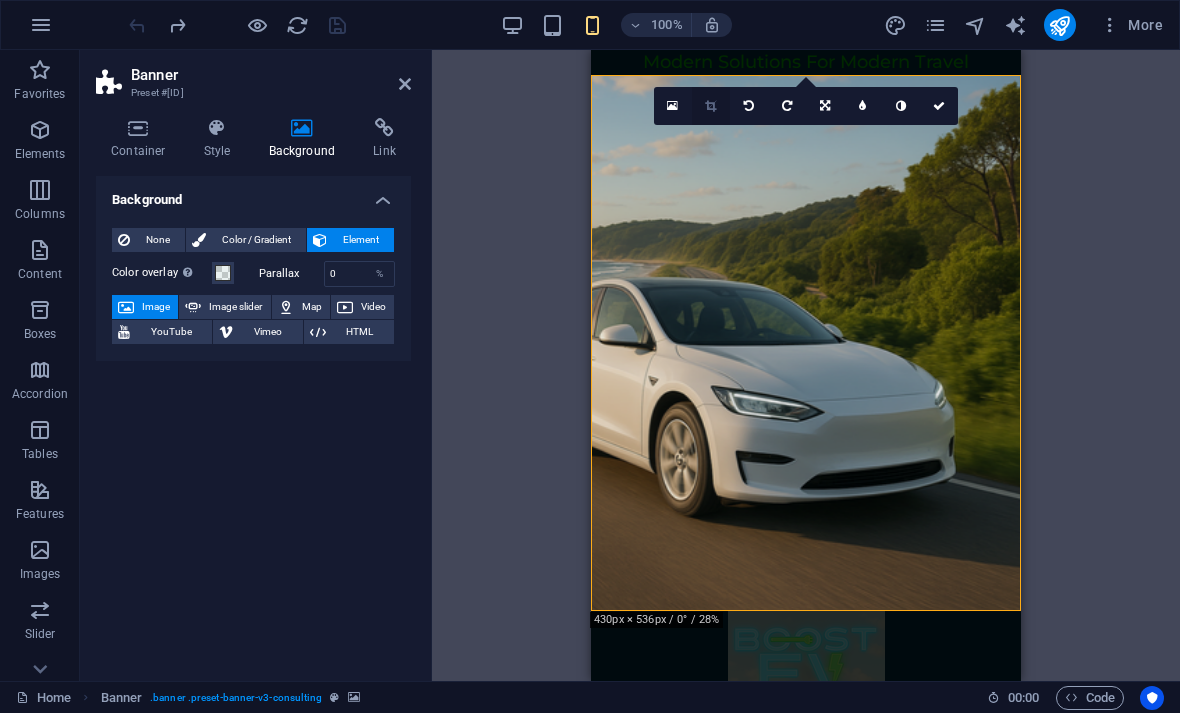click at bounding box center (710, 106) 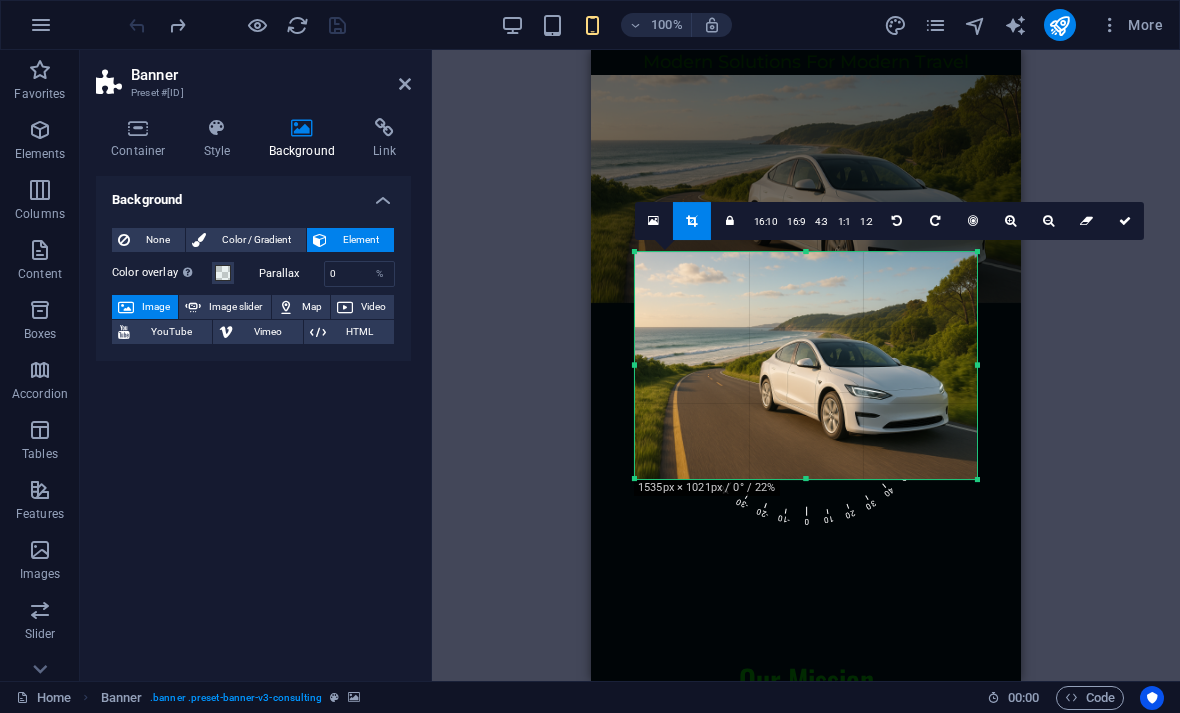 click at bounding box center (977, 366) 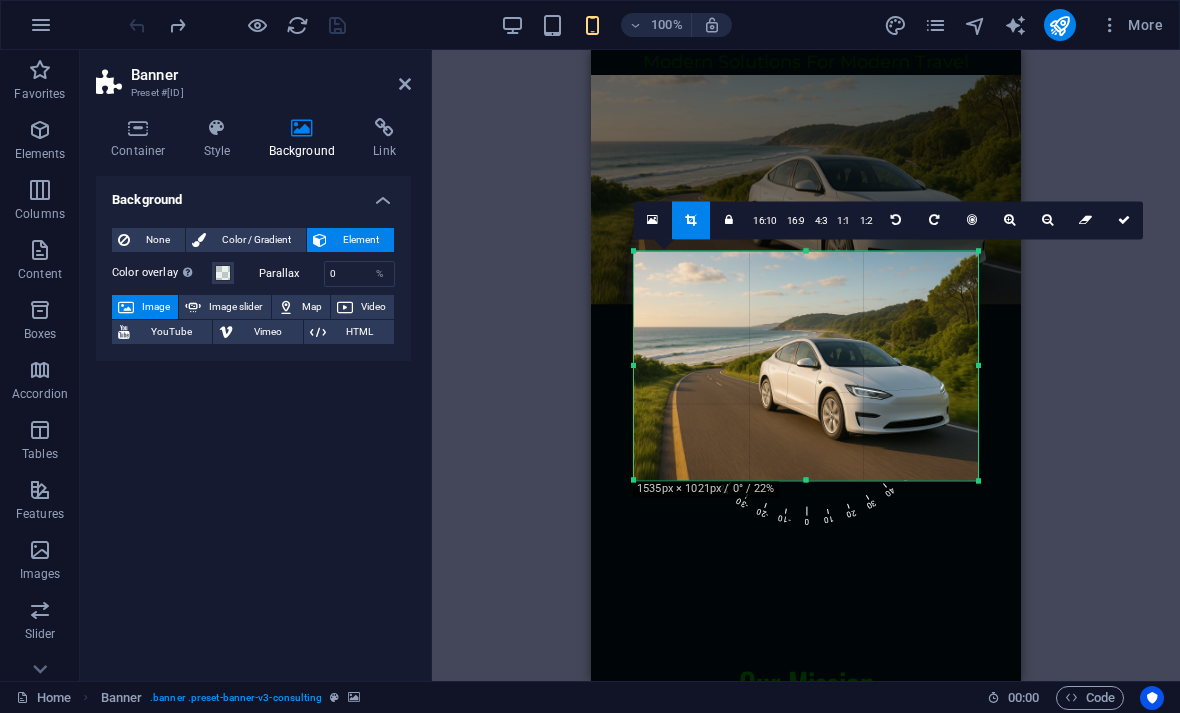 click at bounding box center (978, 365) 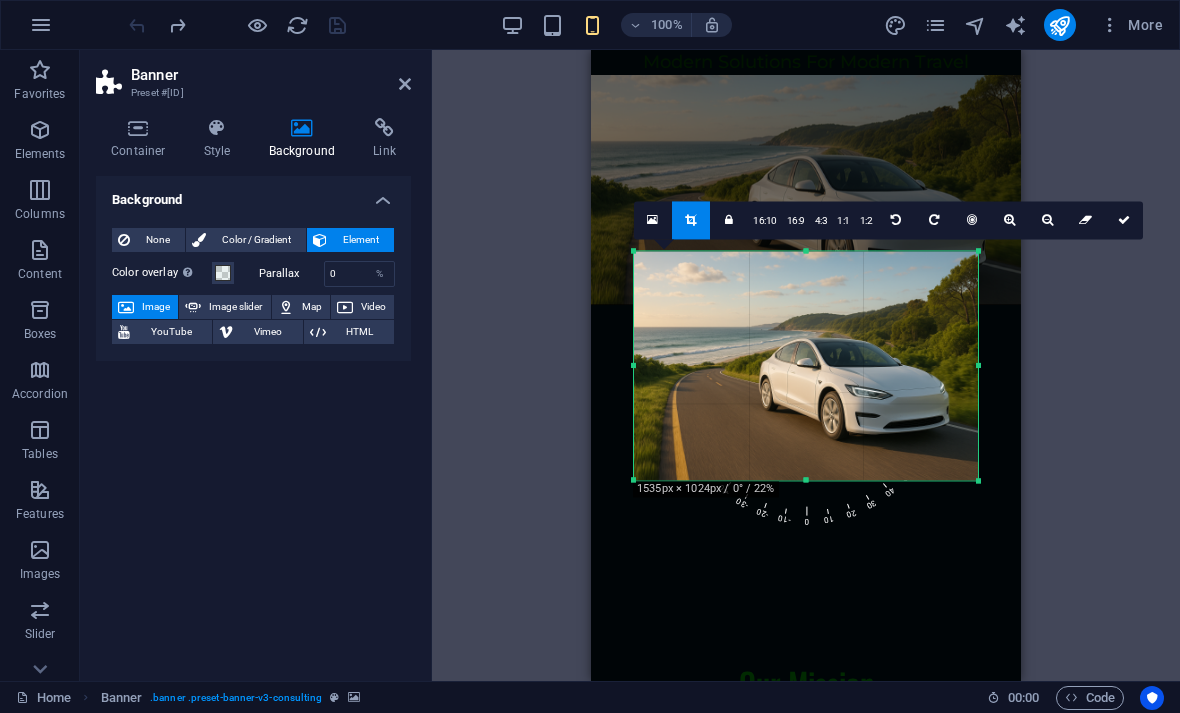 click on "180 170 160 150 140 130 120 110 100 90 80 70 60 50 40 30 20 10 0 -10 -20 -30 -40 -50 -60 -70 -80 -90 -100 -110 -120 -130 -140 -150 -160 -170 1535px × 1024px / 0° / 22% 16:10 16:9 4:3 1:1 1:2 0" at bounding box center (806, 365) 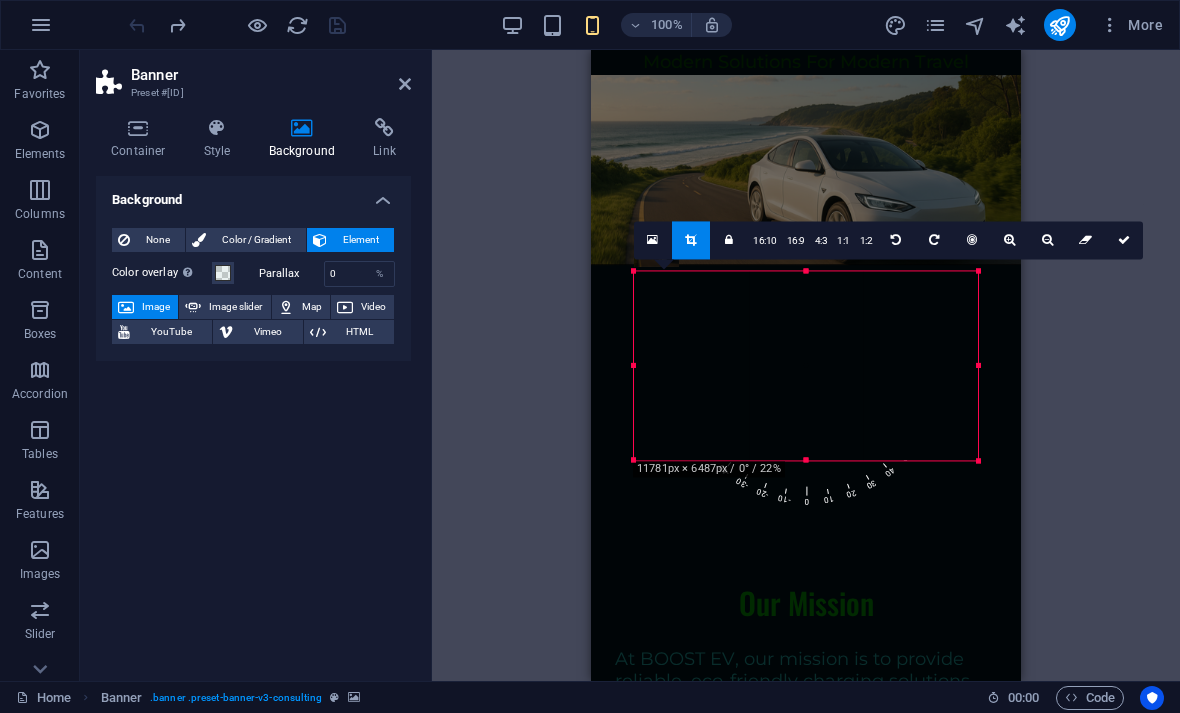 drag, startPoint x: 977, startPoint y: 252, endPoint x: 1034, endPoint y: 292, distance: 69.63476 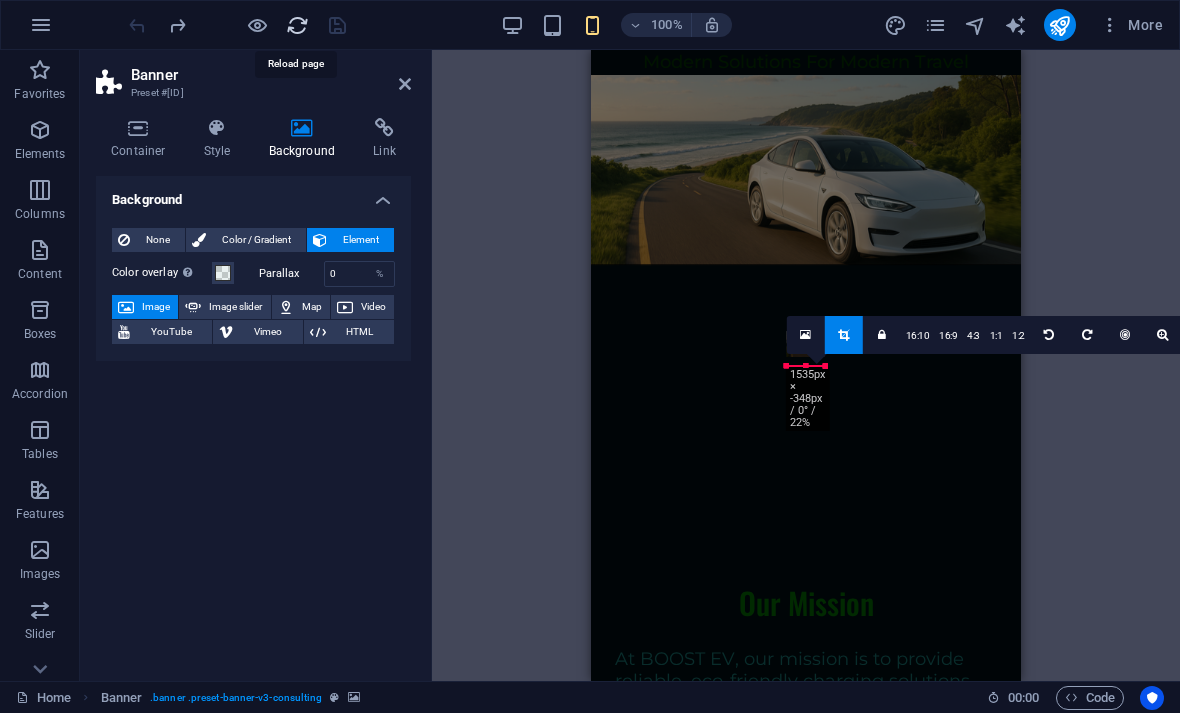 click at bounding box center [297, 25] 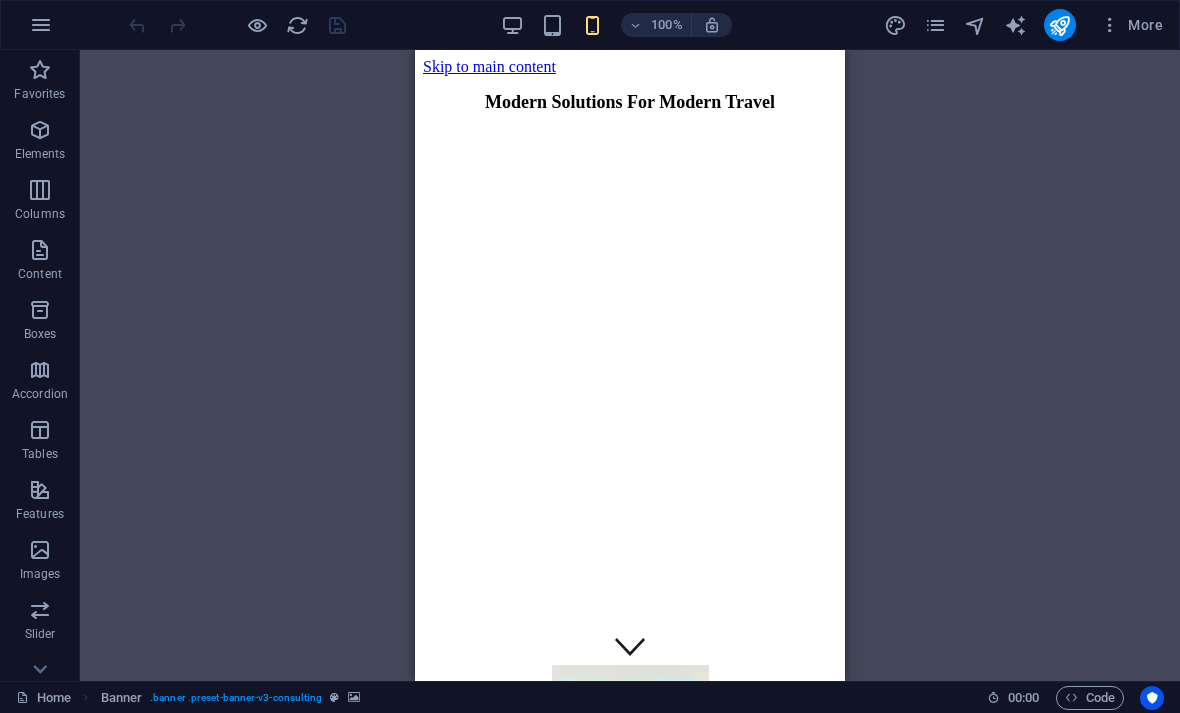 scroll, scrollTop: 0, scrollLeft: 0, axis: both 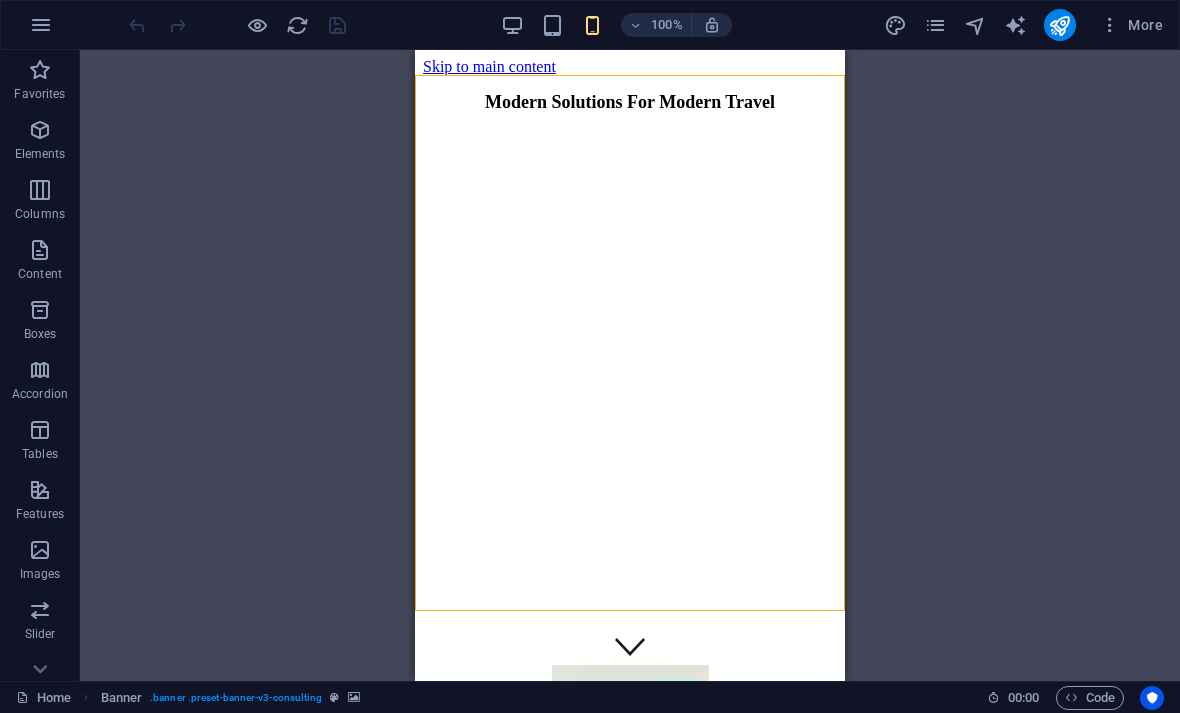 click at bounding box center (630, 129) 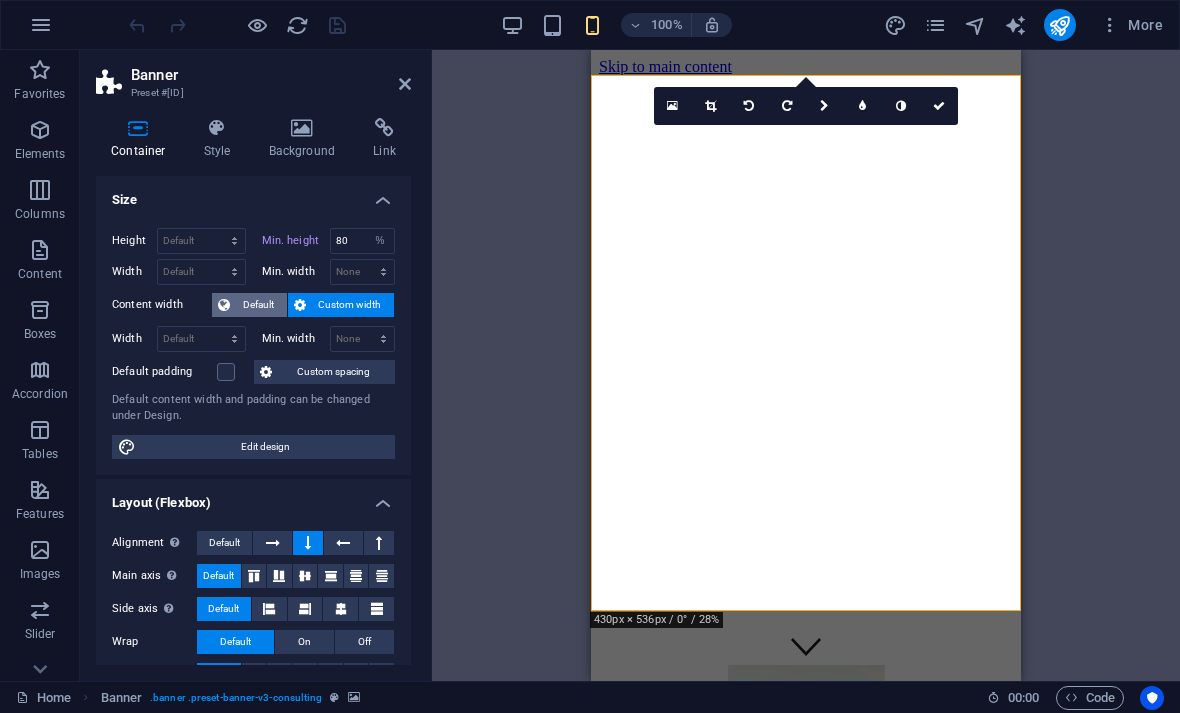 scroll, scrollTop: 0, scrollLeft: 0, axis: both 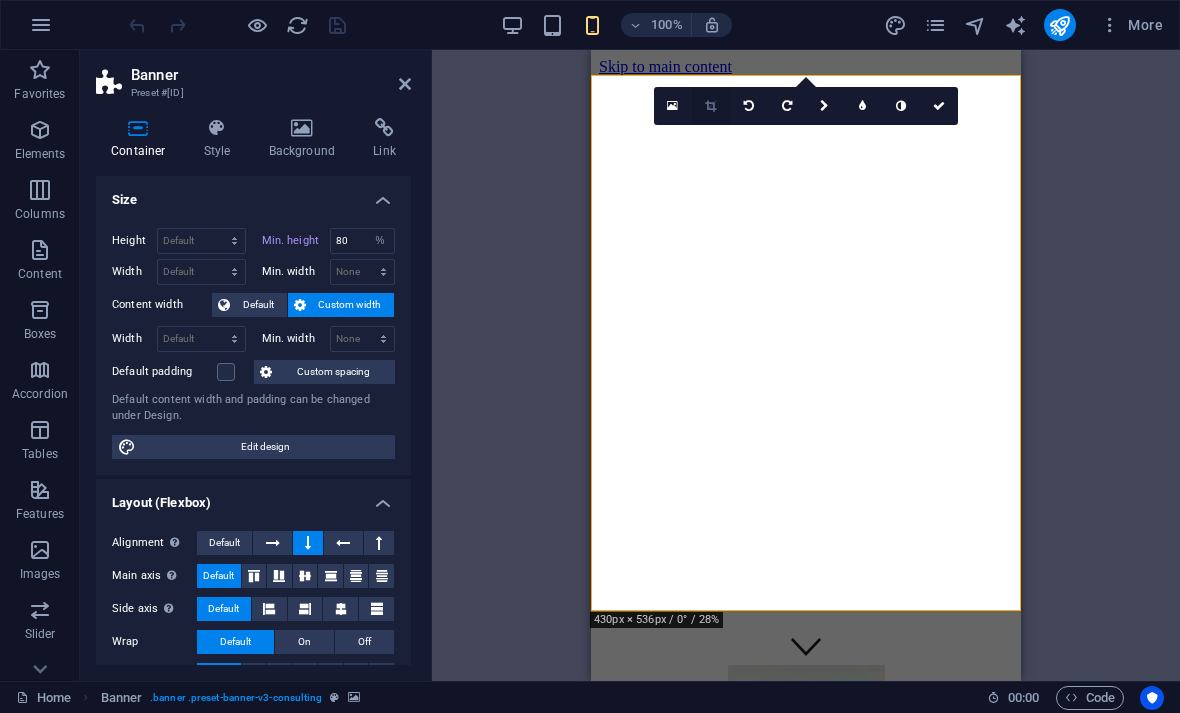 click at bounding box center (710, 106) 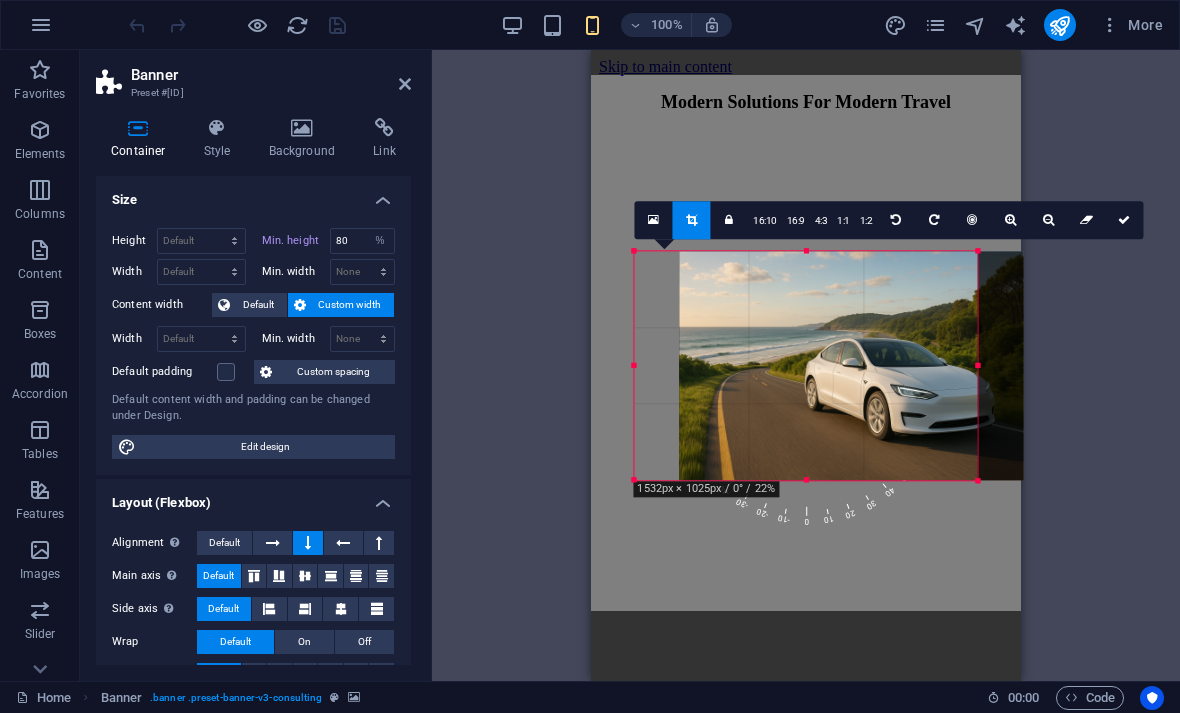 drag, startPoint x: 776, startPoint y: 352, endPoint x: 821, endPoint y: 359, distance: 45.54119 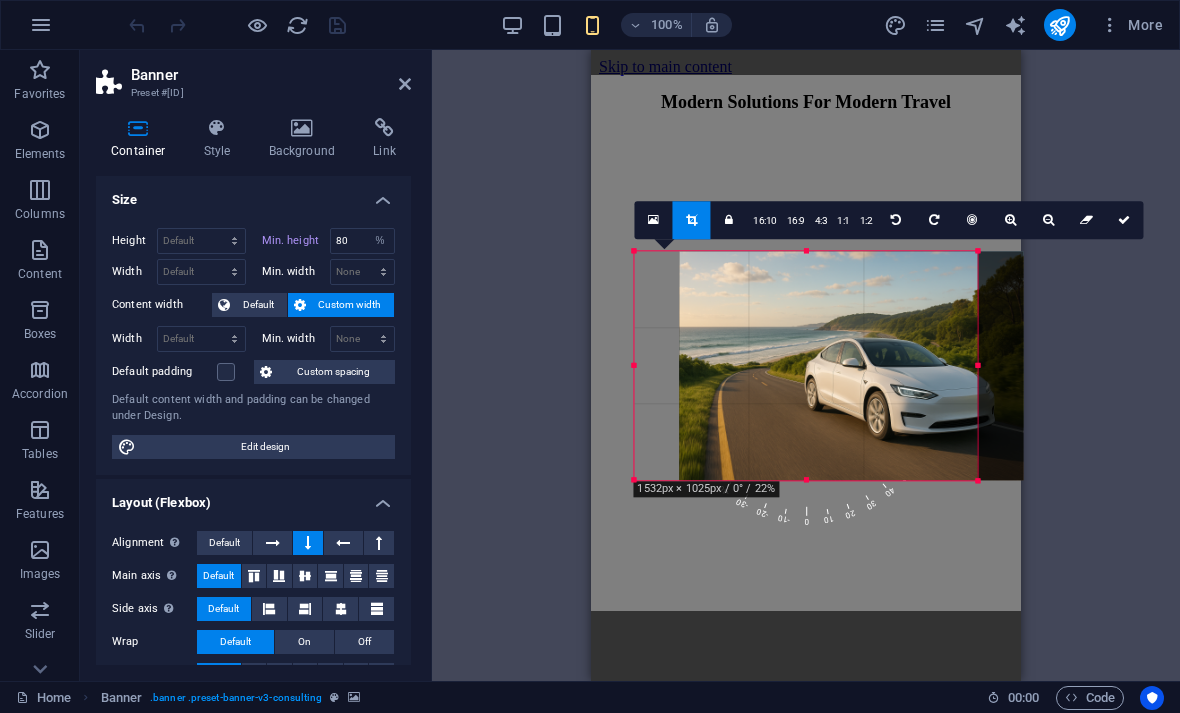 click at bounding box center (851, 365) 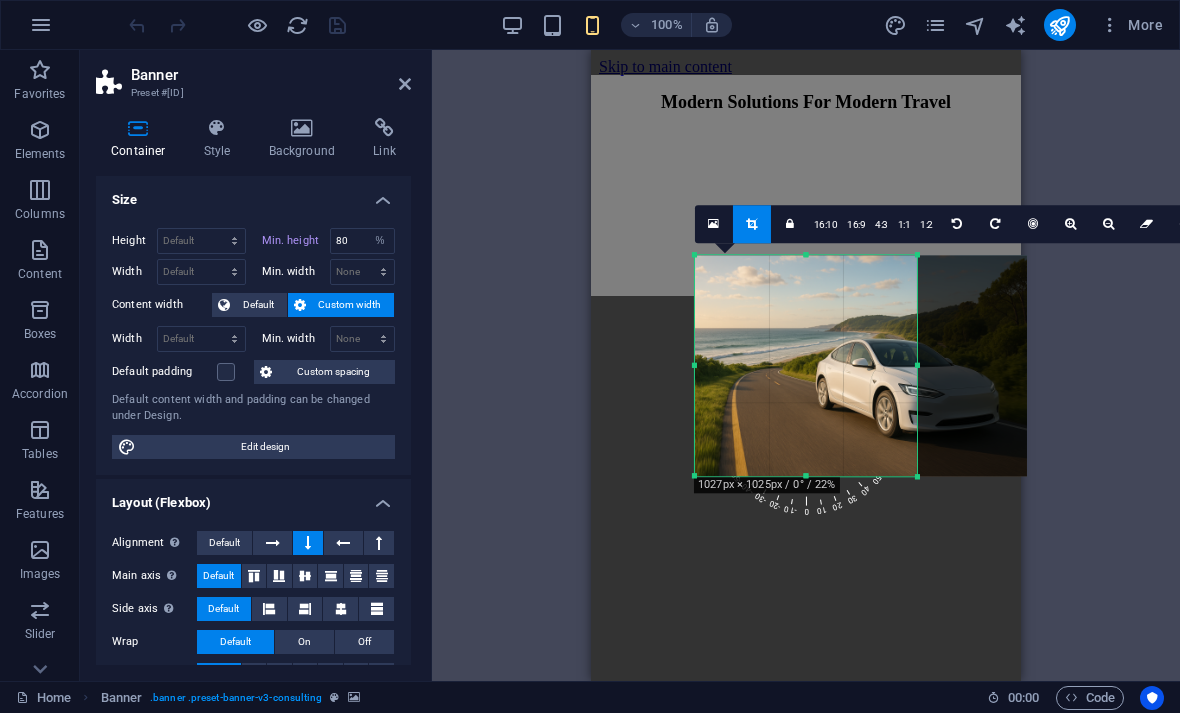 drag, startPoint x: 979, startPoint y: 363, endPoint x: 858, endPoint y: 353, distance: 121.41252 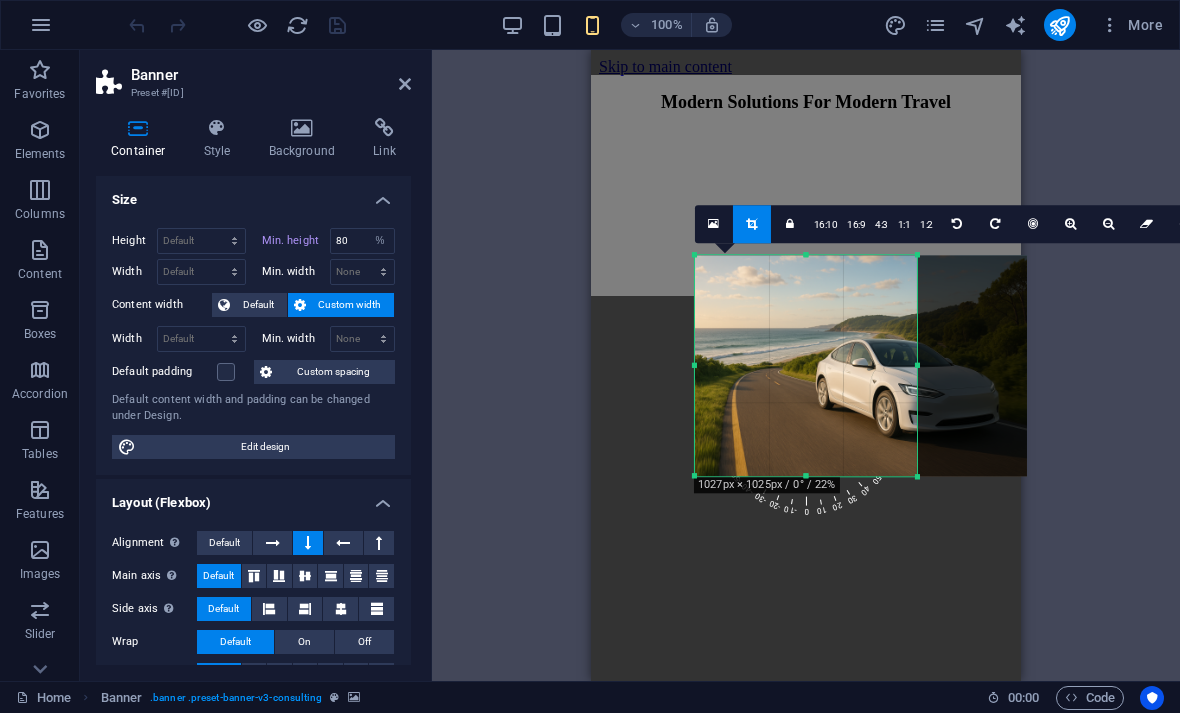 click on "180 170 160 150 140 130 120 110 100 90 80 70 60 50 40 30 20 10 0 -10 -20 -30 -40 -50 -60 -70 -80 -90 -100 -110 -120 -130 -140 -150 -160 -170 1027px × 1025px / 0° / 22% 16:10 16:9 4:3 1:1 1:2 0" at bounding box center [806, 365] 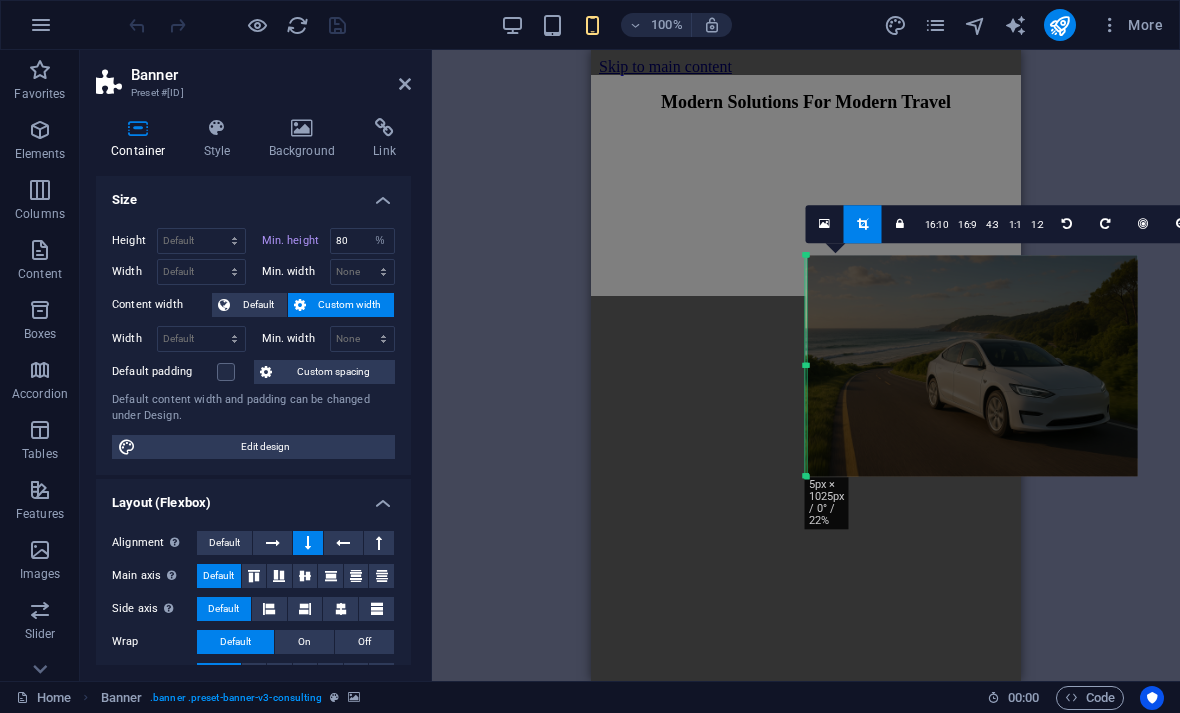 drag, startPoint x: 805, startPoint y: 361, endPoint x: 872, endPoint y: 356, distance: 67.18631 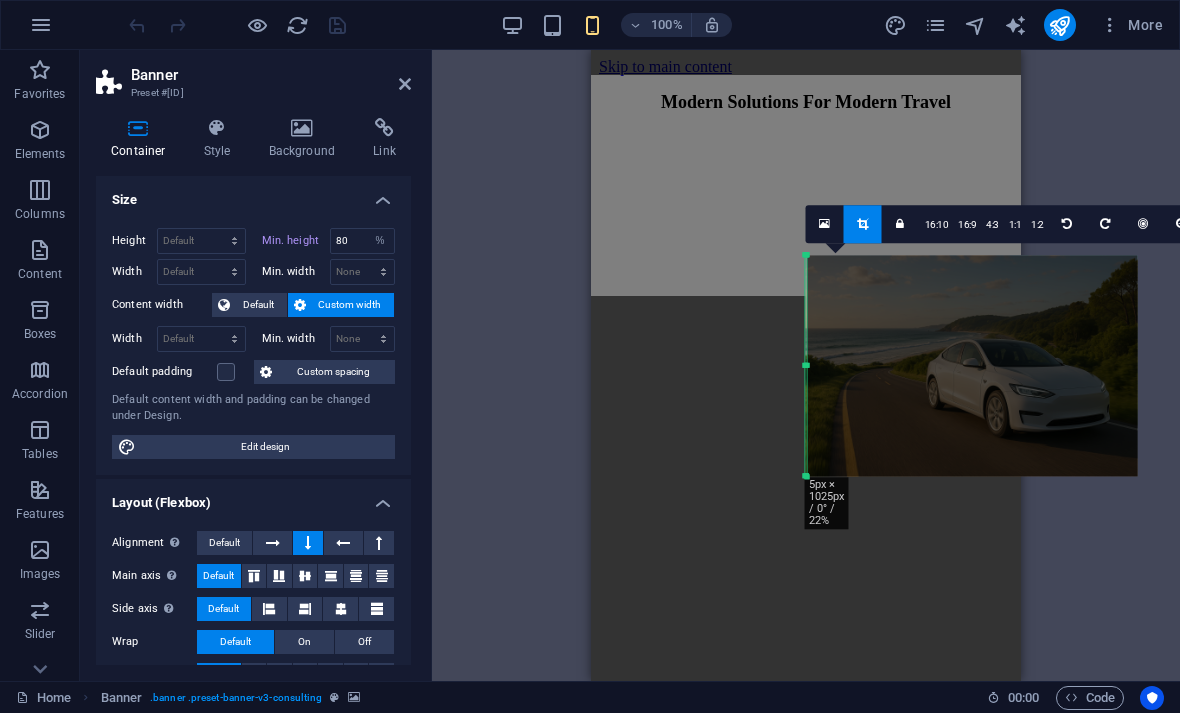 click on "180 170 160 150 140 130 120 110 100 90 80 70 60 50 40 30 20 10 0 -10 -20 -30 -40 -50 -60 -70 -80 -90 -100 -110 -120 -130 -140 -150 -160 -170 5px × 1025px / 0° / 22% 16:10 16:9 4:3 1:1 1:2 0" at bounding box center [806, 365] 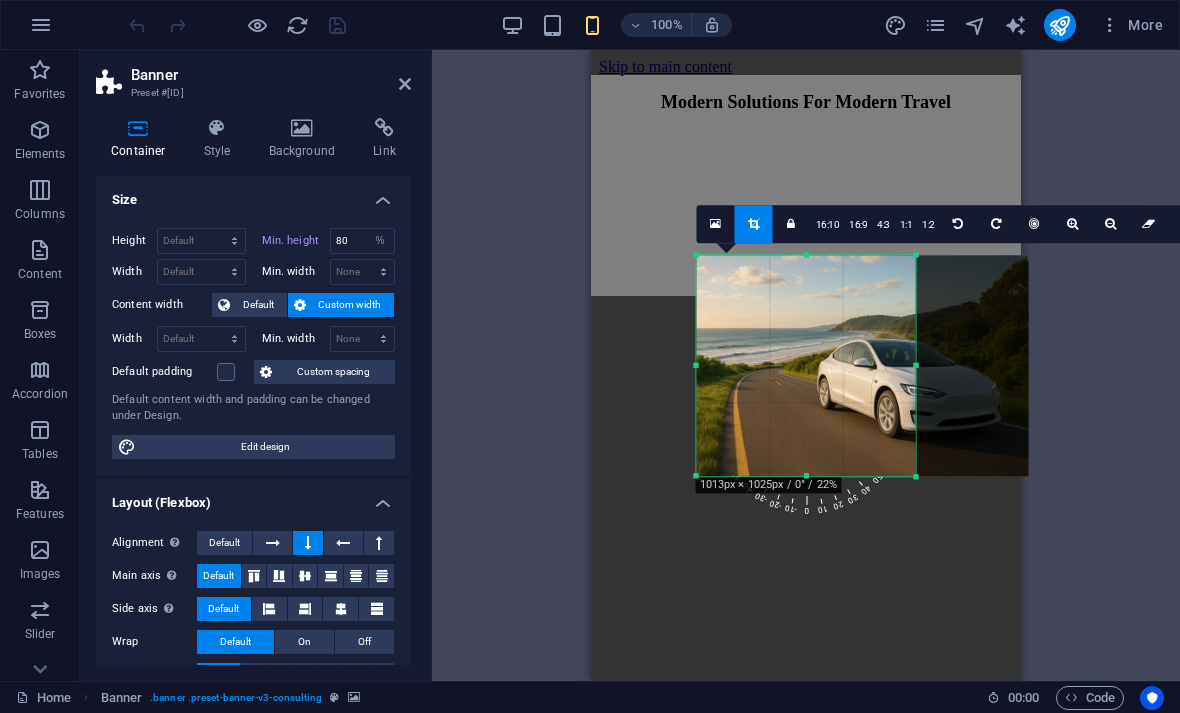 drag, startPoint x: 805, startPoint y: 365, endPoint x: 586, endPoint y: 394, distance: 220.91174 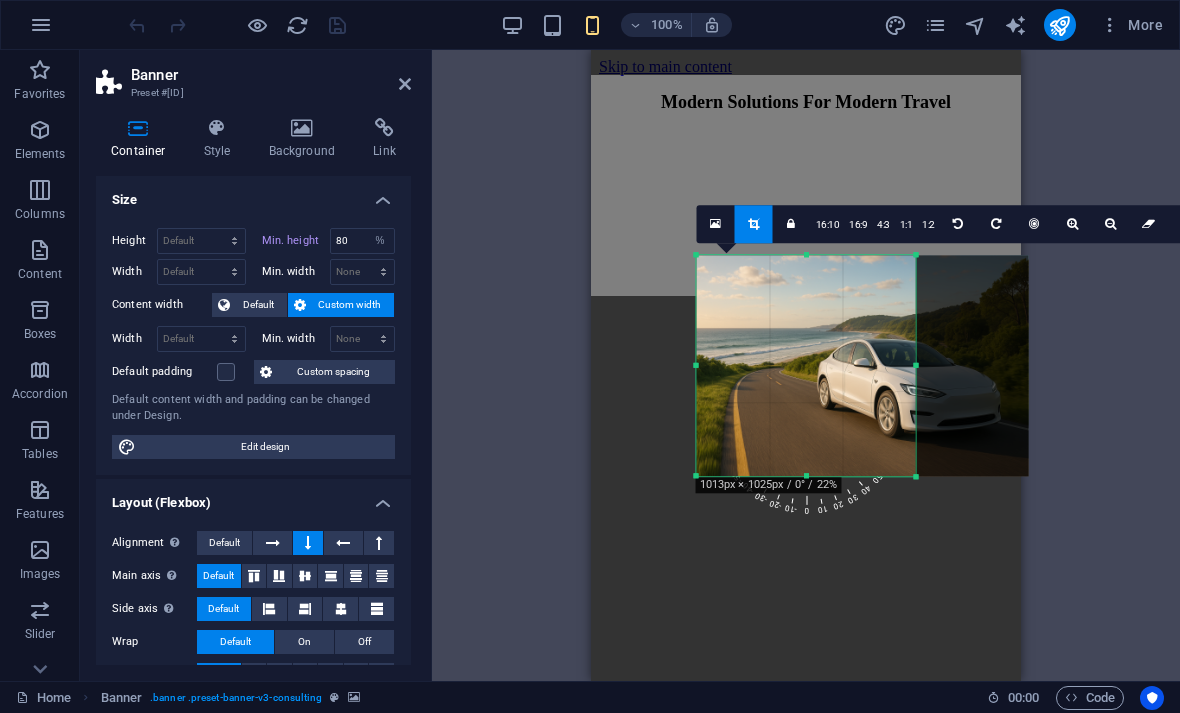 click on "Banner
Drag here to replace the existing content. Press “Ctrl” if you want to create a new element.
180 170 160 150 140 130 120 110 100 90 80 70 60 50 40 30 20 10 0 -10 -20 -30 -40 -50 -60 -70 -80 -90 -100 -110 -120 -130 -140 -150 -160 -170 1013px × 1025px / 0° / 22% 16:10 16:9 4:3 1:1 1:2 0   Banner   Logo   Text" at bounding box center (806, 365) 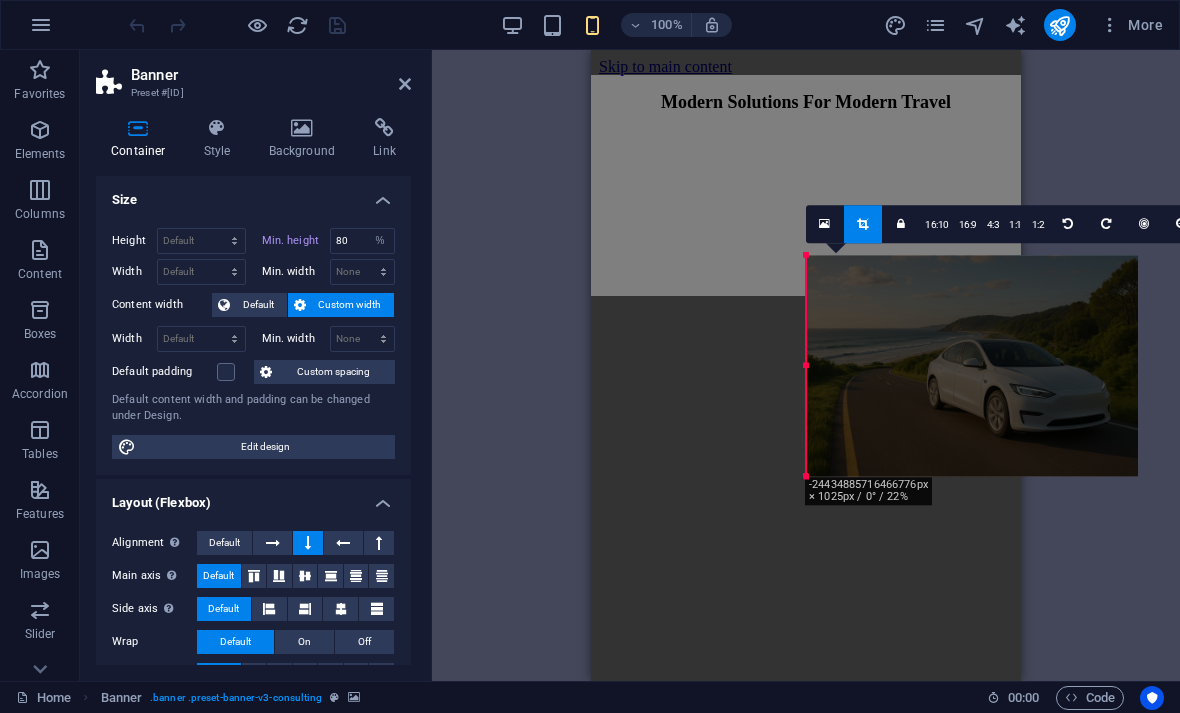 drag, startPoint x: 688, startPoint y: 381, endPoint x: 636, endPoint y: 394, distance: 53.600372 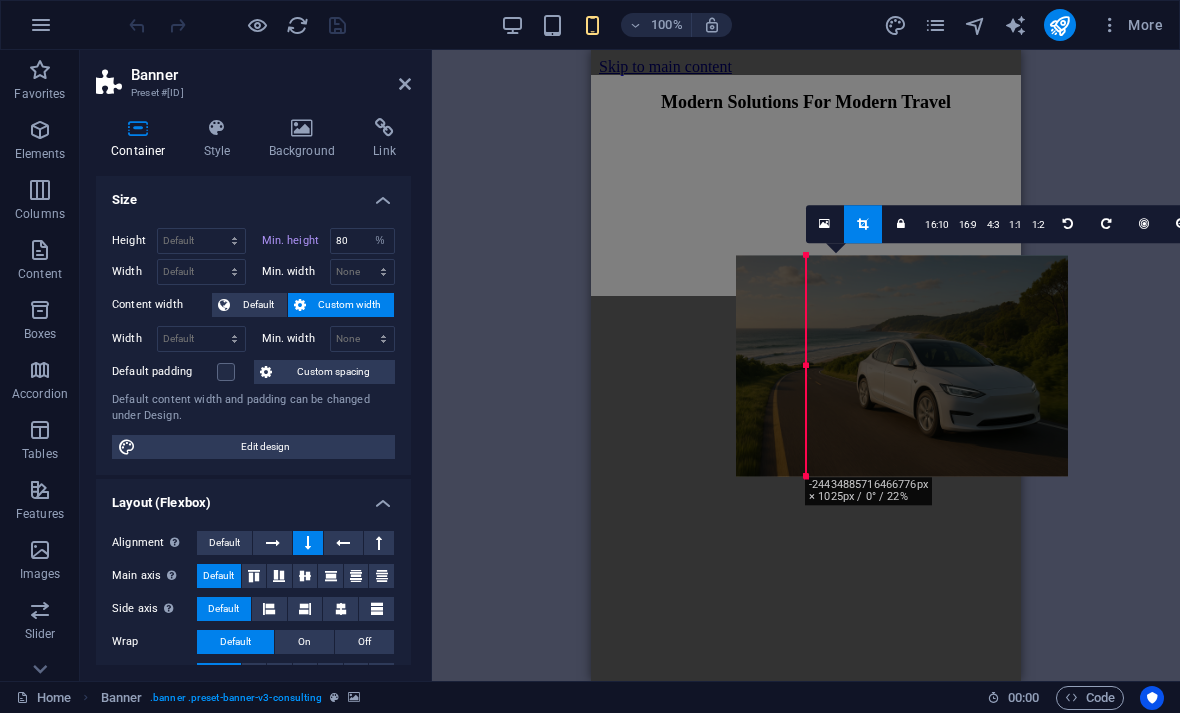 drag, startPoint x: 817, startPoint y: 382, endPoint x: 741, endPoint y: 385, distance: 76.05919 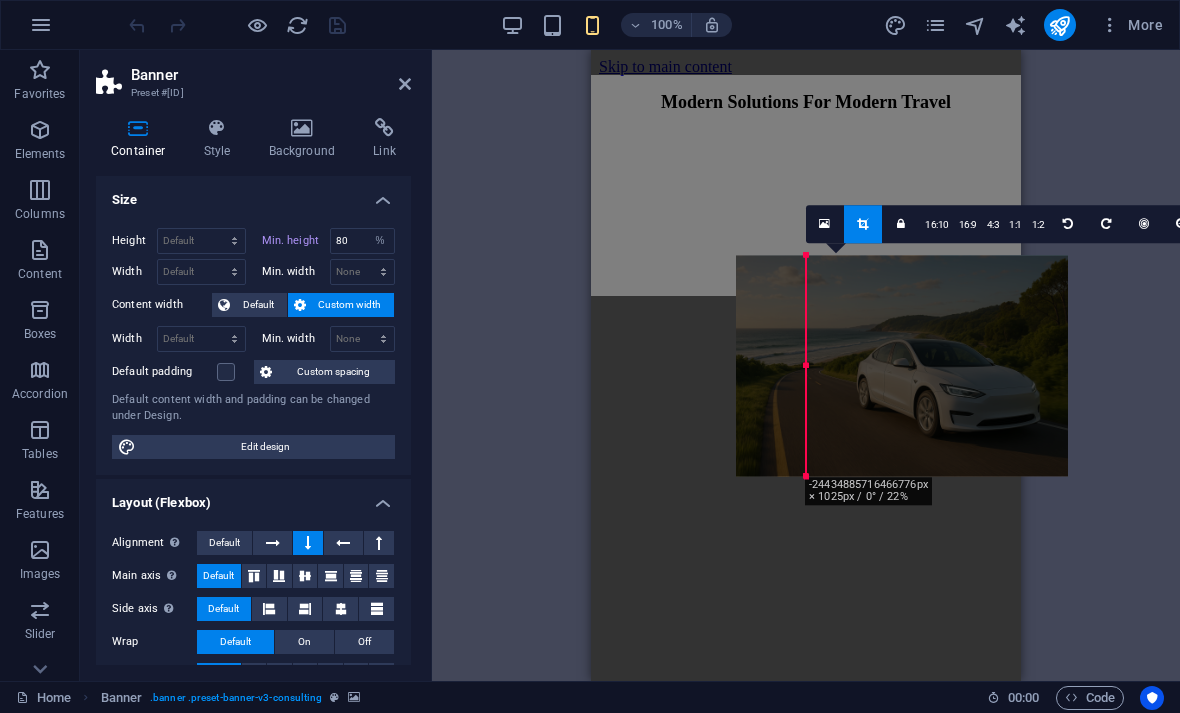 click at bounding box center [902, 365] 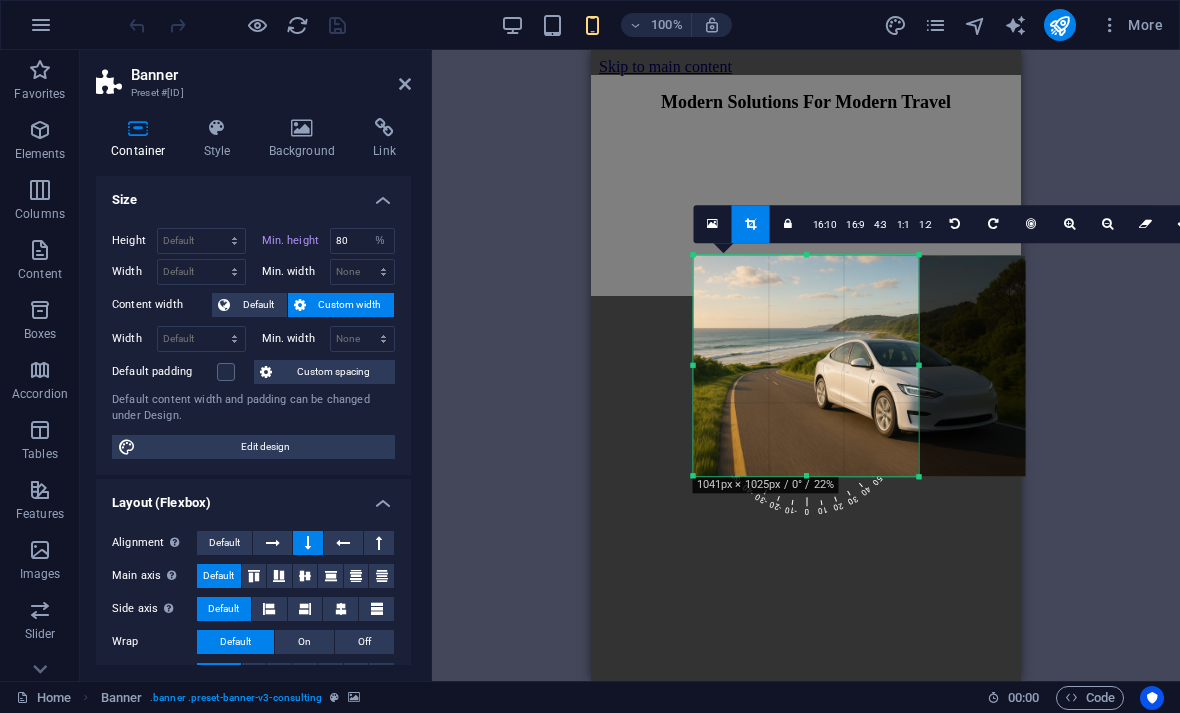 drag, startPoint x: 804, startPoint y: 377, endPoint x: 579, endPoint y: 375, distance: 225.0089 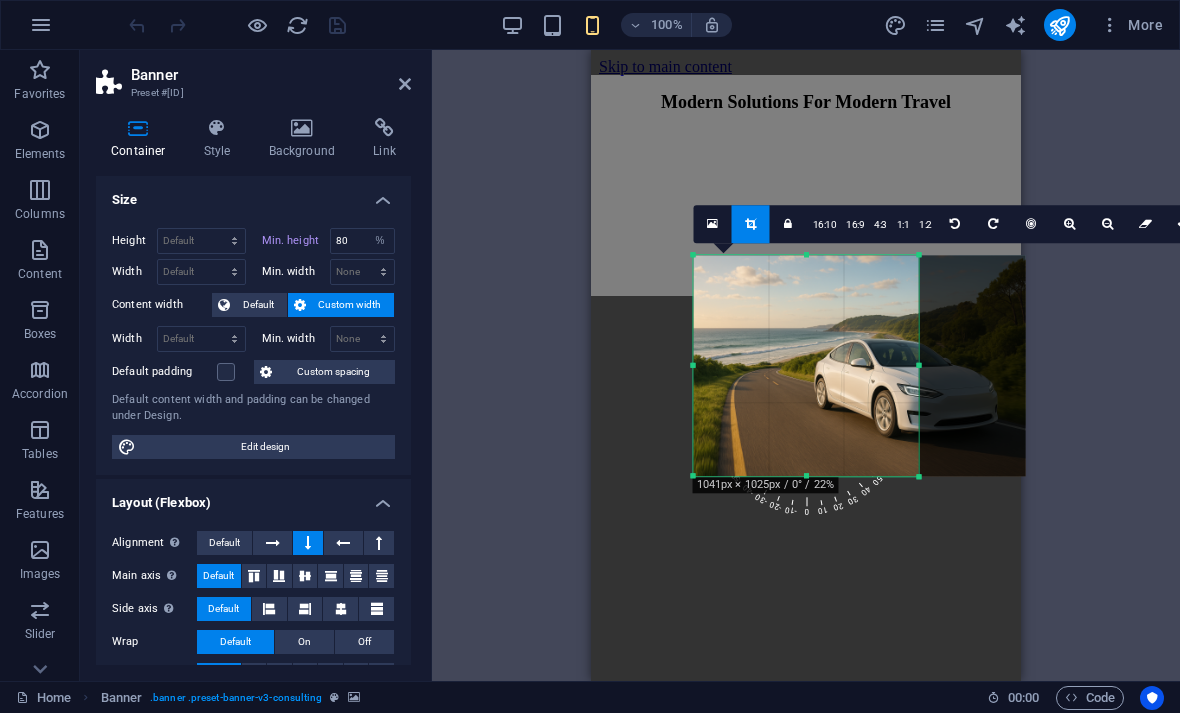 click on "Banner
Drag here to replace the existing content. Press “Ctrl” if you want to create a new element.
180 170 160 150 140 130 120 110 100 90 80 70 60 50 40 30 20 10 0 -10 -20 -30 -40 -50 -60 -70 -80 -90 -100 -110 -120 -130 -140 -150 -160 -170 1041px × 1025px / 0° / 22% 16:10 16:9 4:3 1:1 1:2 0   Banner   Logo   Text" at bounding box center (806, 365) 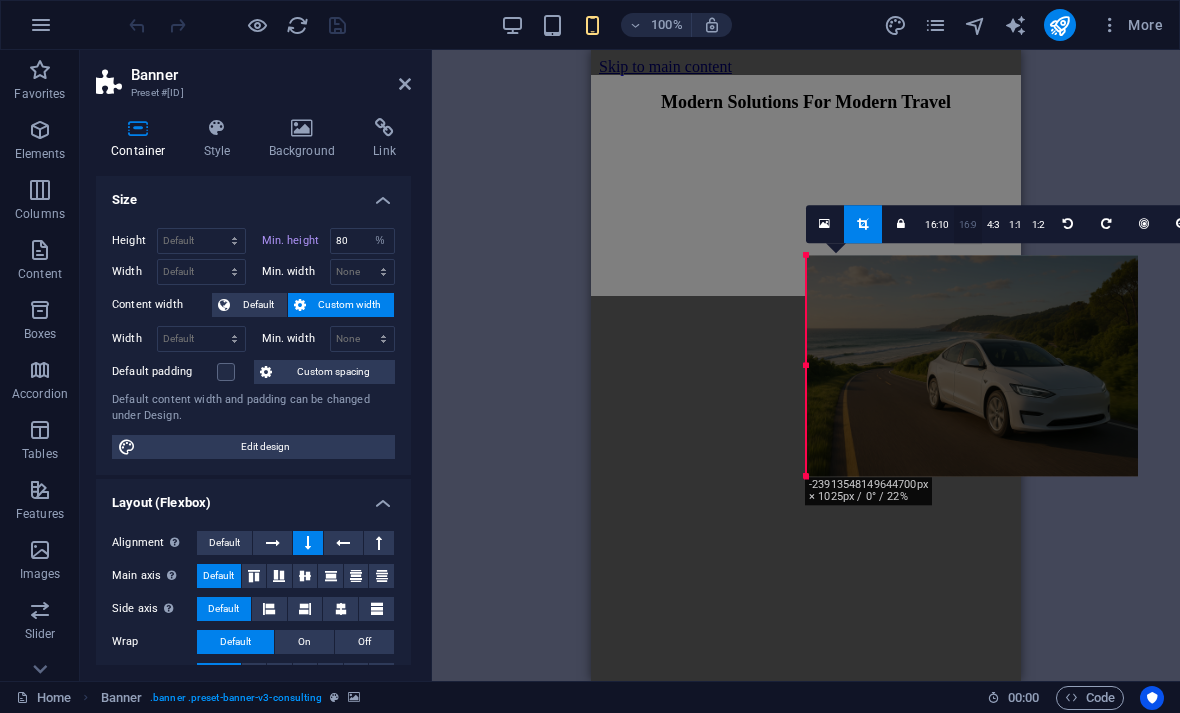 click on "16:9" at bounding box center (968, 225) 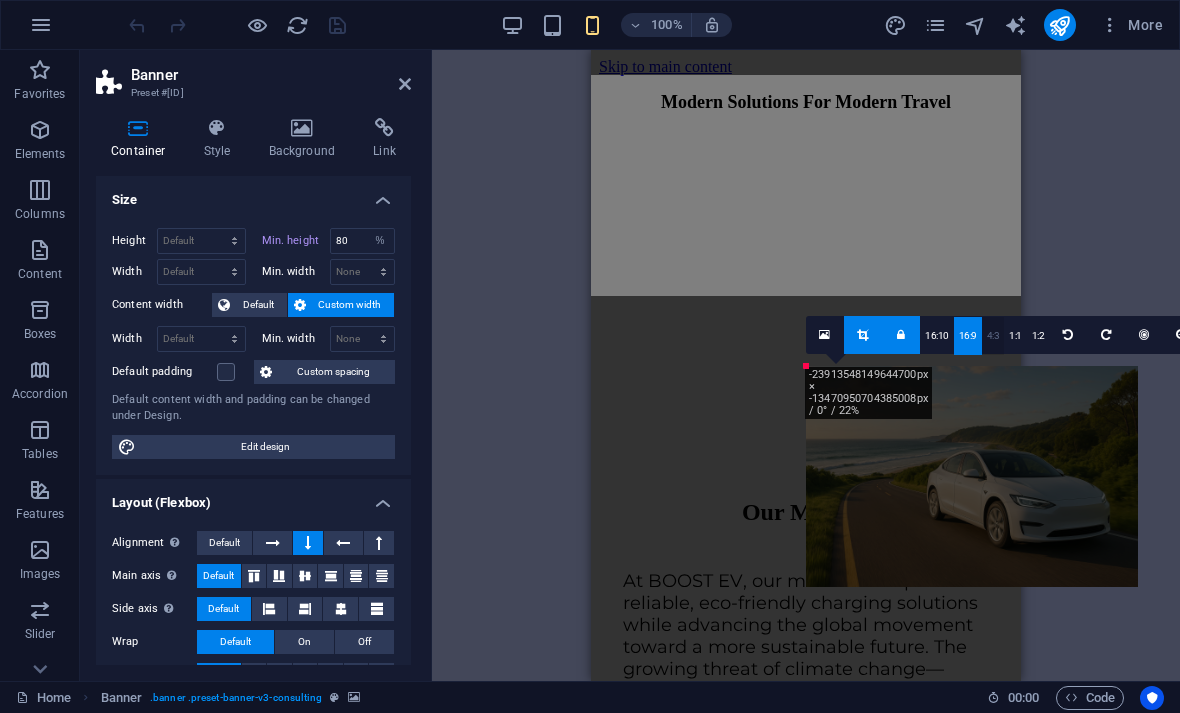 click on "4:3" at bounding box center (993, 336) 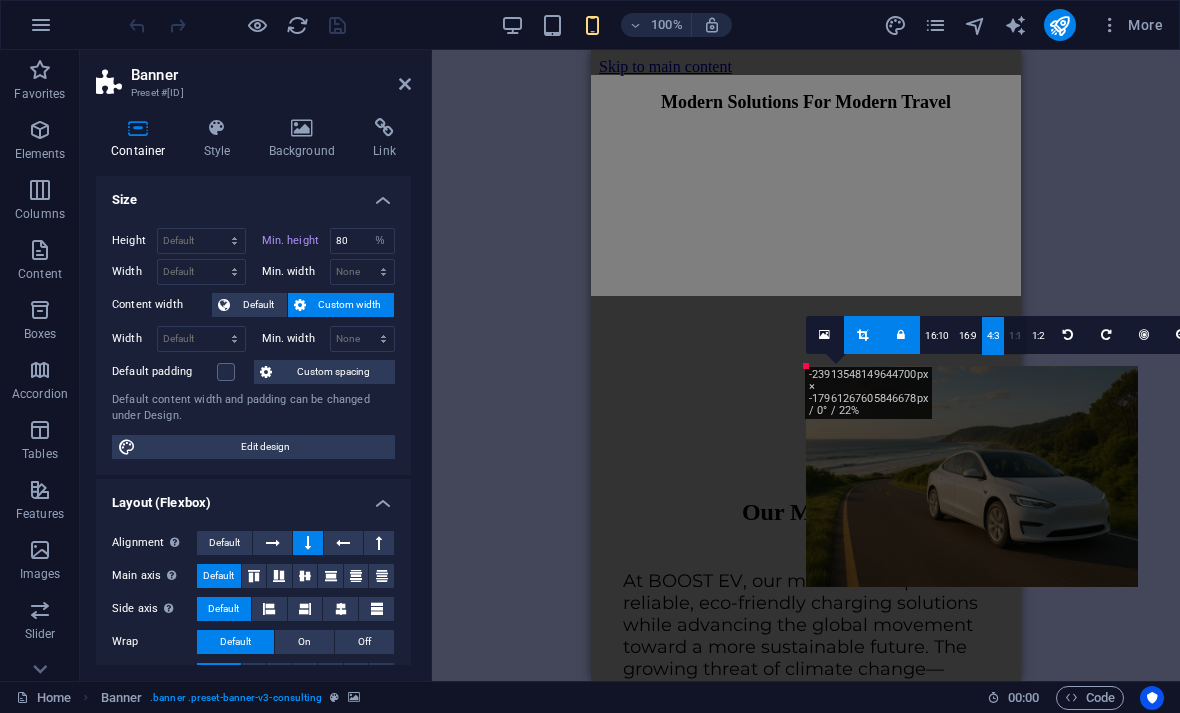 click on "1:1" at bounding box center (1015, 336) 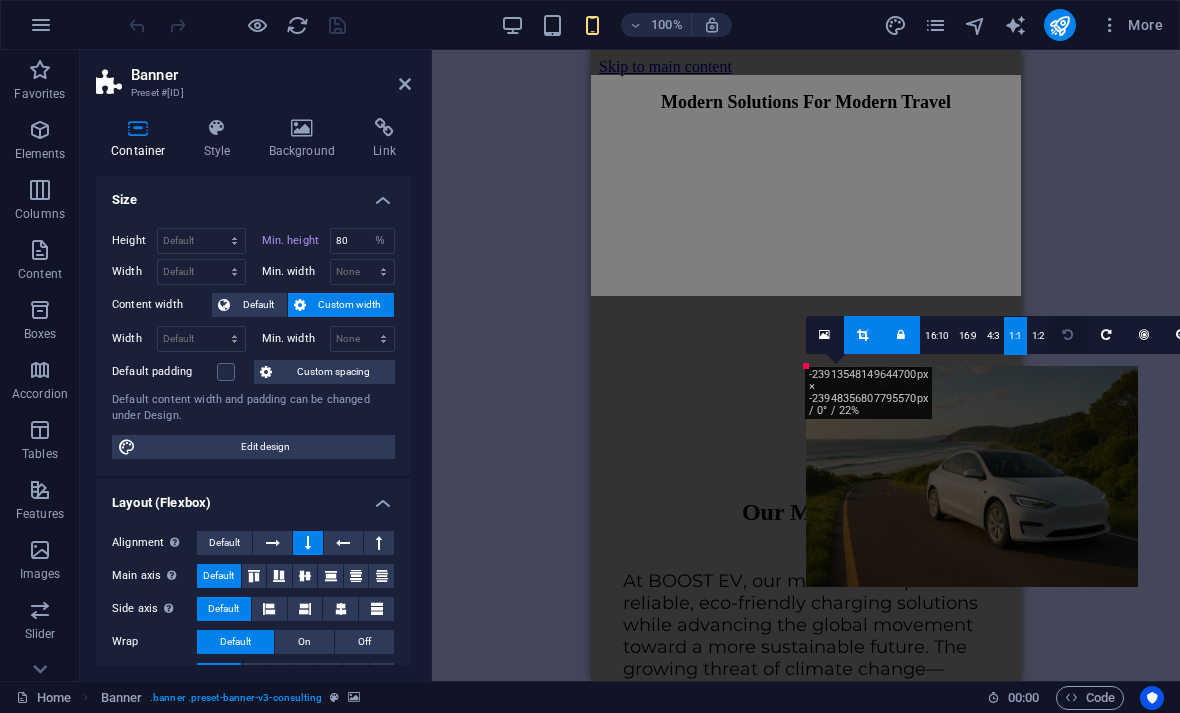 click at bounding box center (1068, 335) 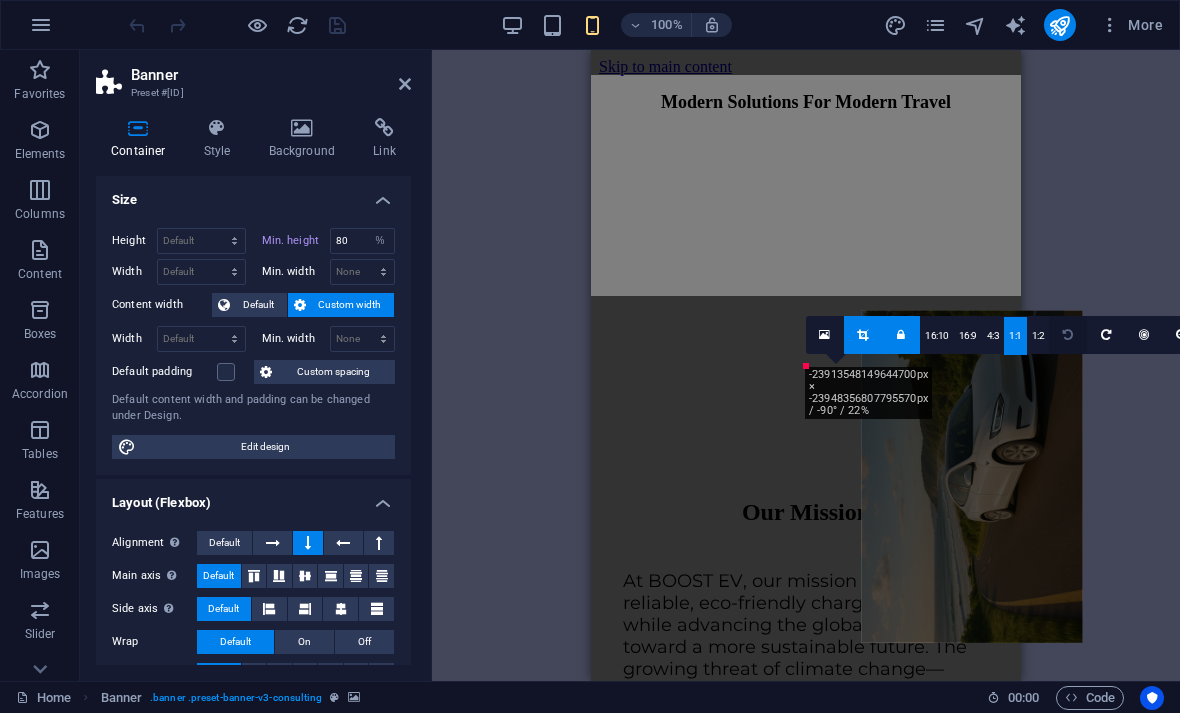 click at bounding box center (1068, 335) 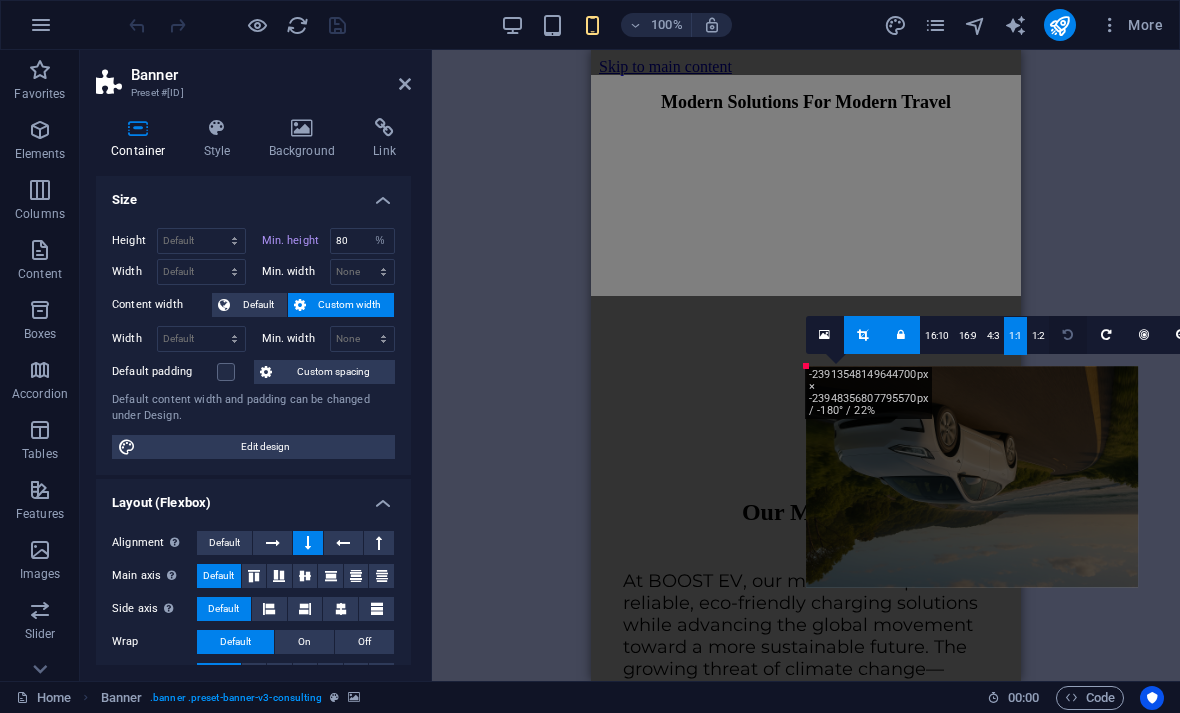 click at bounding box center [1068, 335] 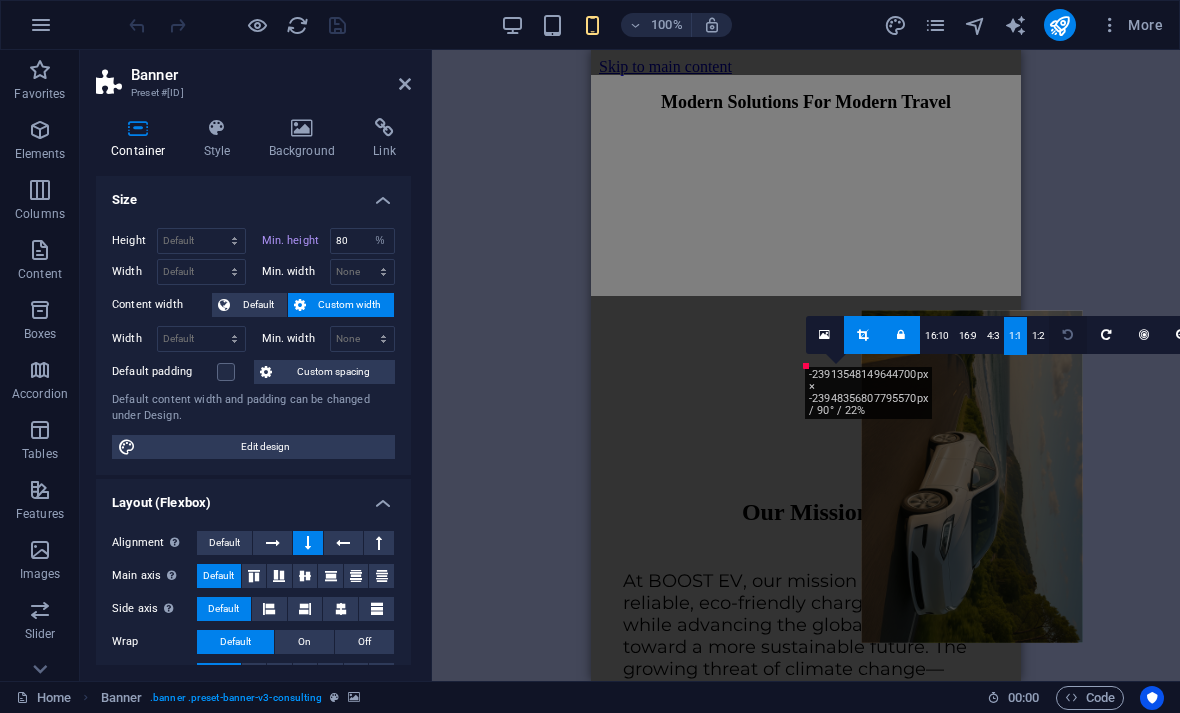 click at bounding box center [1068, 335] 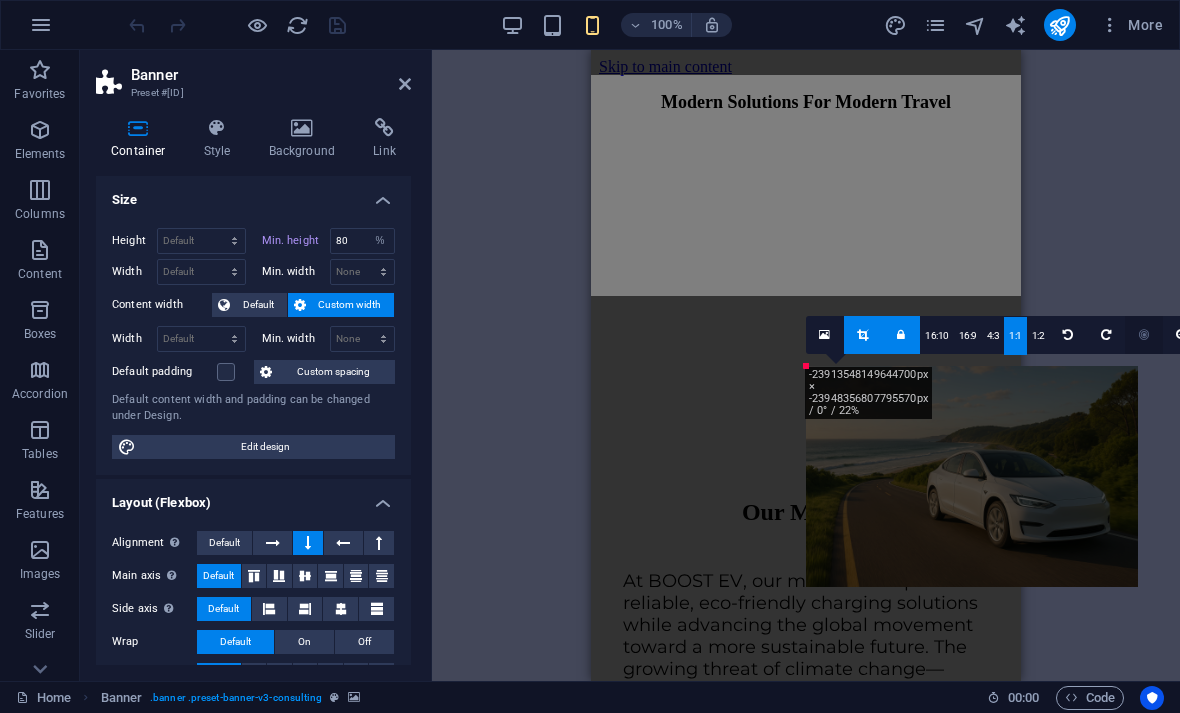 click at bounding box center [1144, 335] 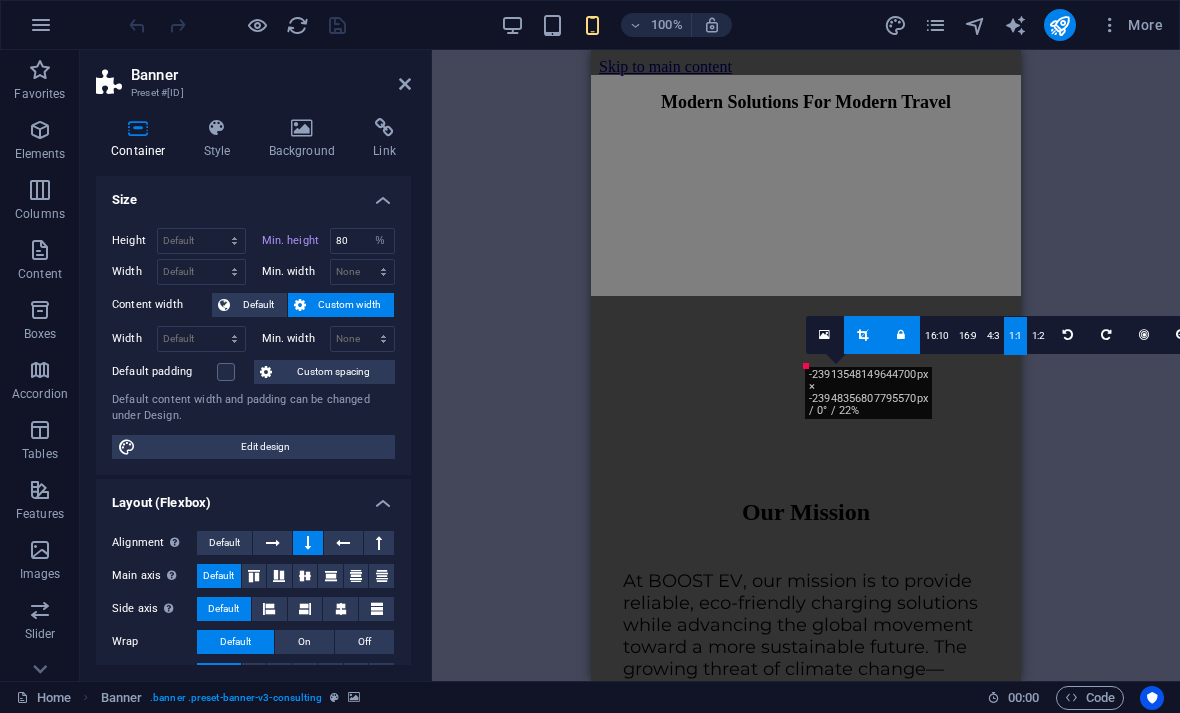 click on "Banner" at bounding box center (271, 75) 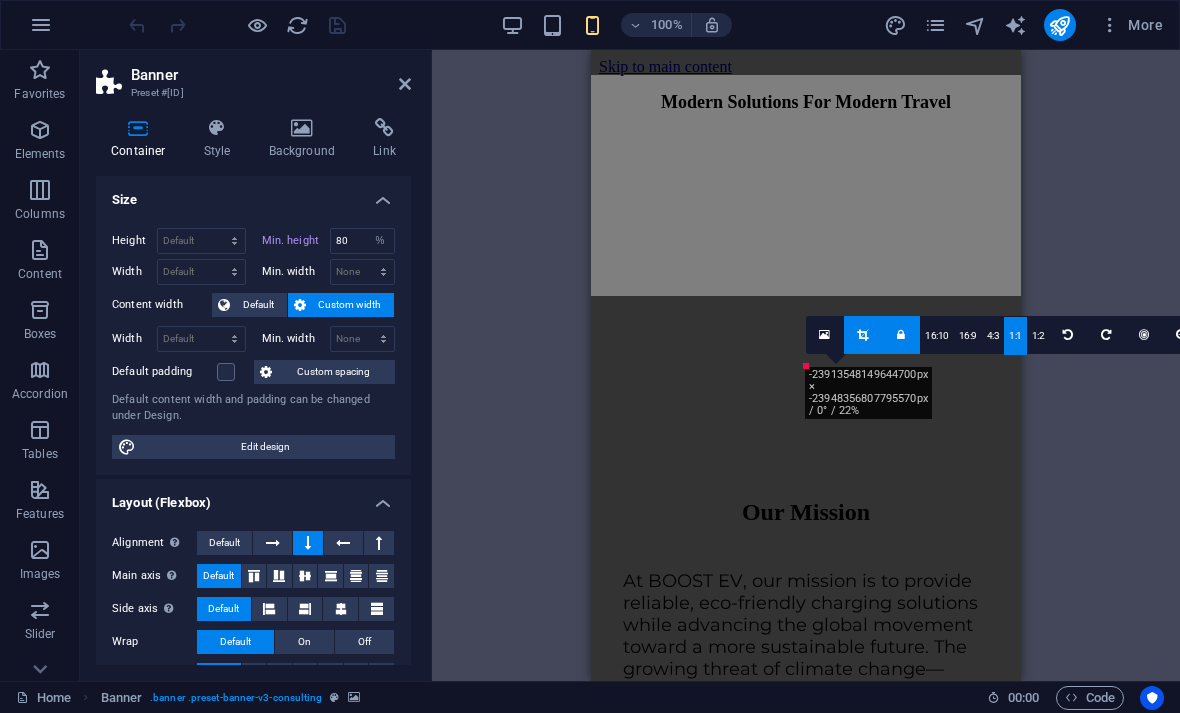 click on "Banner" at bounding box center [271, 75] 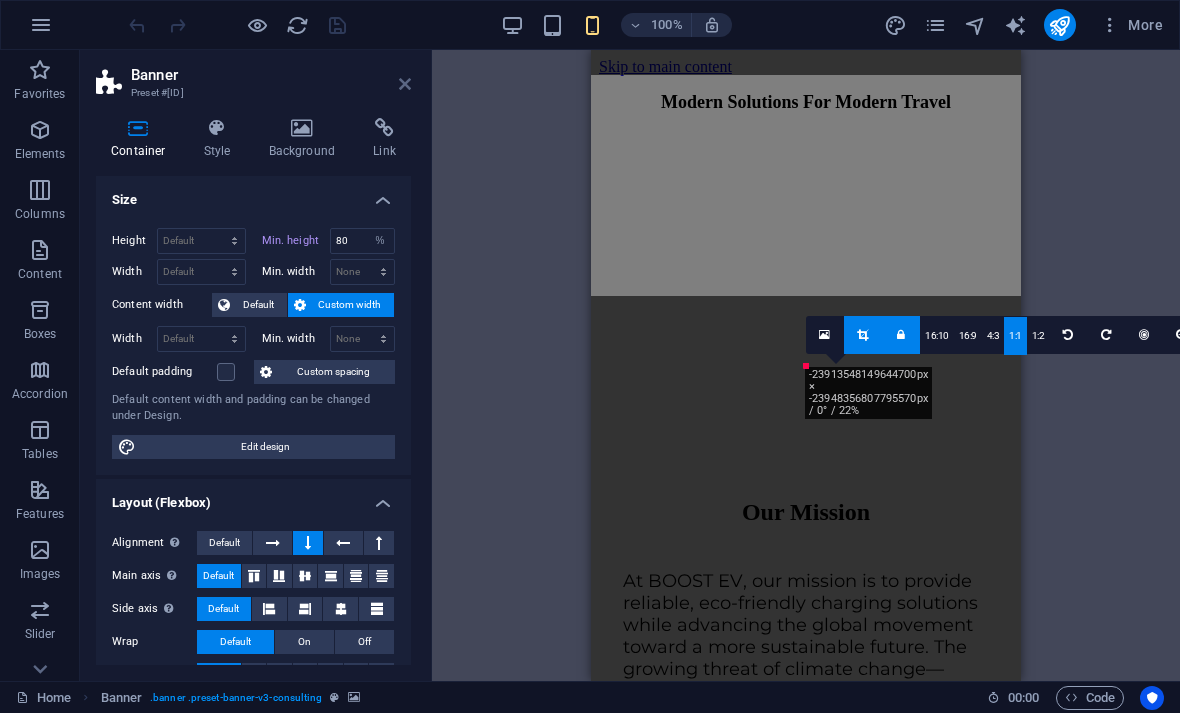 click at bounding box center [405, 84] 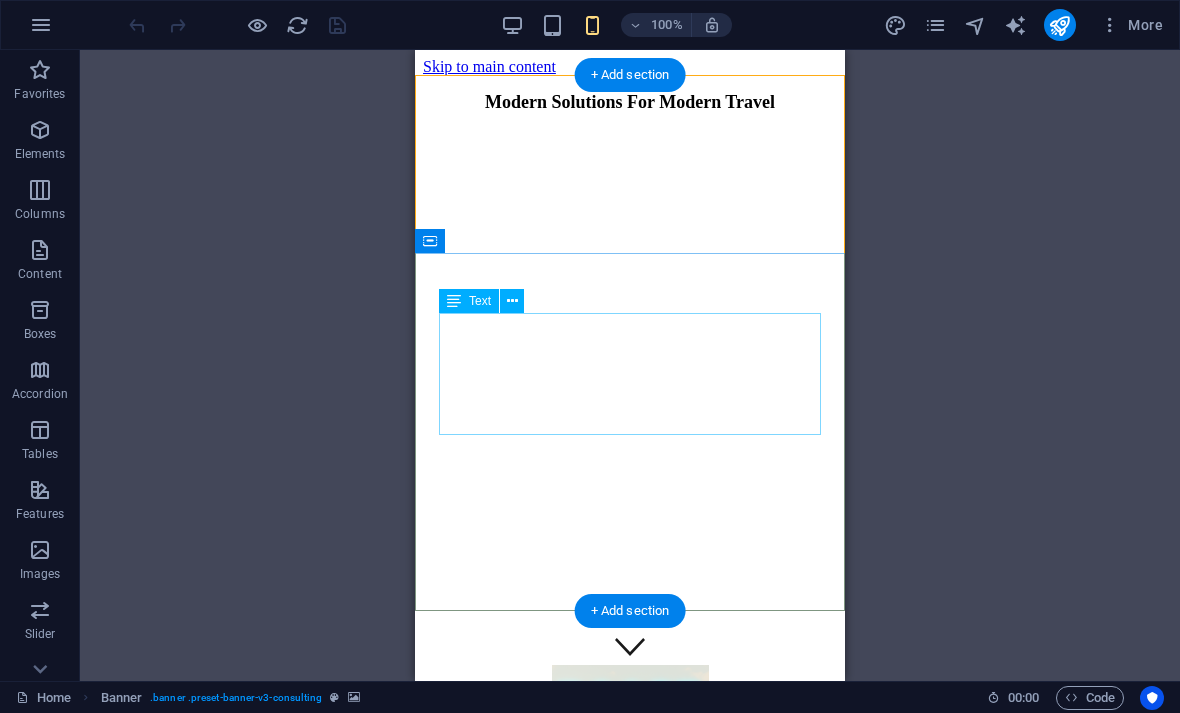 scroll, scrollTop: 0, scrollLeft: 0, axis: both 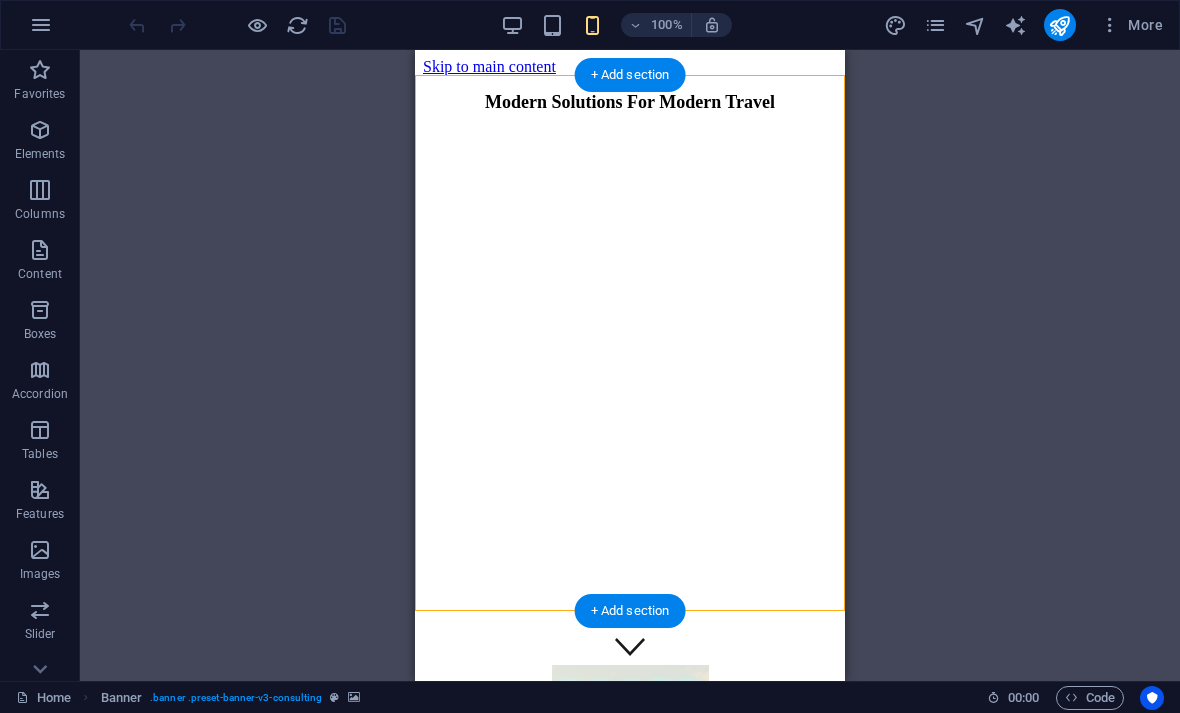 click at bounding box center [630, 129] 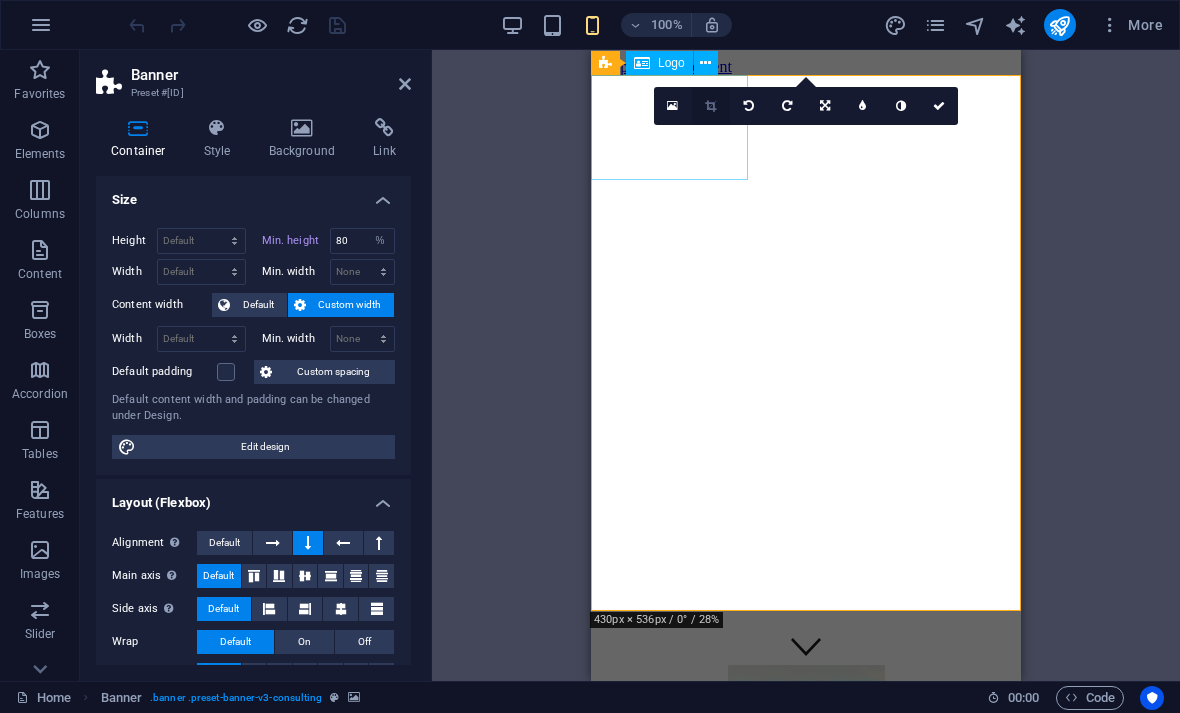 click at bounding box center (711, 106) 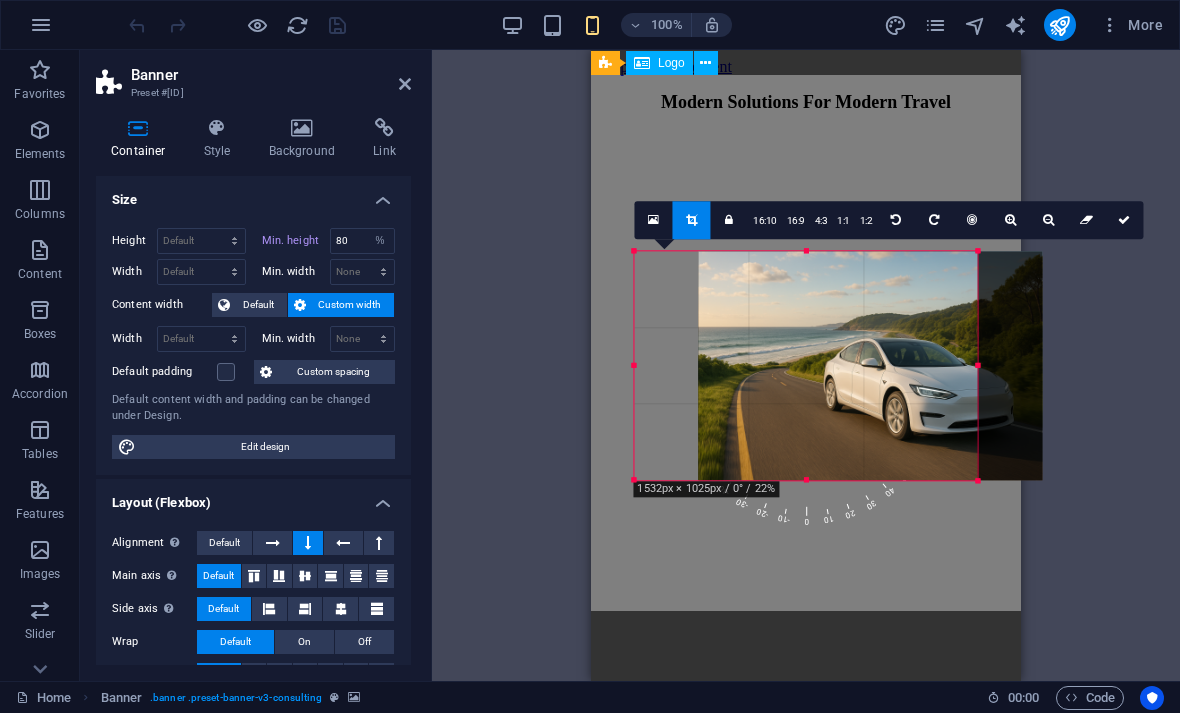 drag, startPoint x: 910, startPoint y: 345, endPoint x: 980, endPoint y: 348, distance: 70.064255 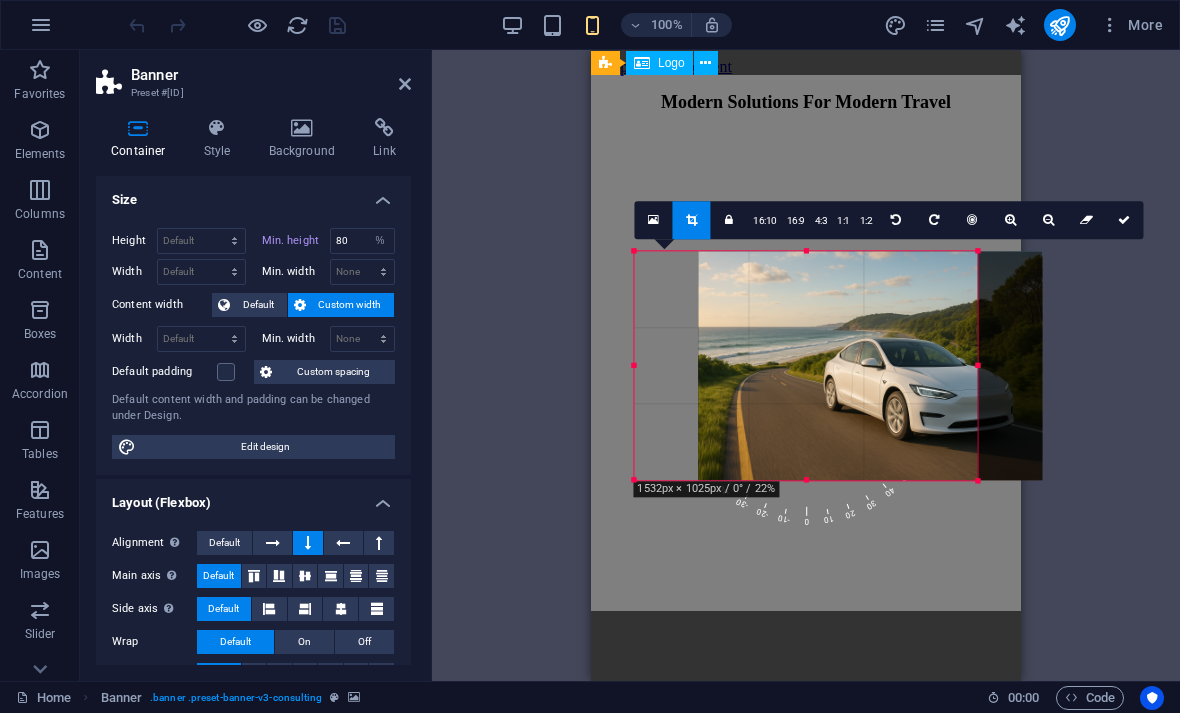 click on "180 170 160 150 140 130 120 110 100 90 80 70 60 50 40 30 20 10 0 -10 -20 -30 -40 -50 -60 -70 -80 -90 -100 -110 -120 -130 -140 -150 -160 -170 1532px × 1025px / 0° / 22% 16:10 16:9 4:3 1:1 1:2 0" at bounding box center (805, 365) 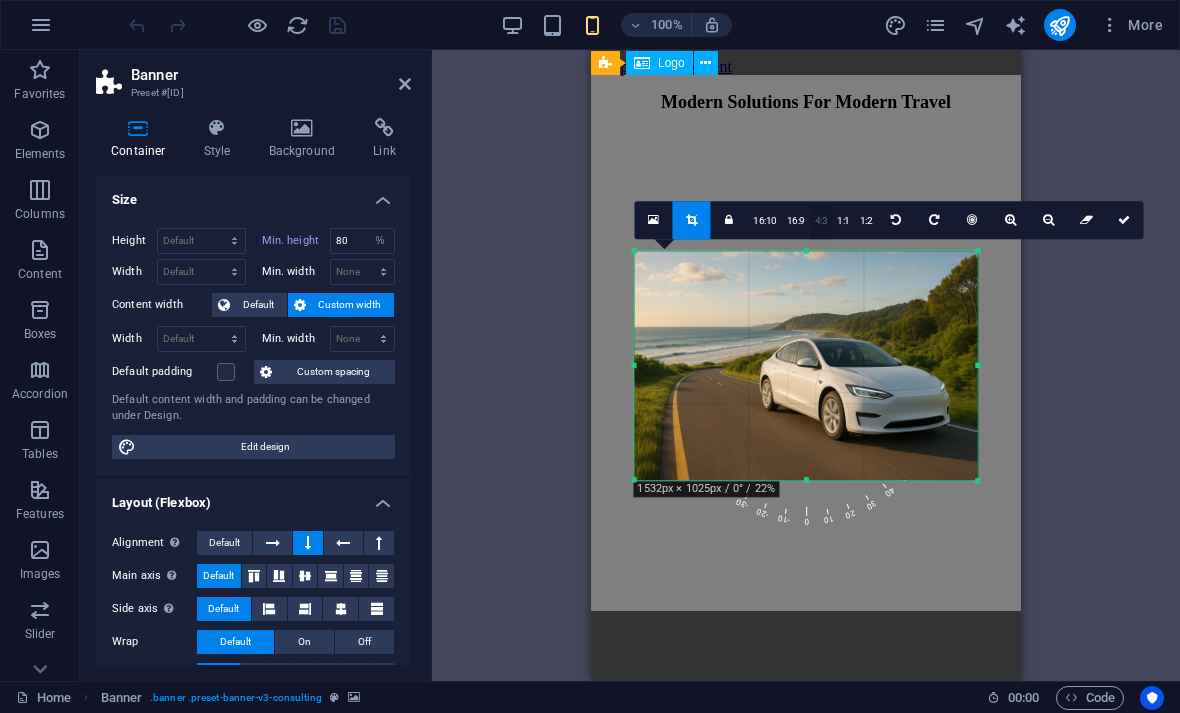 click on "4:3" at bounding box center [821, 221] 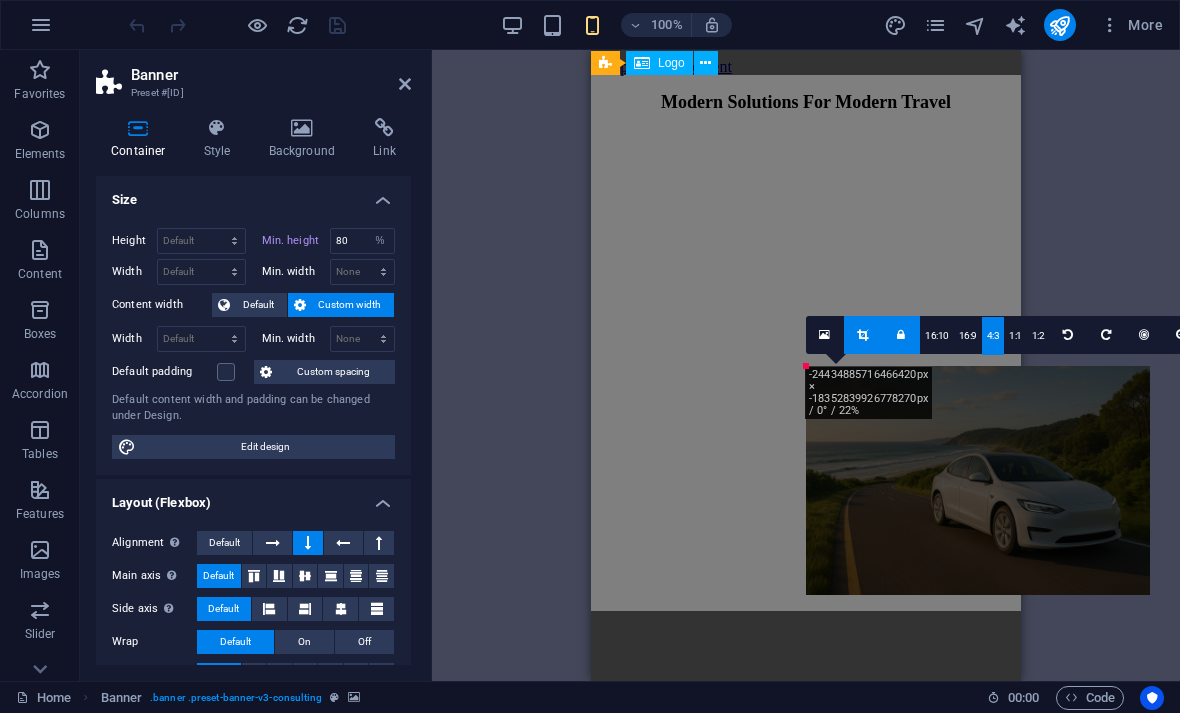 click on "Banner
Drag here to replace the existing content. Press “Ctrl” if you want to create a new element.
Banner   Logo   Text   Menu Bar   HTML   Container   Container   Text 180 170 160 150 140 130 120 110 100 90 80 70 60 50 40 30 20 10 0 -10 -20 -30 -40 -50 -60 -70 -80 -90 -100 -110 -120 -130 -140 -150 -160 -170 -24434885716466420px × -18352839926778270px / 0° / 22% 16:10 16:9 4:3 1:1 1:2 0" at bounding box center [806, 365] 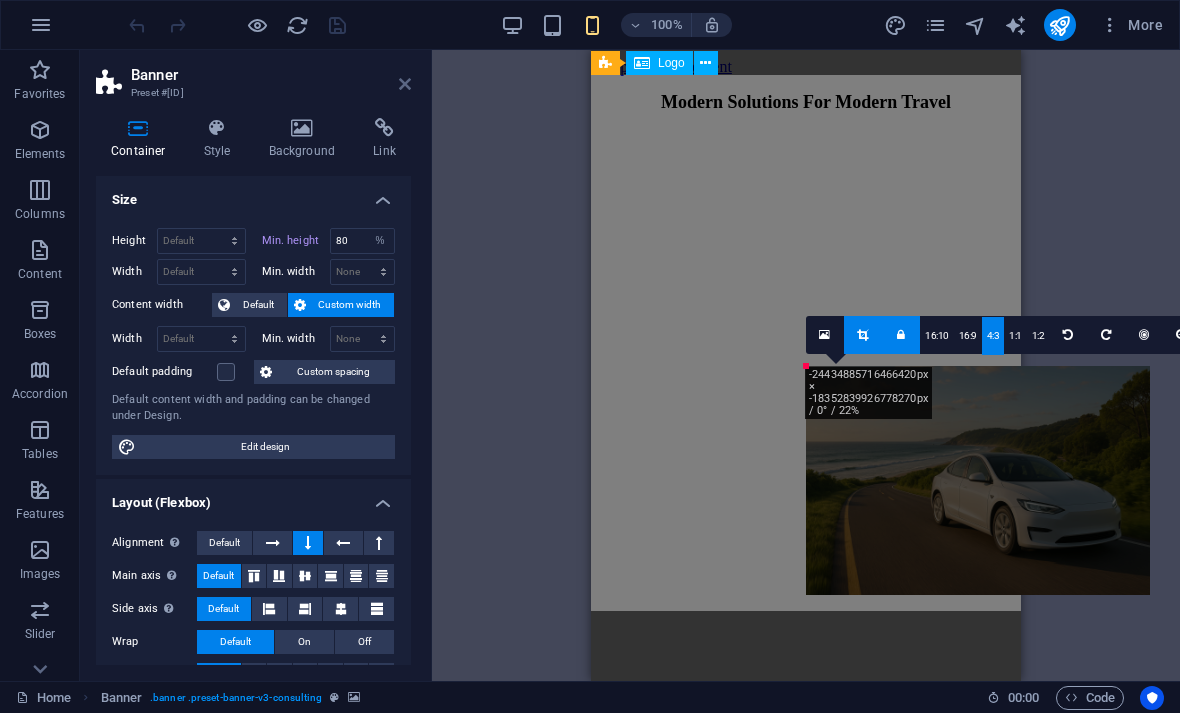 click at bounding box center (405, 84) 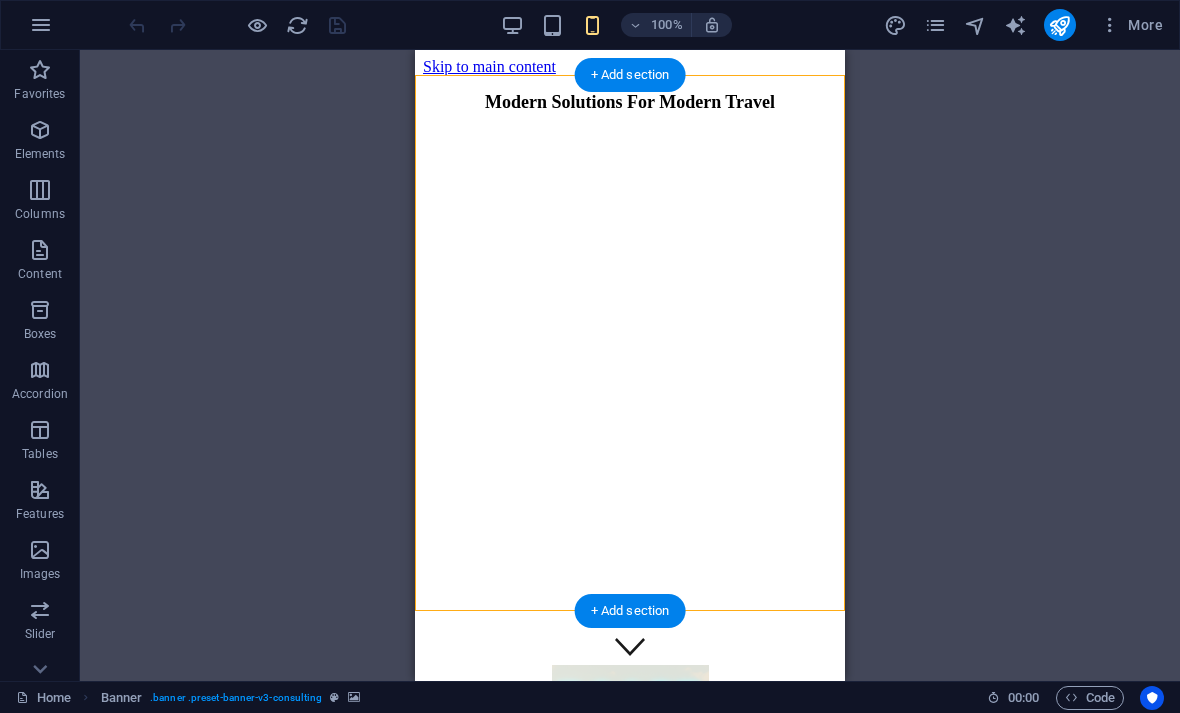 click at bounding box center [630, 129] 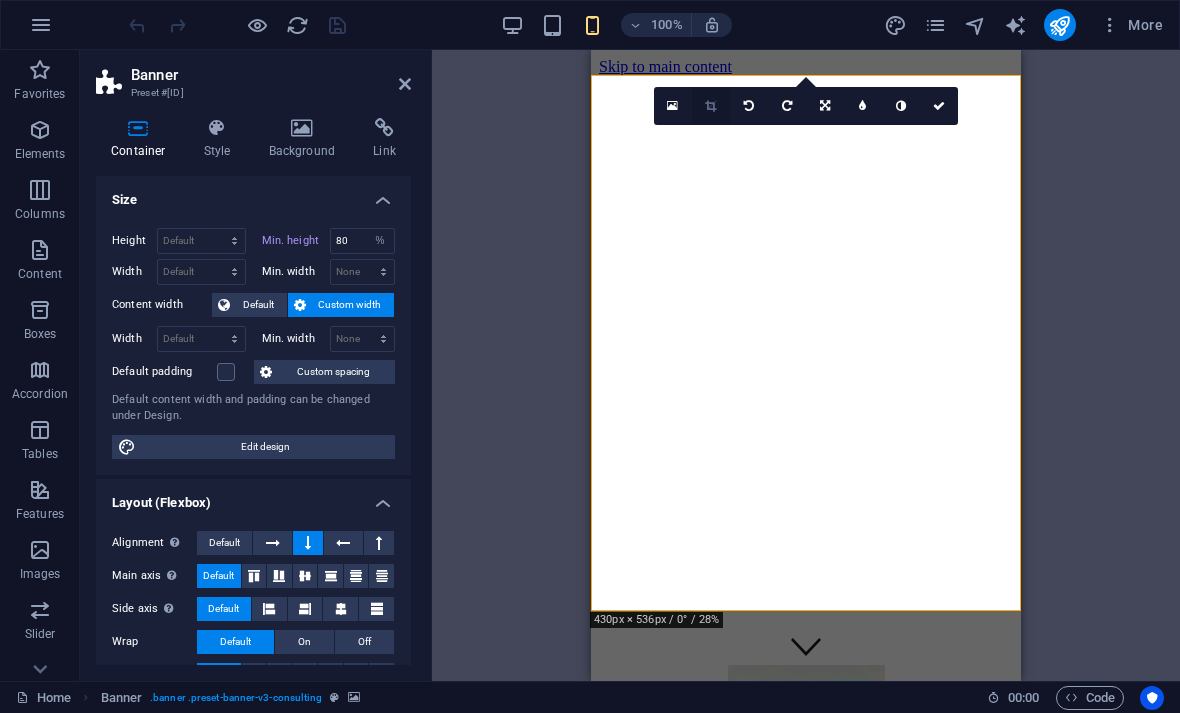 click at bounding box center [710, 106] 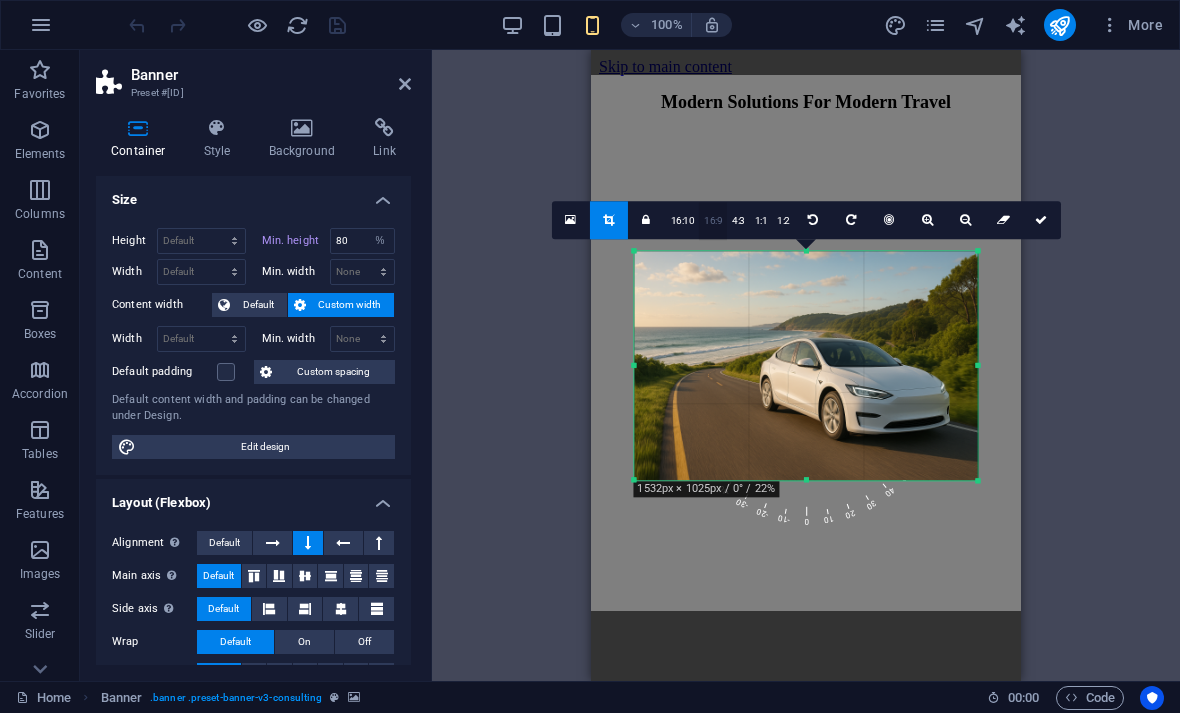 click on "16:9" at bounding box center (713, 221) 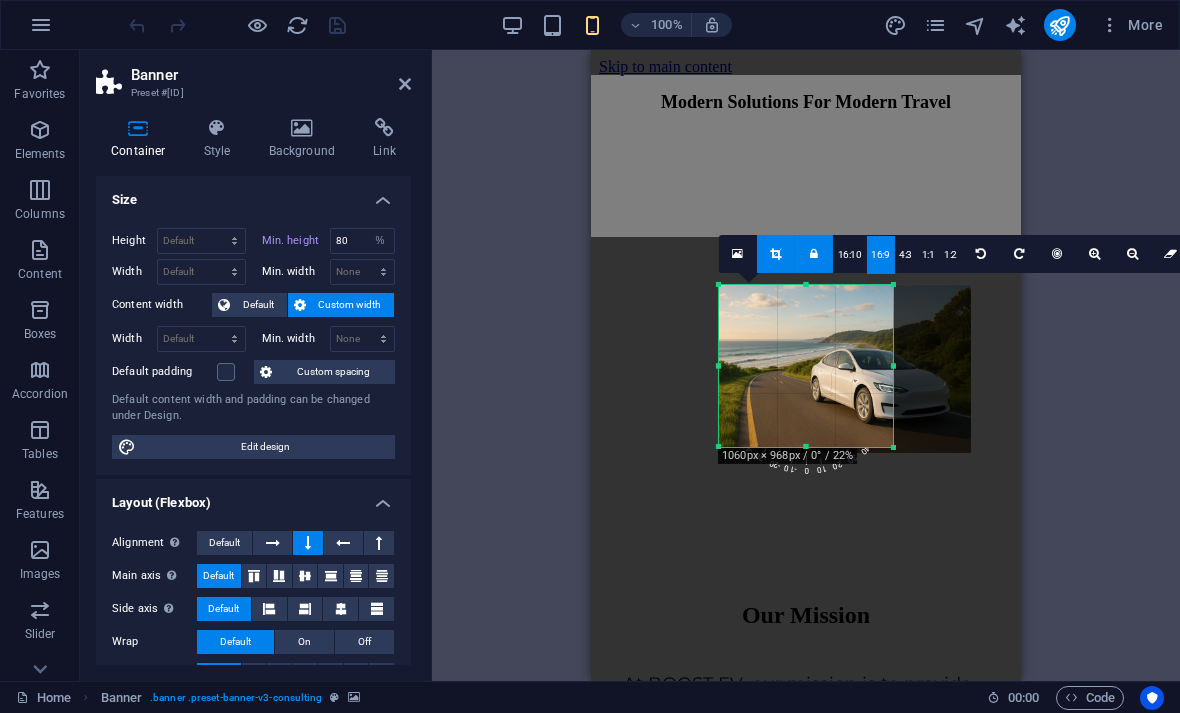 drag, startPoint x: 981, startPoint y: 367, endPoint x: 812, endPoint y: 351, distance: 169.7557 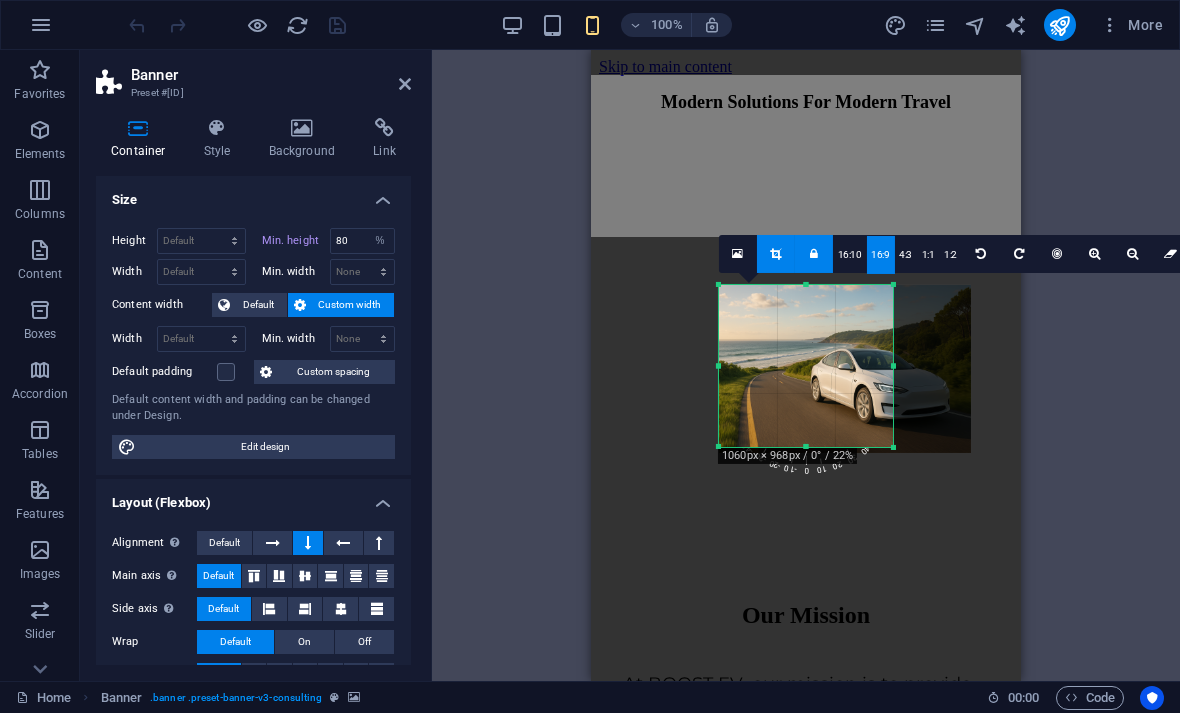 click on "180 170 160 150 140 130 120 110 100 90 80 70 60 50 40 30 20 10 0 -10 -20 -30 -40 -50 -60 -70 -80 -90 -100 -110 -120 -130 -140 -150 -160 -170 1060px × 968px / 0° / 22% 16:10 16:9 4:3 1:1 1:2 0" at bounding box center [806, 365] 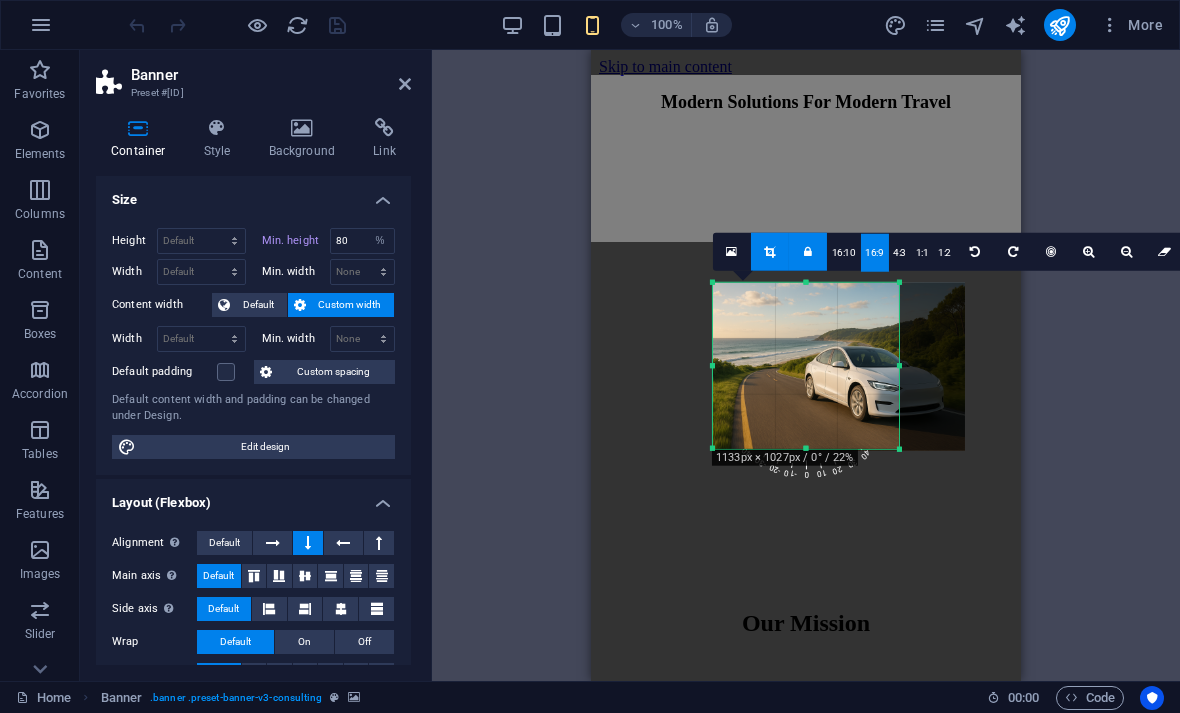 drag, startPoint x: 891, startPoint y: 366, endPoint x: 903, endPoint y: 367, distance: 12.0415945 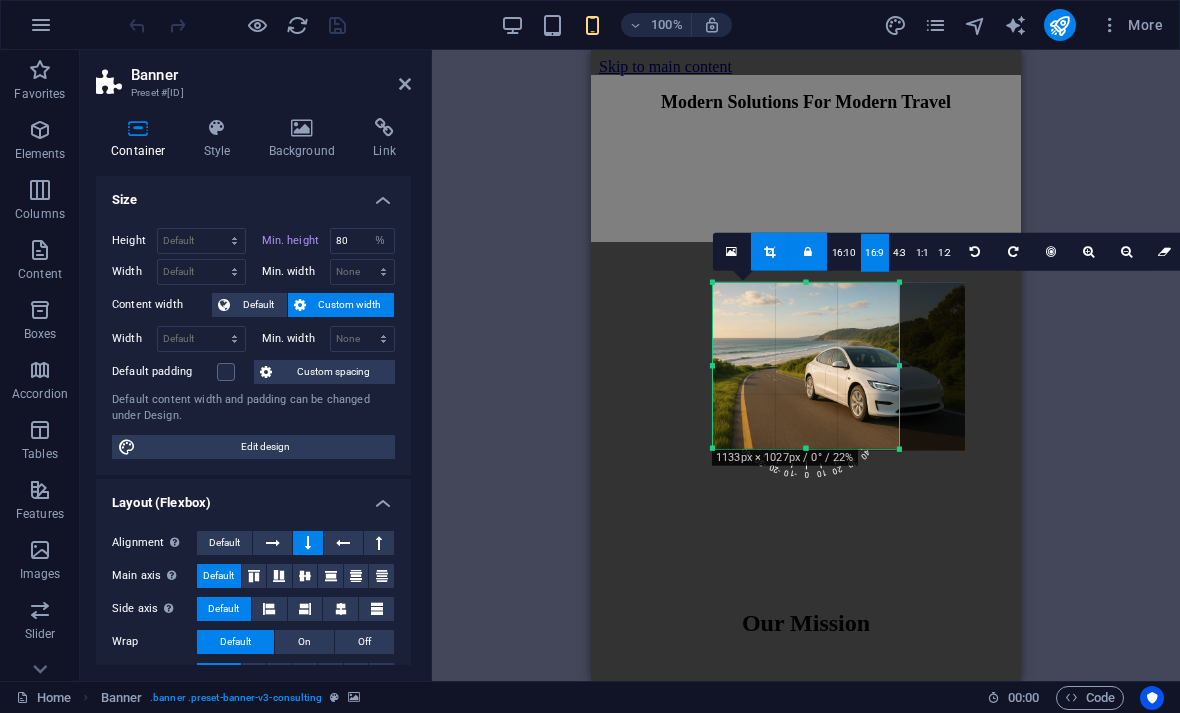 click at bounding box center [899, 365] 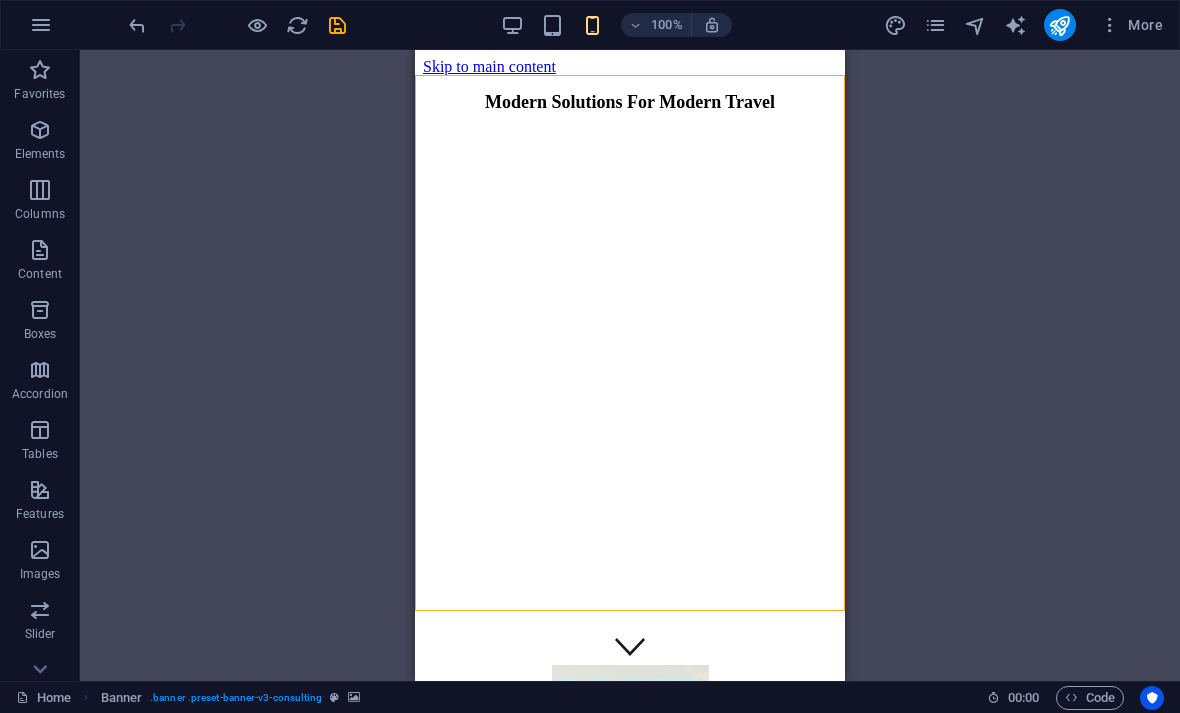 scroll, scrollTop: 0, scrollLeft: 0, axis: both 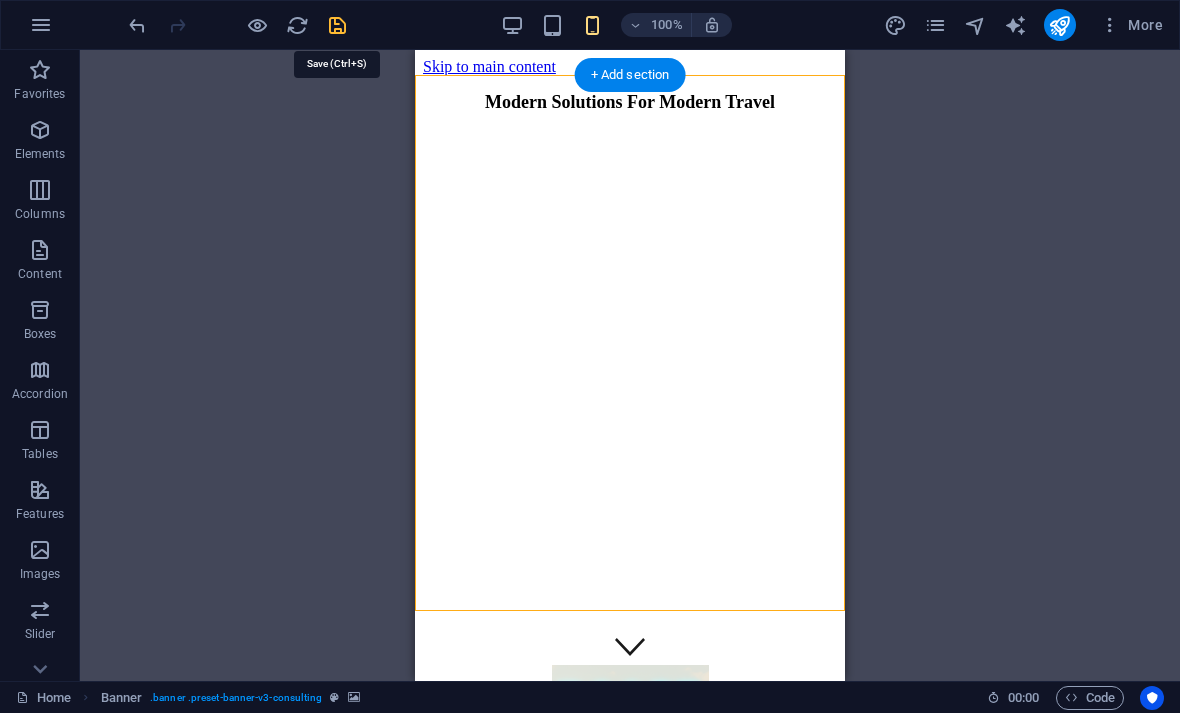 click at bounding box center (337, 25) 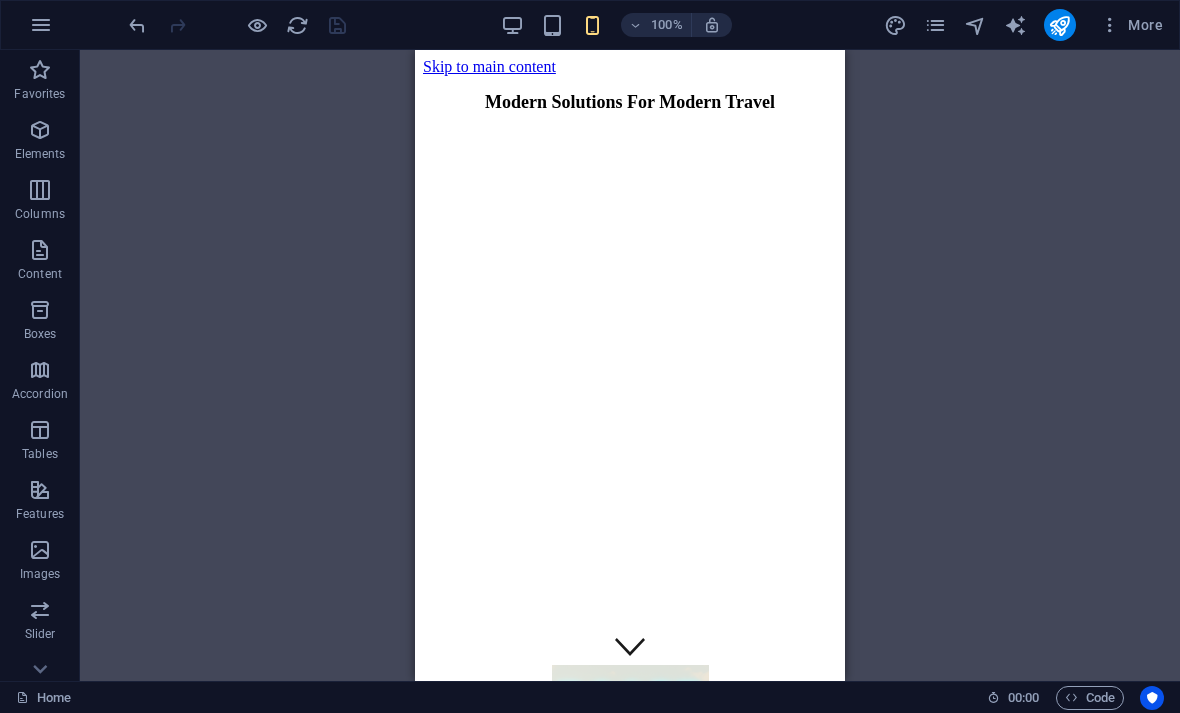 click on "Banner
Drag here to replace the existing content. Press “Ctrl” if you want to create a new element.
Banner   Logo   Text   Menu Bar   HTML   Container   Container   Text" at bounding box center (630, 365) 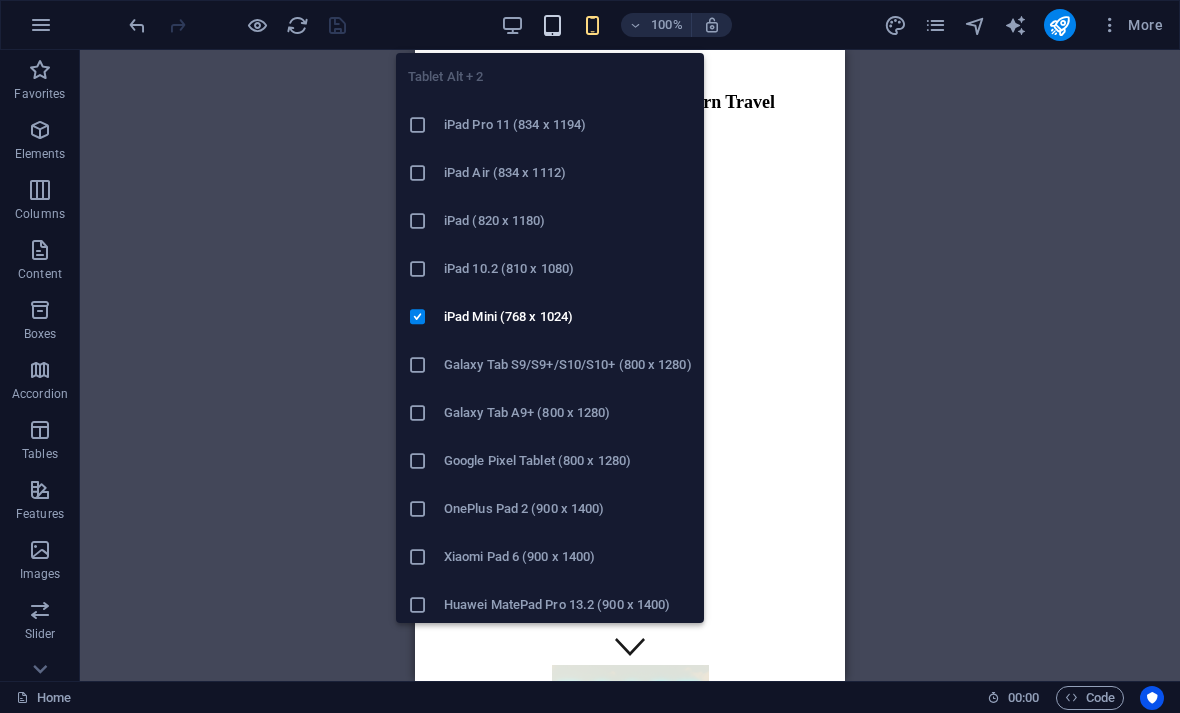 click at bounding box center [552, 25] 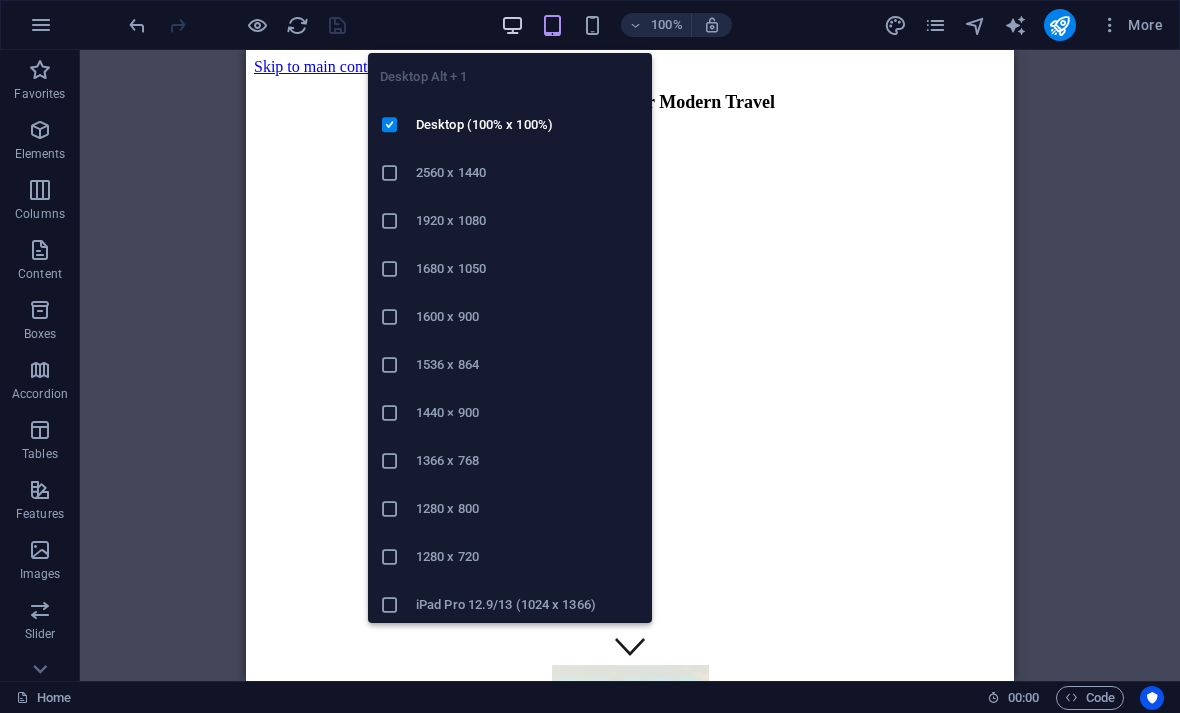 click at bounding box center (512, 25) 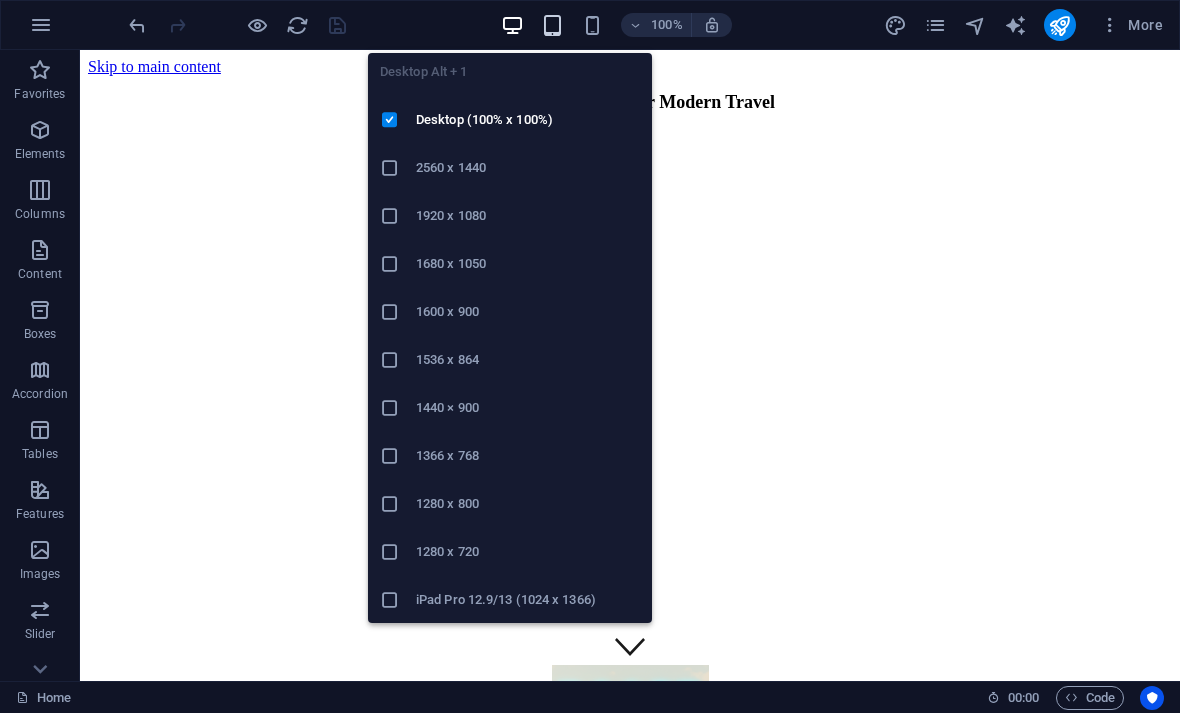 scroll, scrollTop: 0, scrollLeft: 0, axis: both 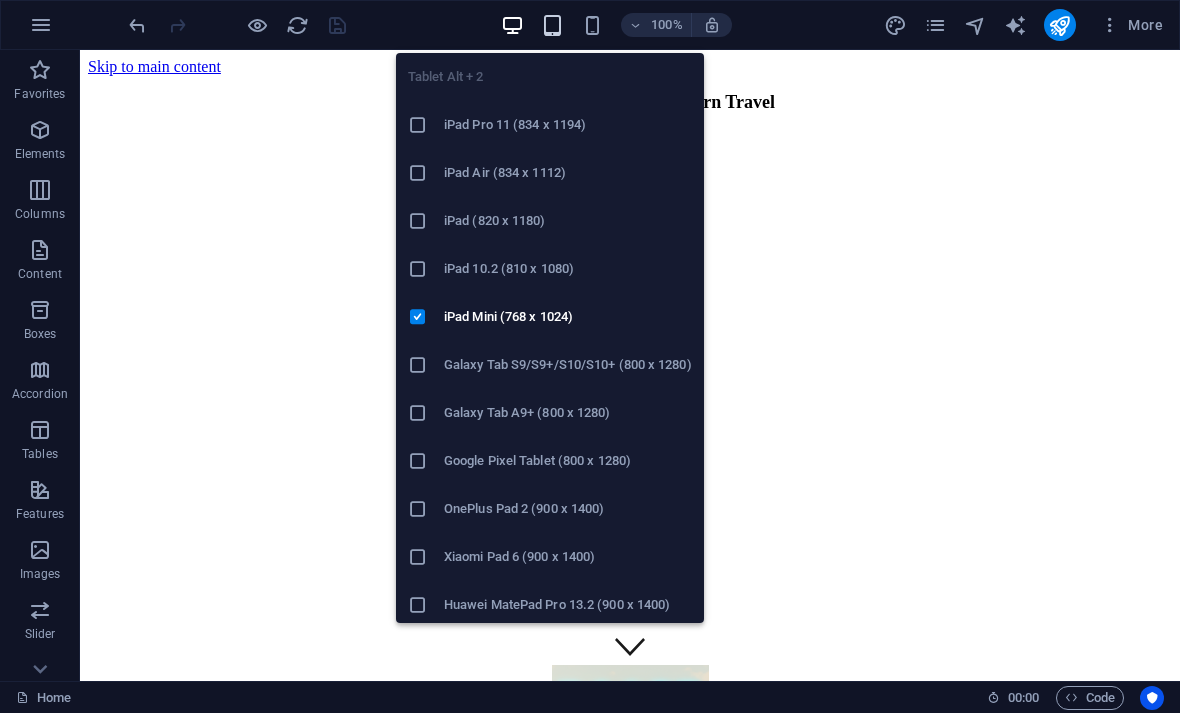click at bounding box center [552, 25] 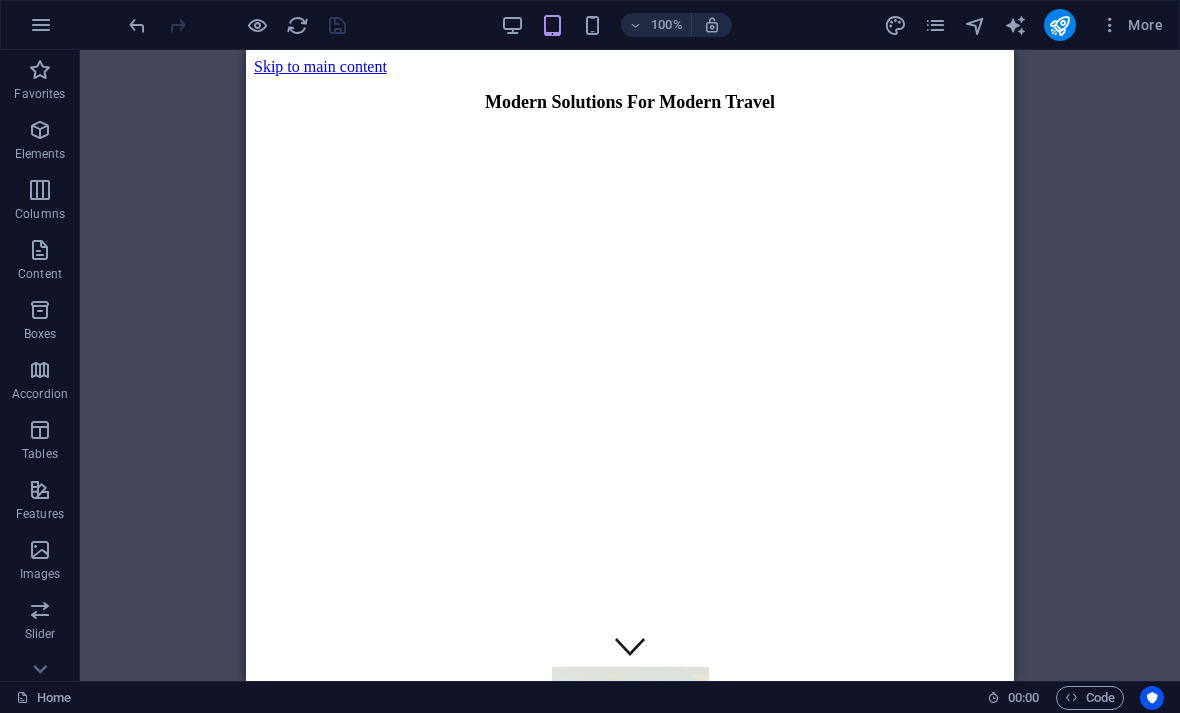 scroll, scrollTop: 0, scrollLeft: 0, axis: both 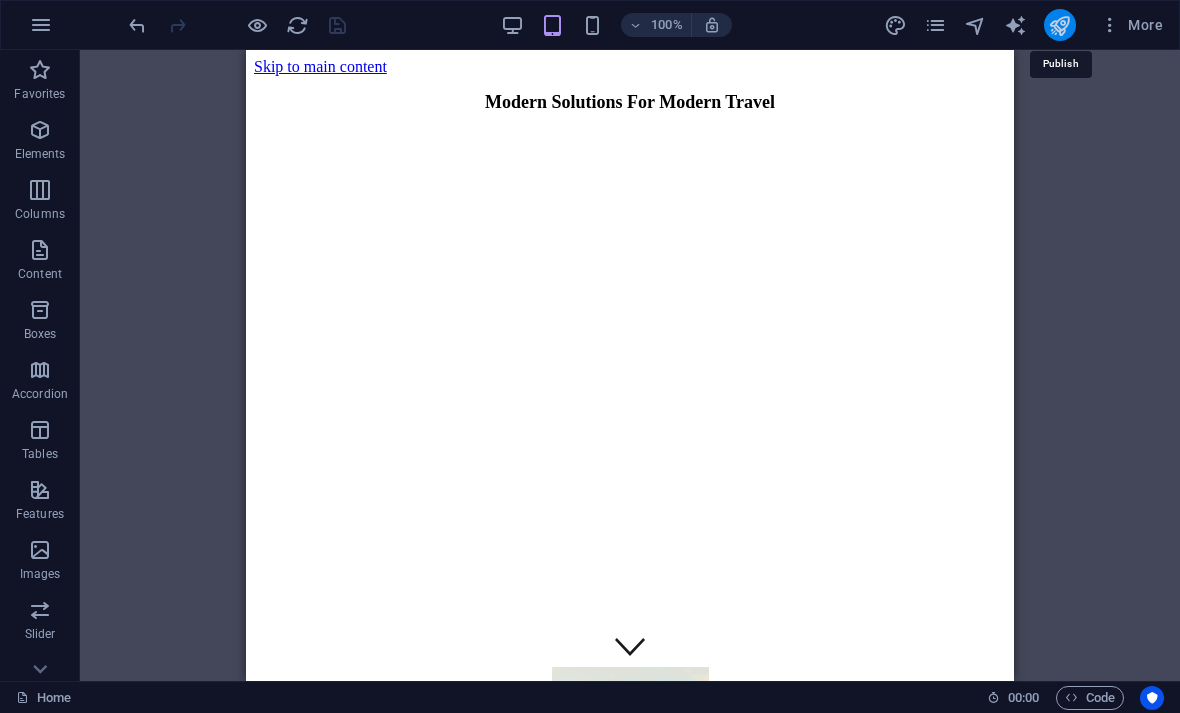 click at bounding box center (1059, 25) 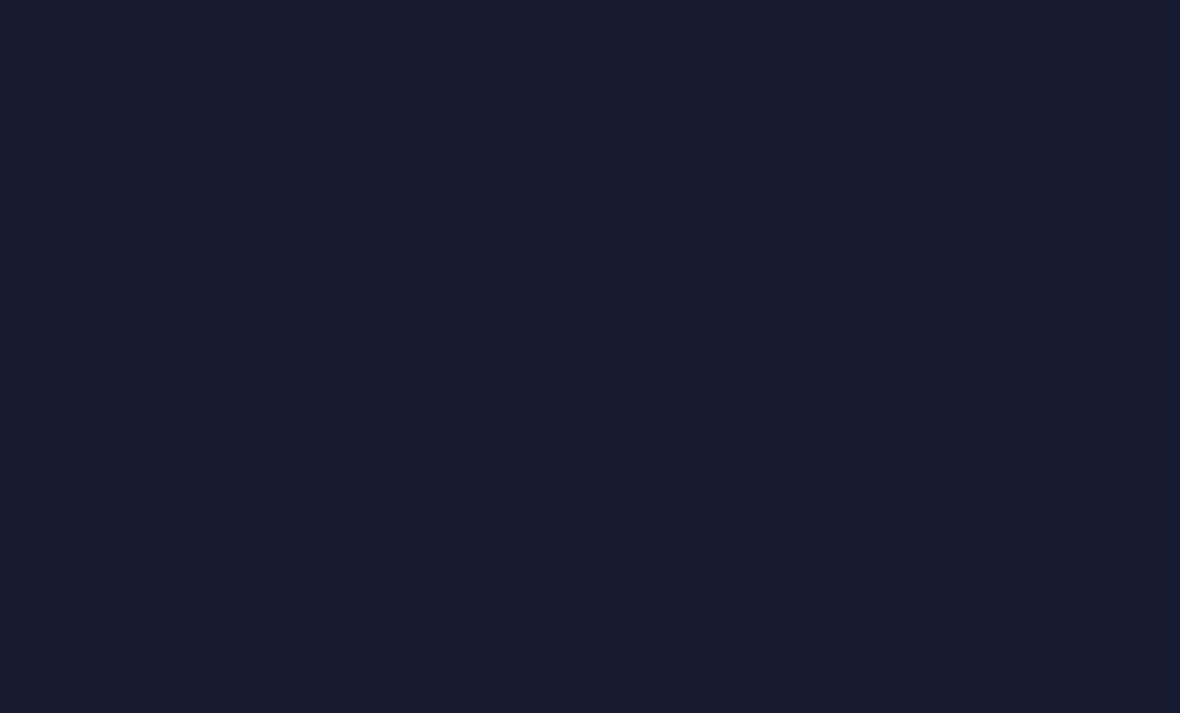 scroll, scrollTop: 0, scrollLeft: 0, axis: both 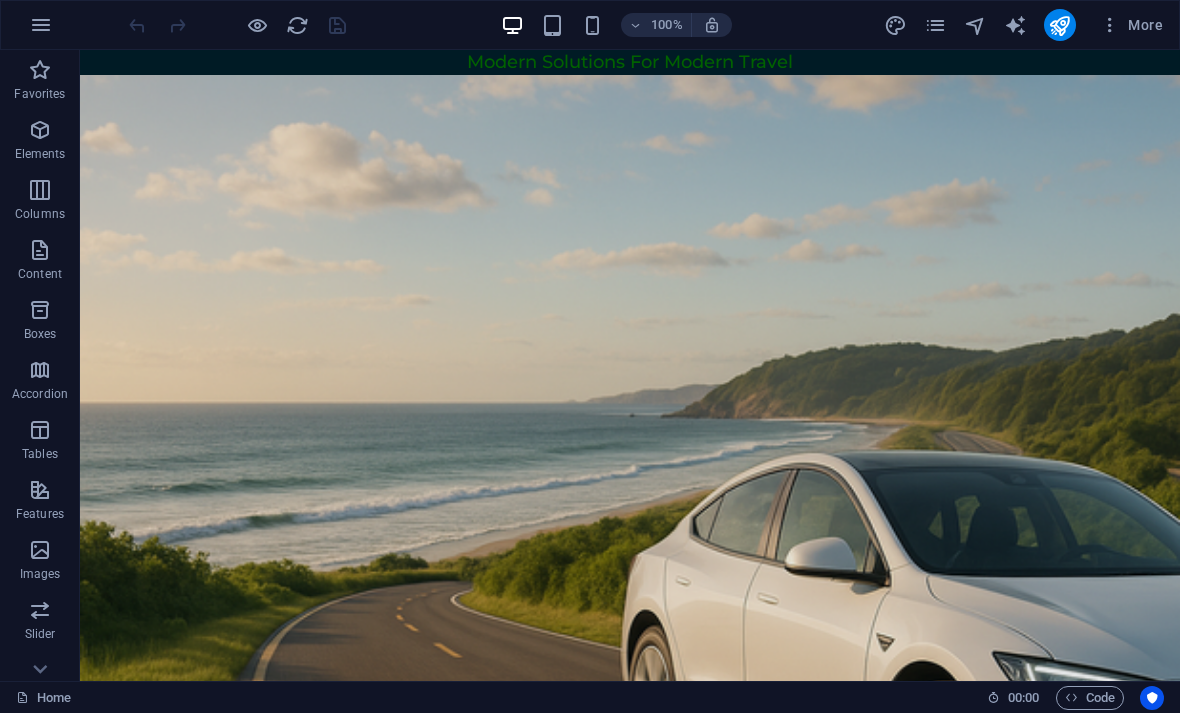 click on "100%" at bounding box center [616, 25] 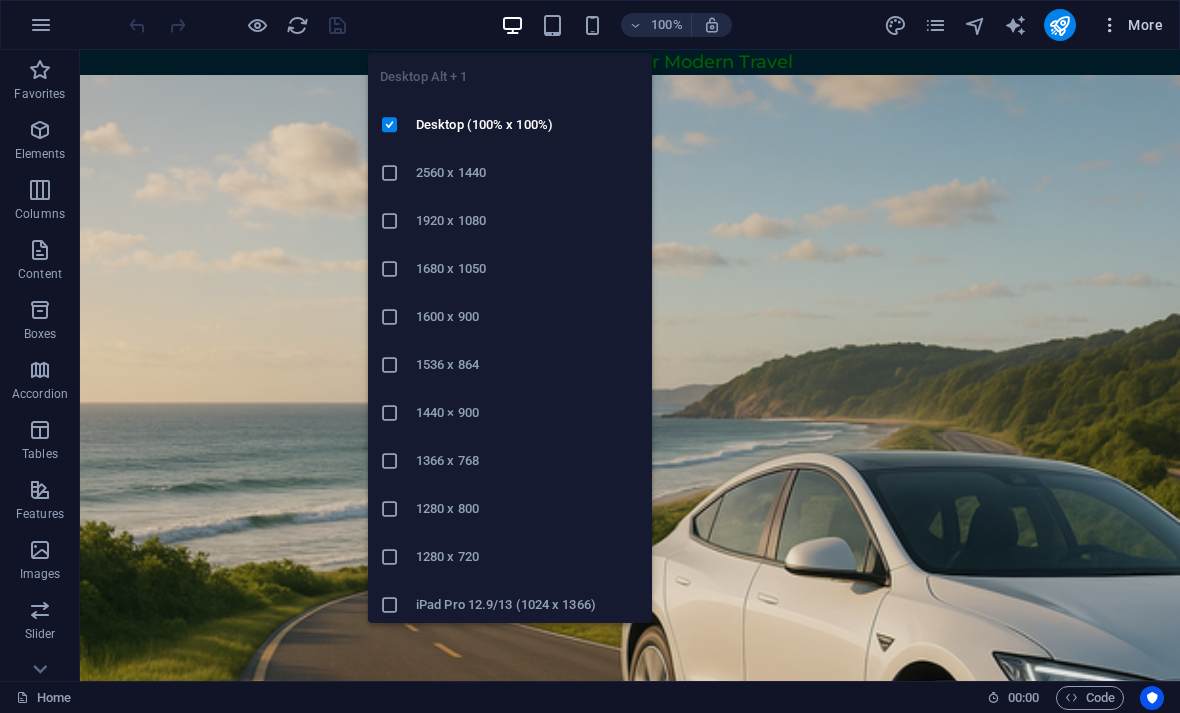 click on "More" at bounding box center (1131, 25) 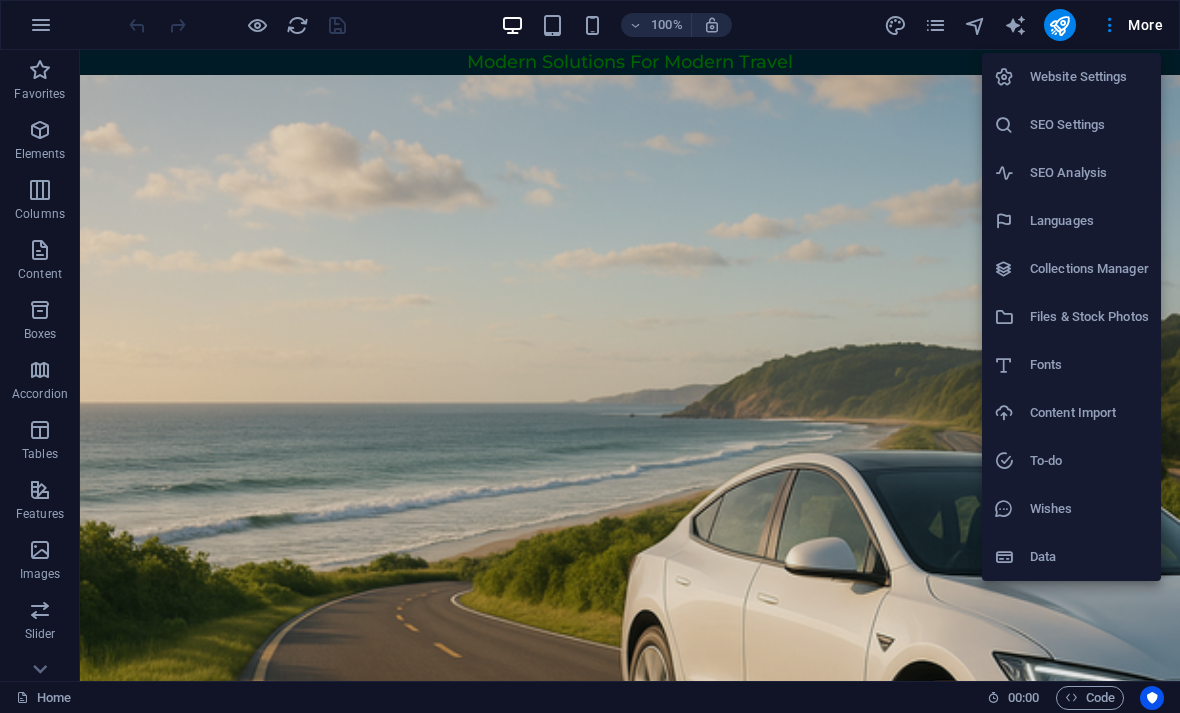click on "Website Settings" at bounding box center (1089, 77) 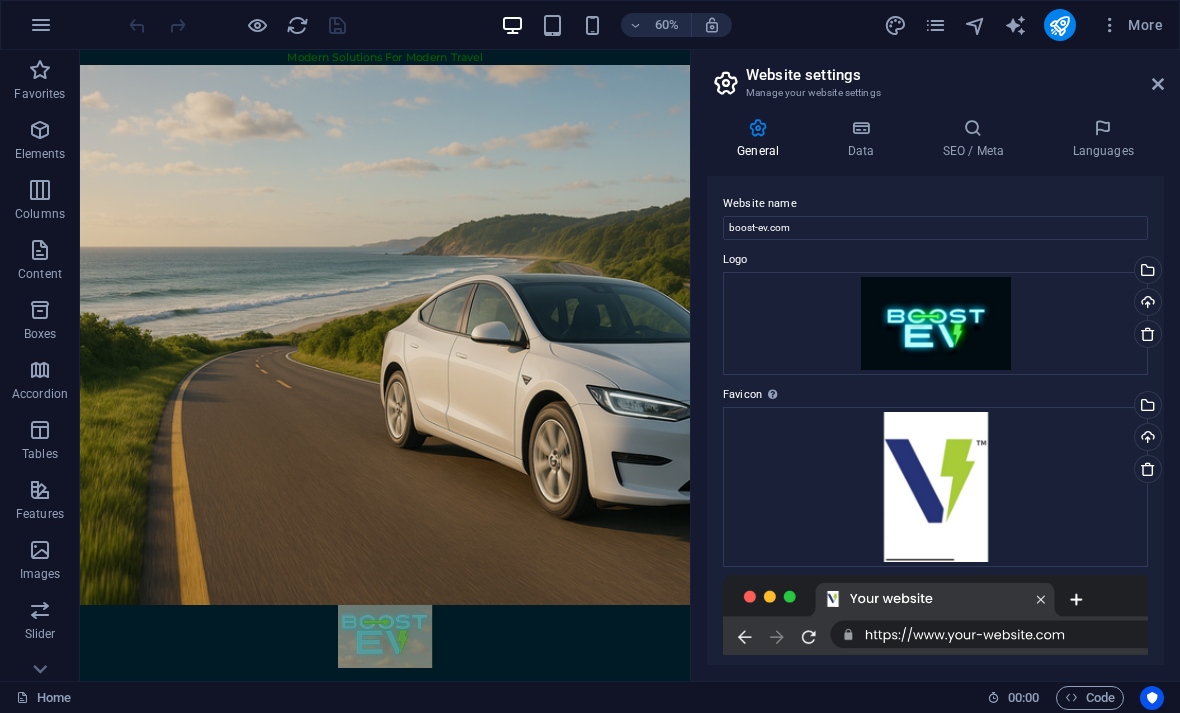 scroll, scrollTop: 0, scrollLeft: 0, axis: both 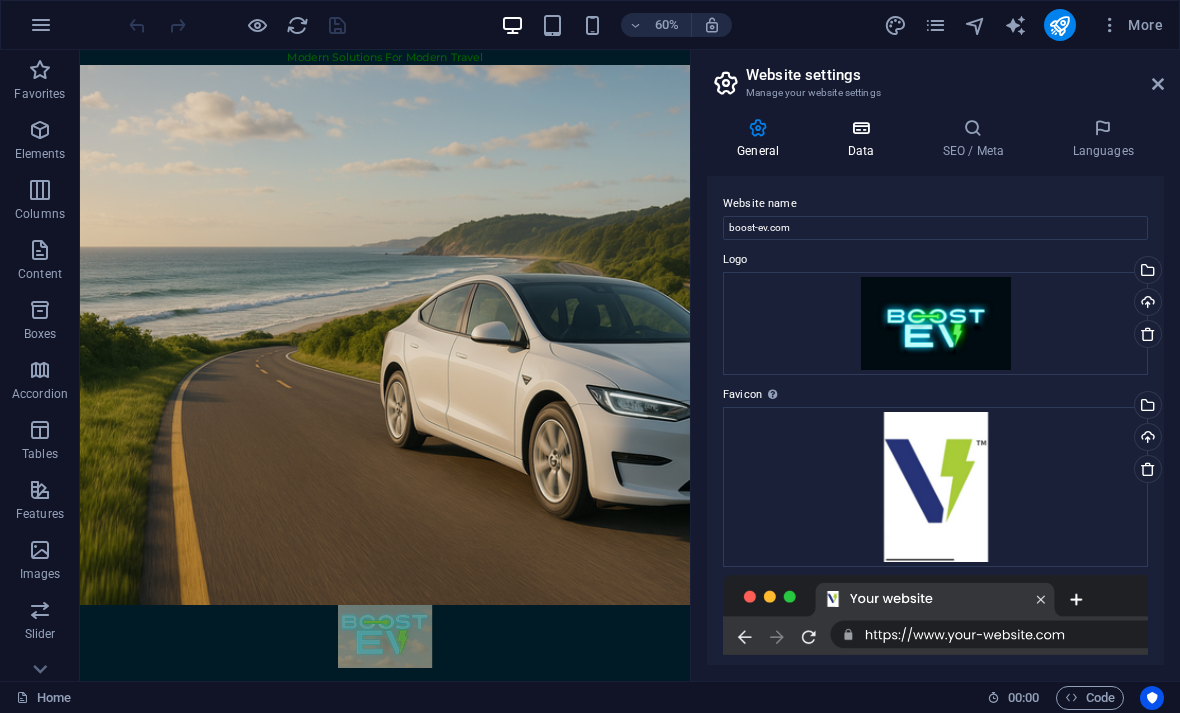 click at bounding box center (860, 128) 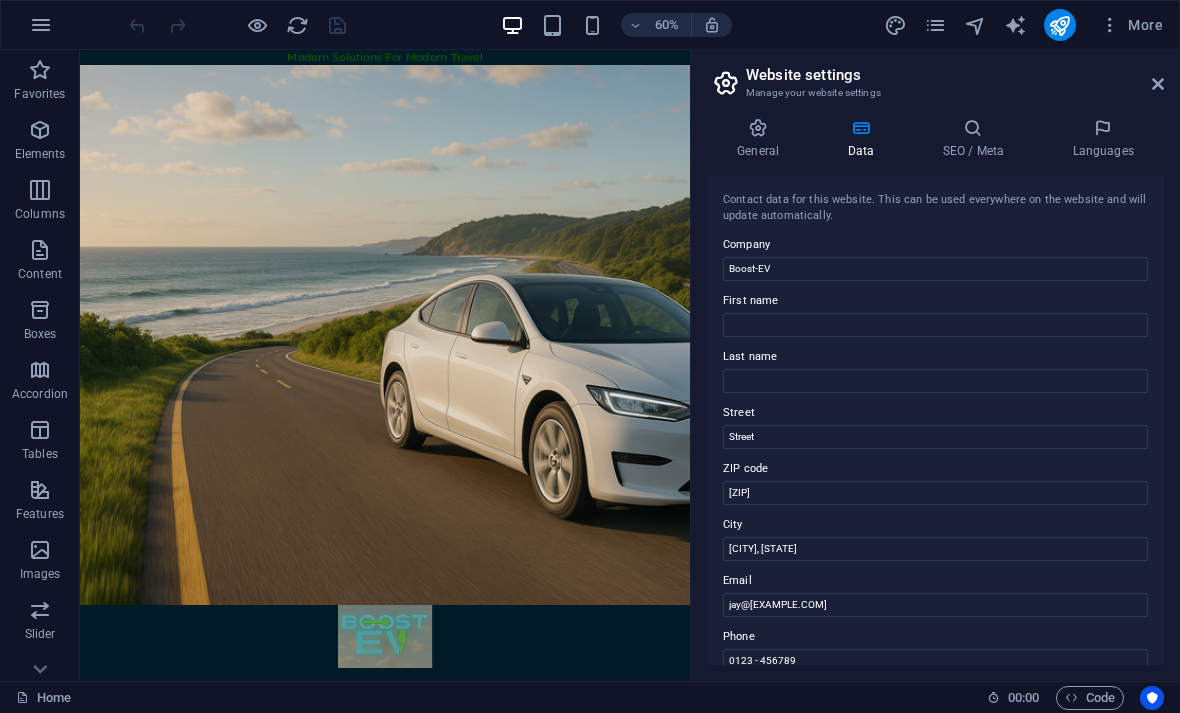 scroll, scrollTop: 0, scrollLeft: 0, axis: both 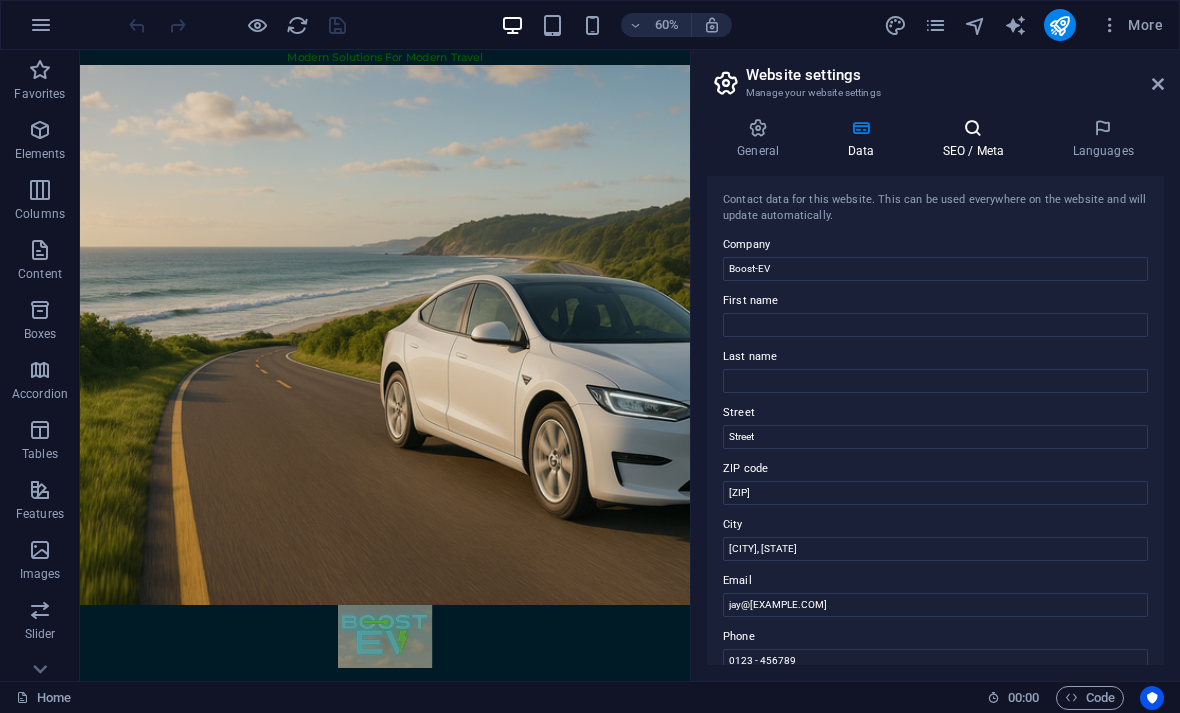 click at bounding box center (973, 128) 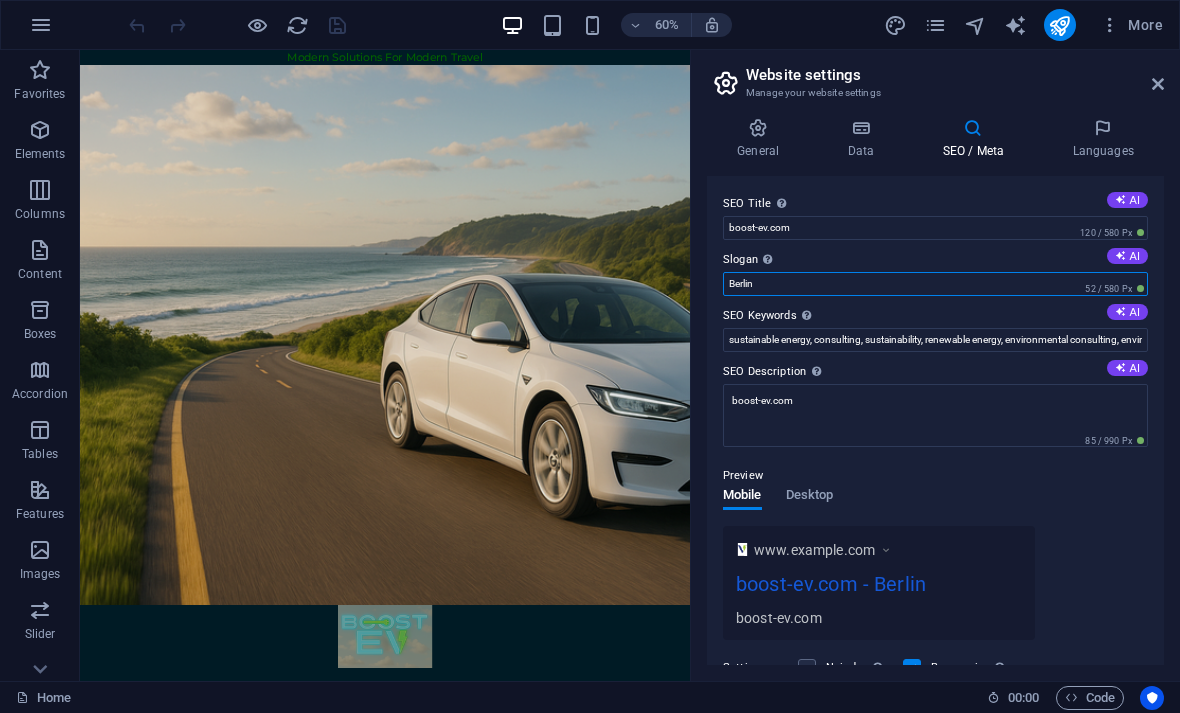 click on "Berlin" at bounding box center [935, 284] 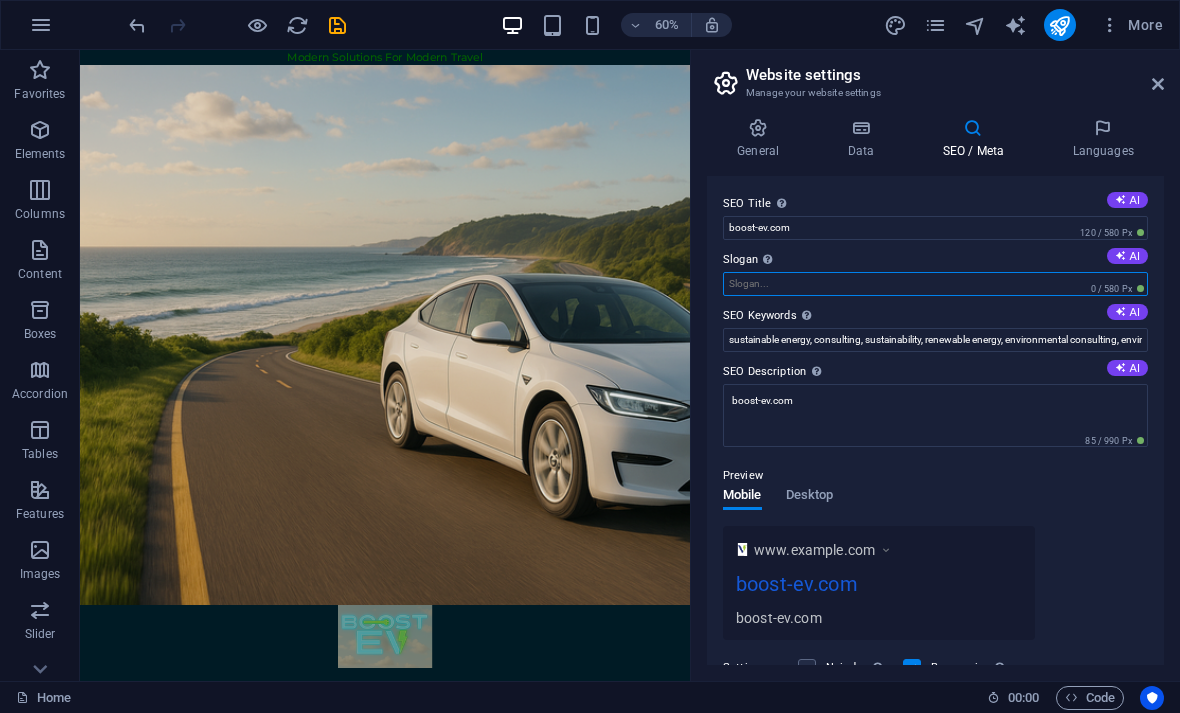 type on "B" 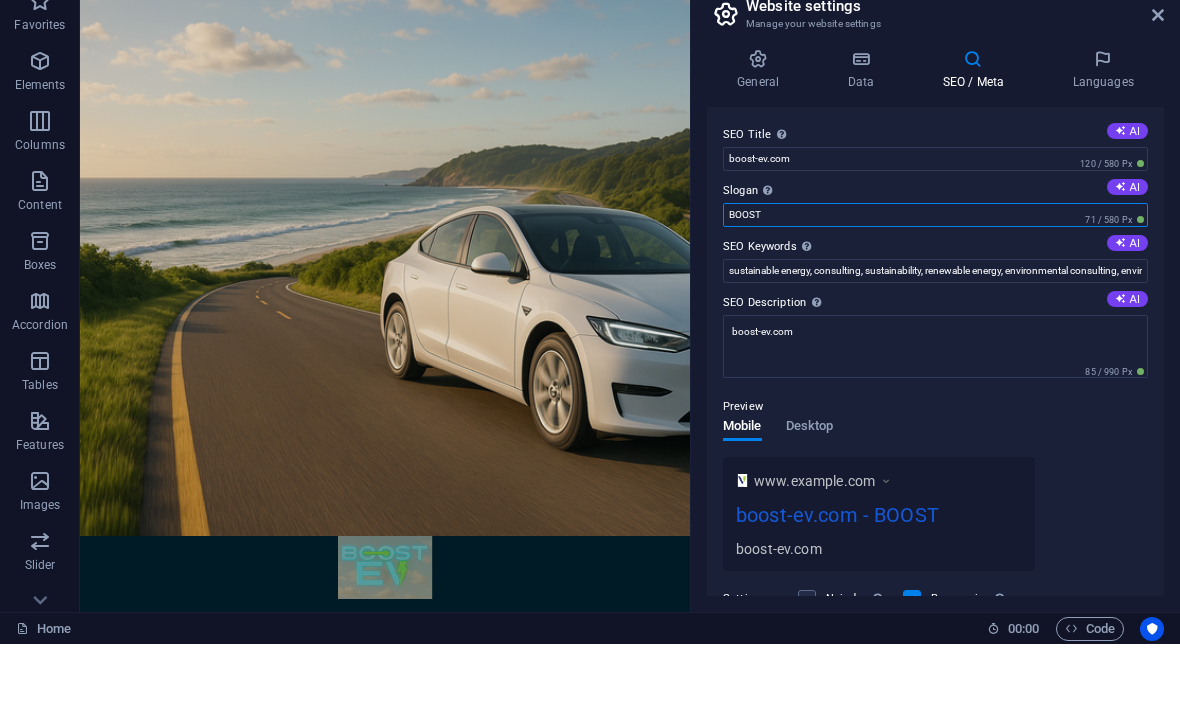 scroll, scrollTop: 0, scrollLeft: 0, axis: both 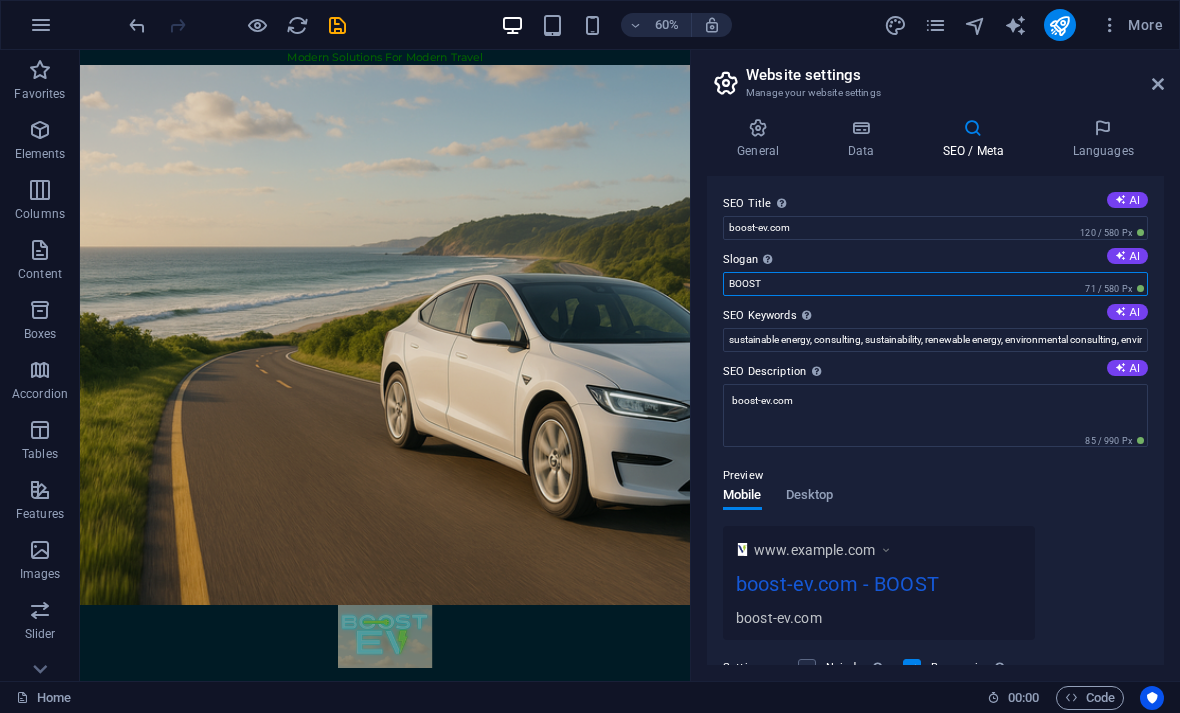 type on "BOOST" 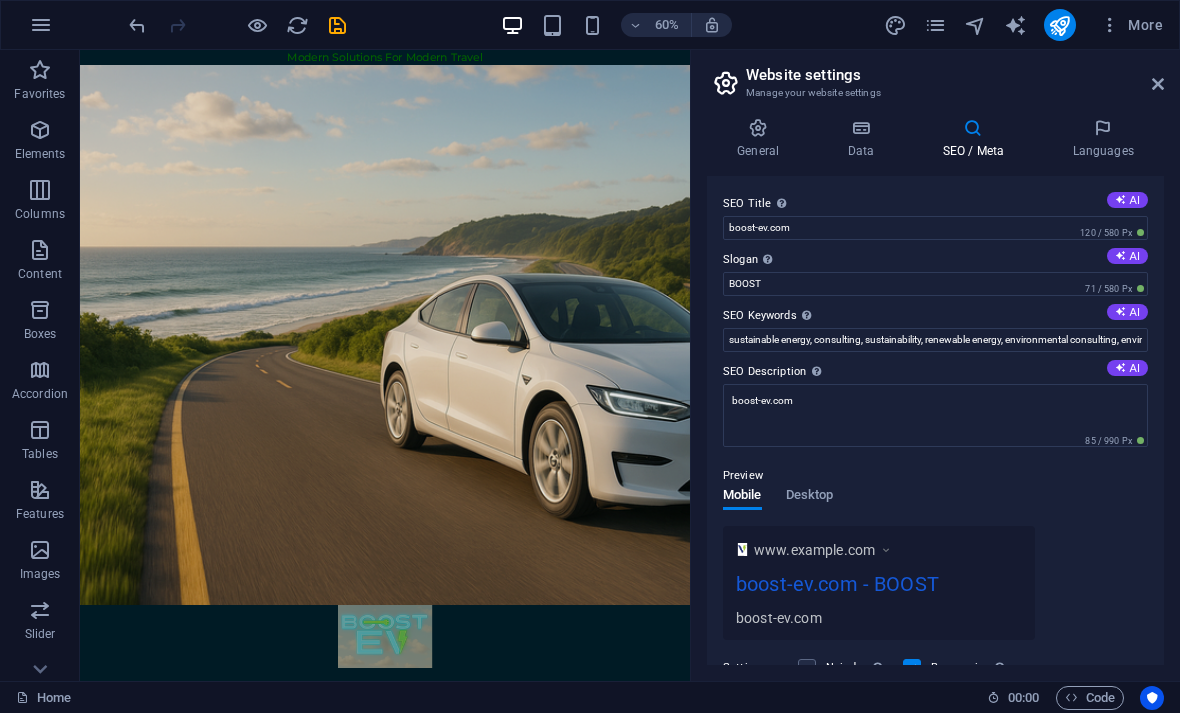click on "60% More" at bounding box center (648, 25) 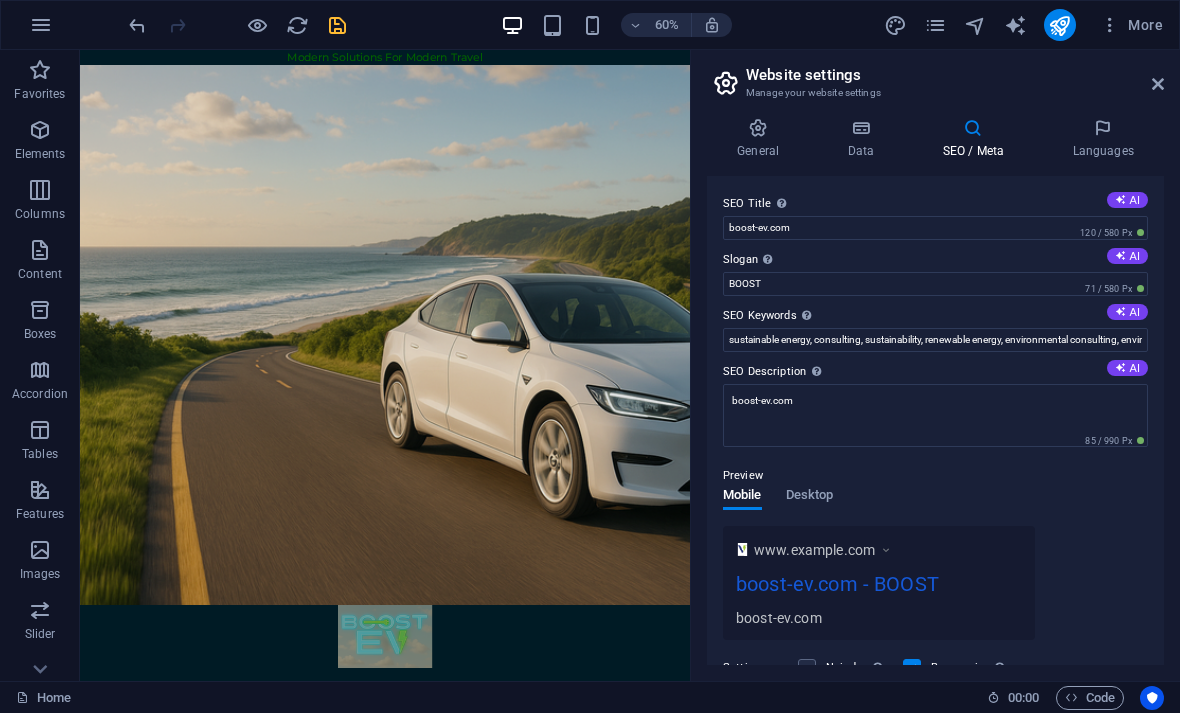 click at bounding box center [337, 25] 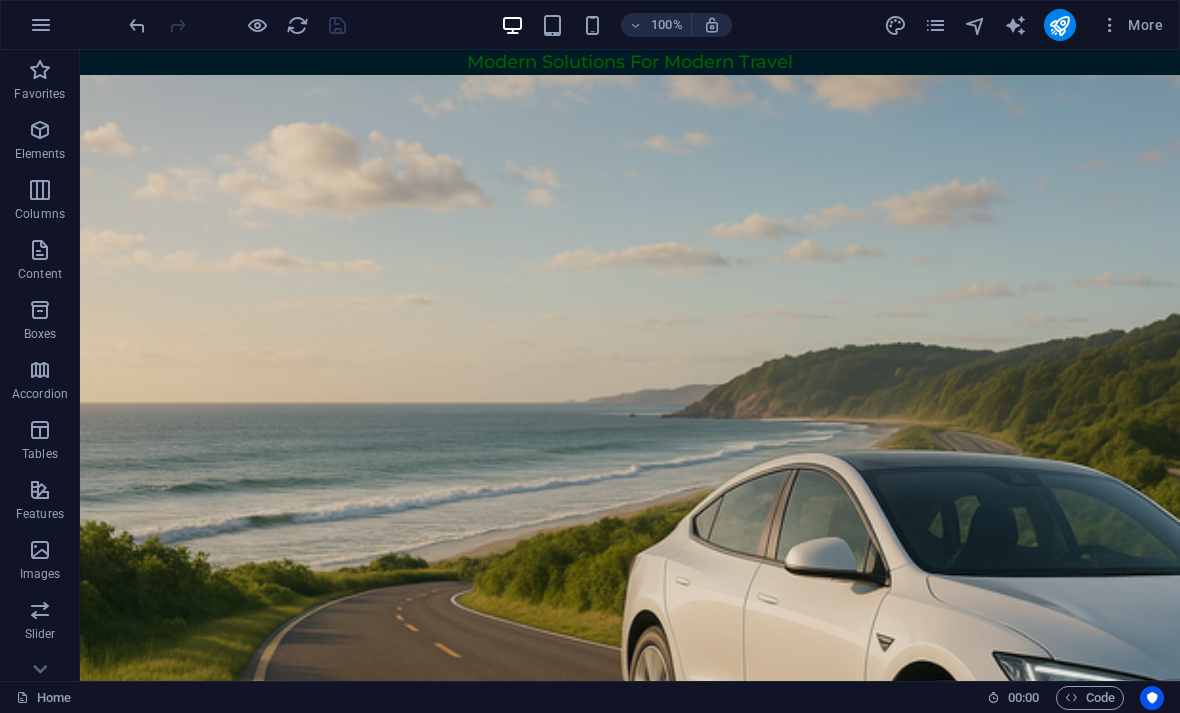 click on "100% More" at bounding box center (648, 25) 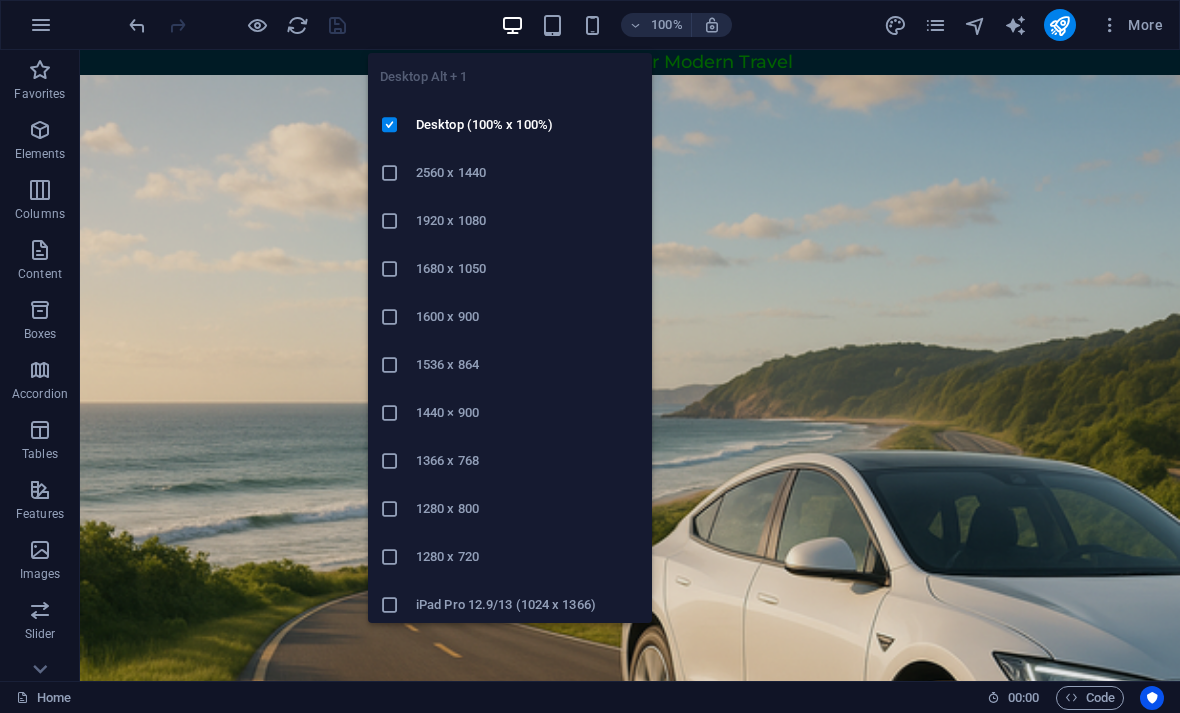 click on "100%" at bounding box center [616, 25] 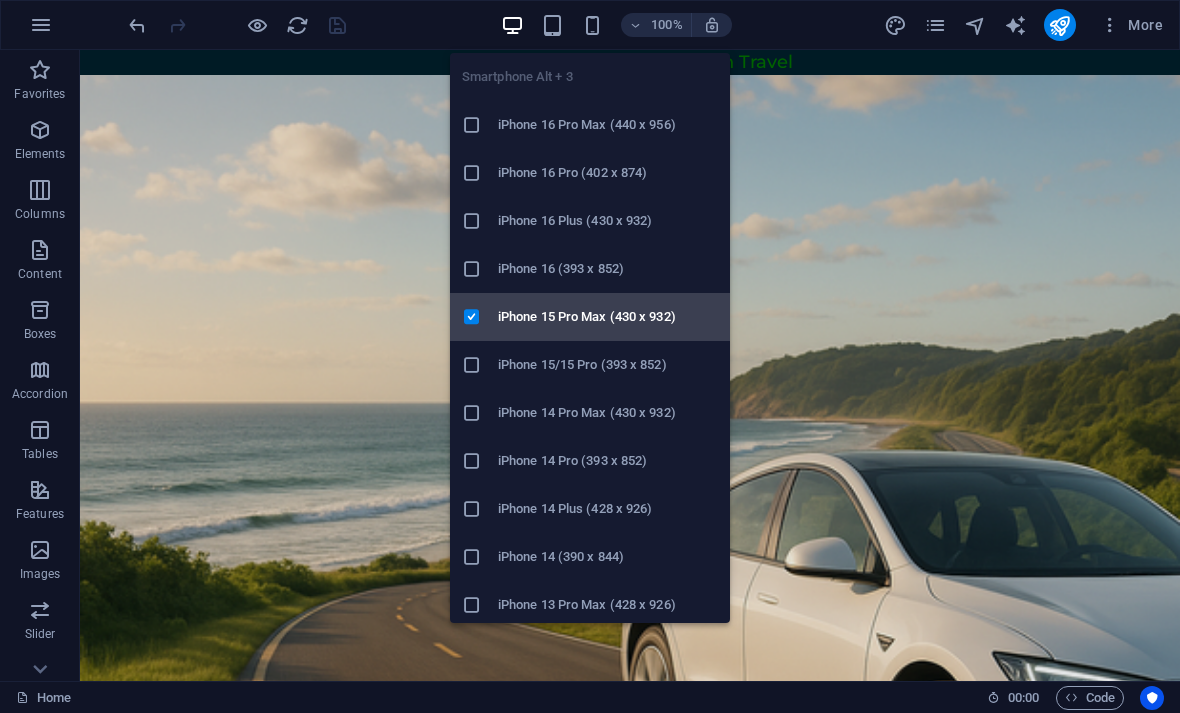 click at bounding box center (472, 317) 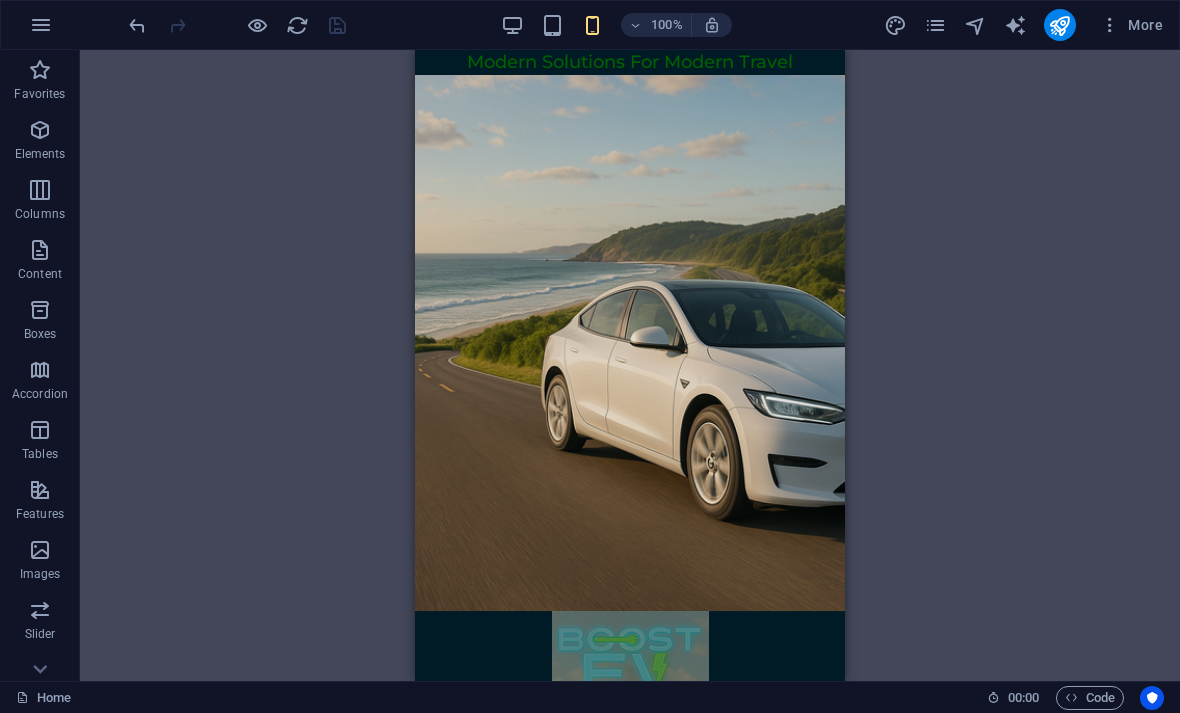 scroll, scrollTop: 0, scrollLeft: 0, axis: both 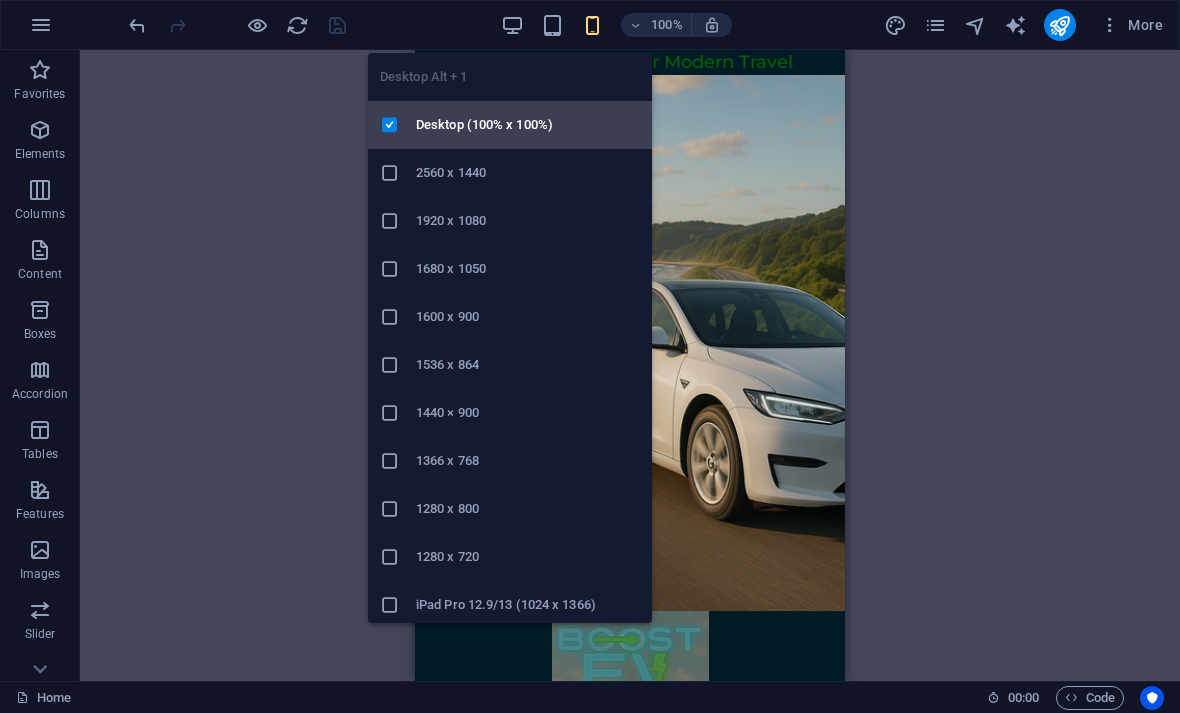 click on "Desktop (100% x 100%)" at bounding box center (528, 125) 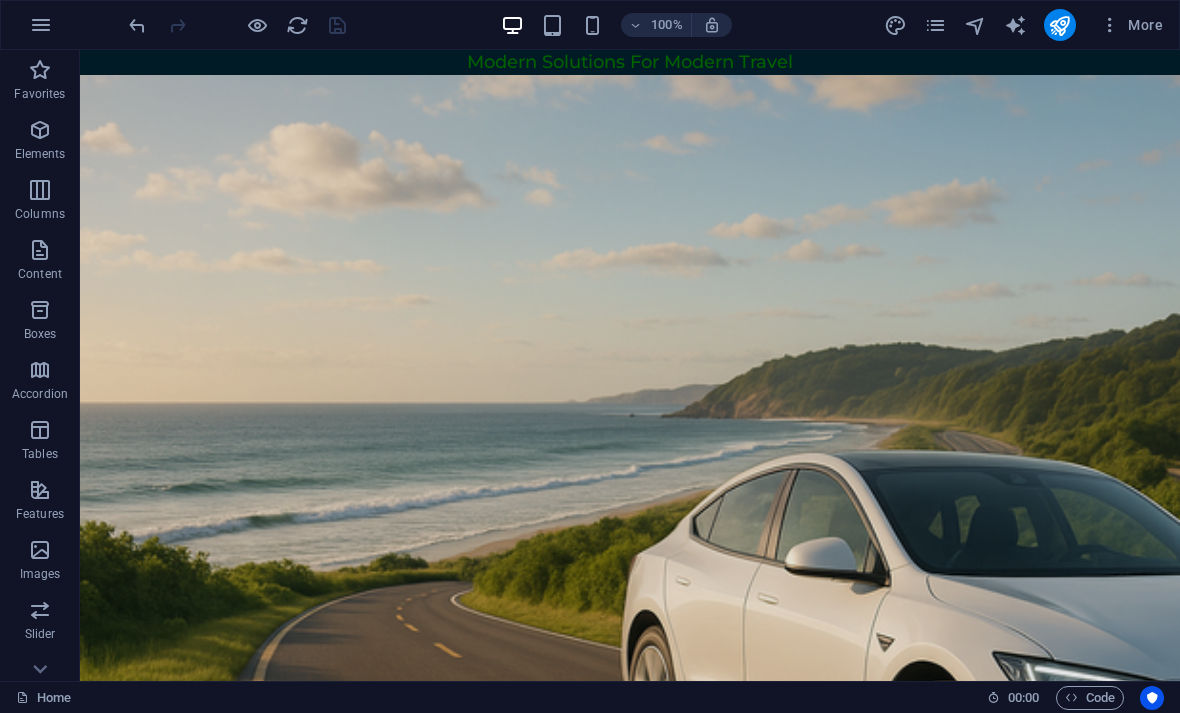 scroll, scrollTop: -3, scrollLeft: 0, axis: vertical 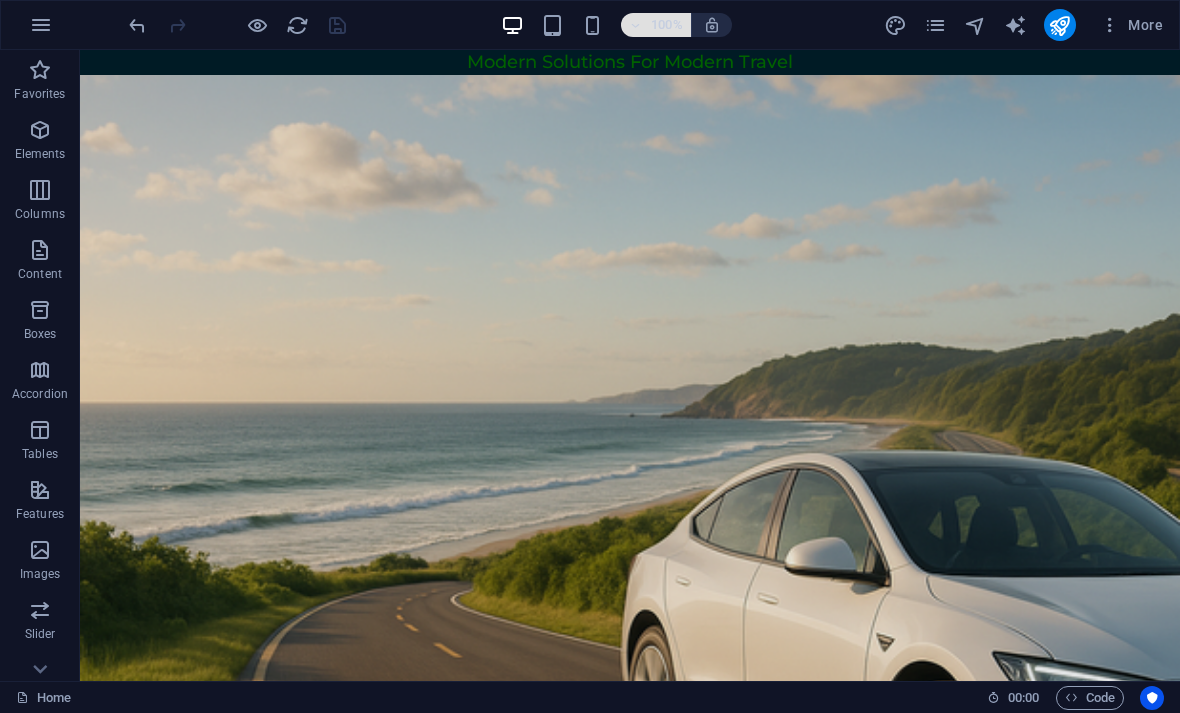 click on "100%" at bounding box center (667, 25) 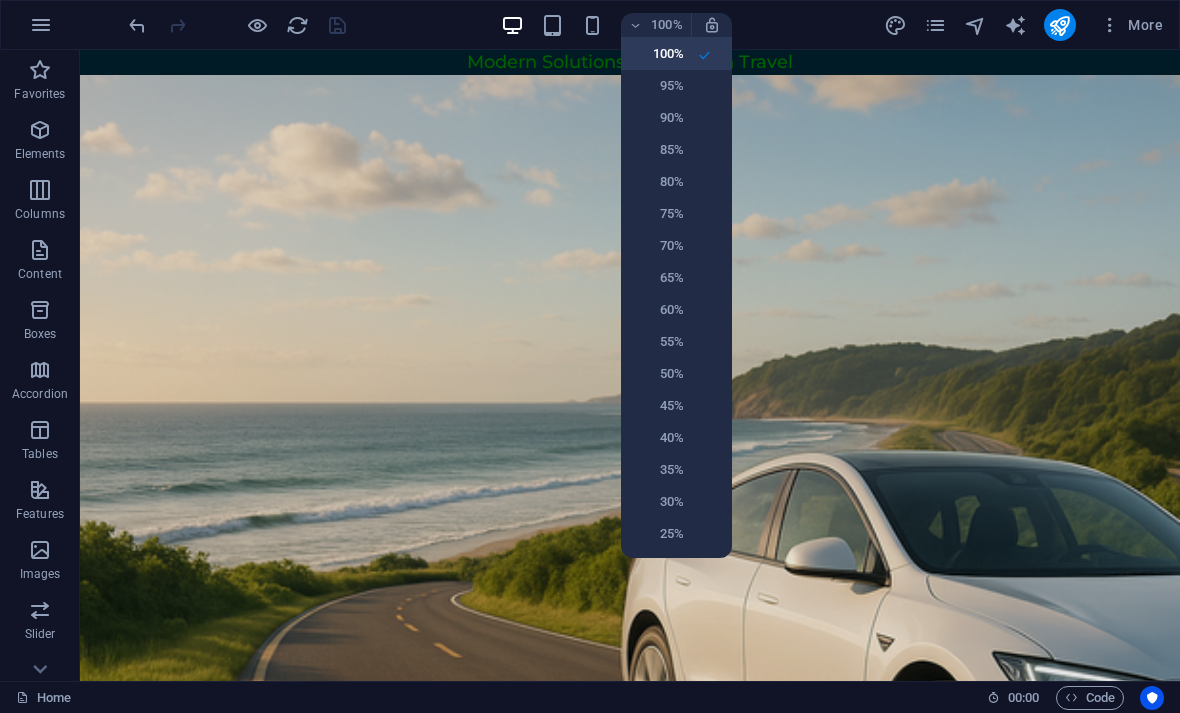 click on "100%" at bounding box center (676, 54) 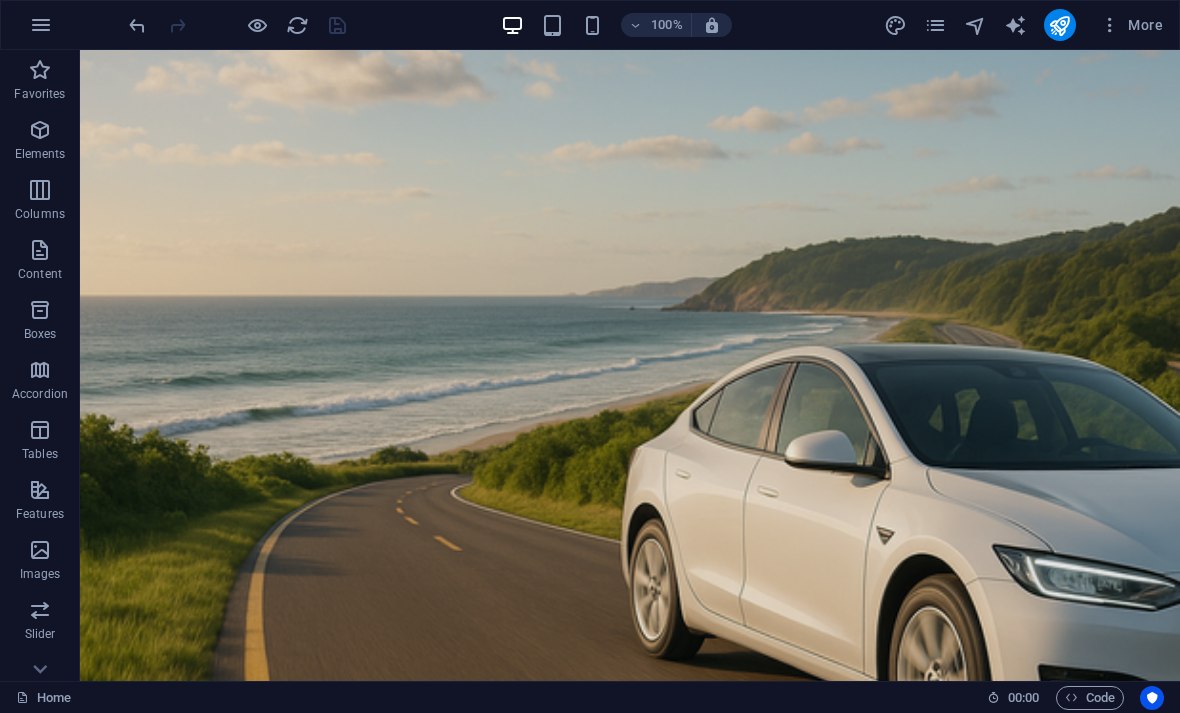 scroll, scrollTop: 318, scrollLeft: 0, axis: vertical 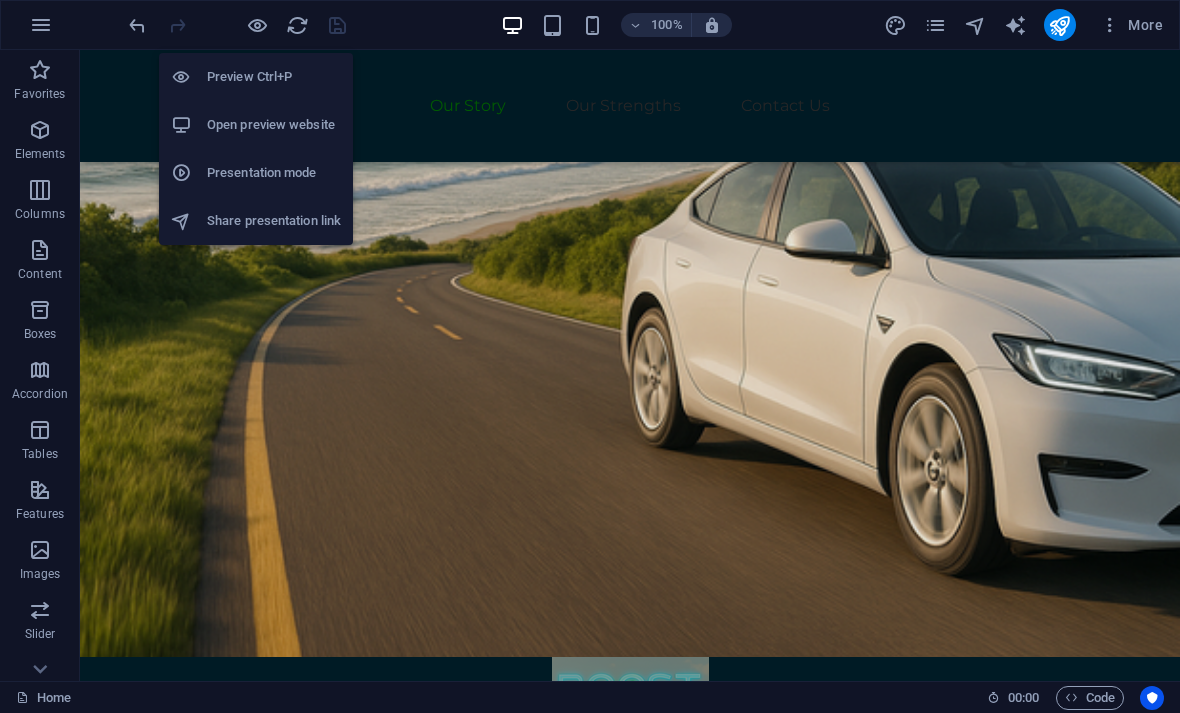 click on "Preview Ctrl+P" at bounding box center [274, 77] 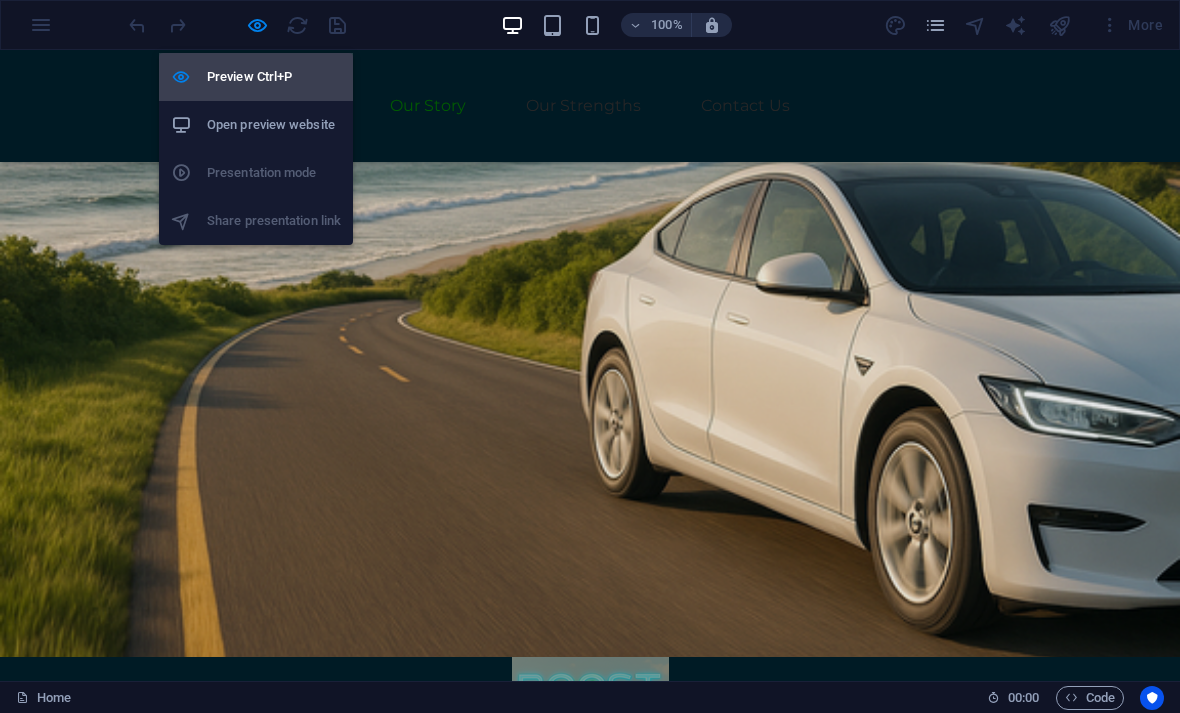 click on "Preview Ctrl+P" at bounding box center [274, 77] 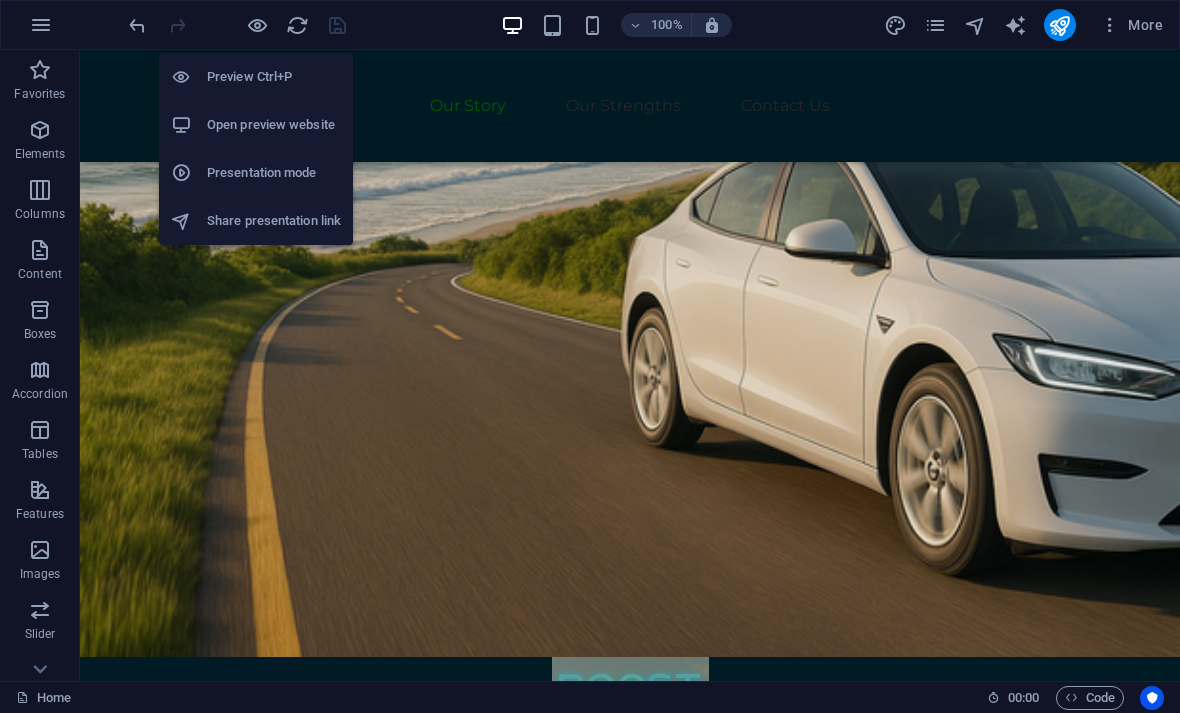 click on "Preview Ctrl+P" at bounding box center [256, 77] 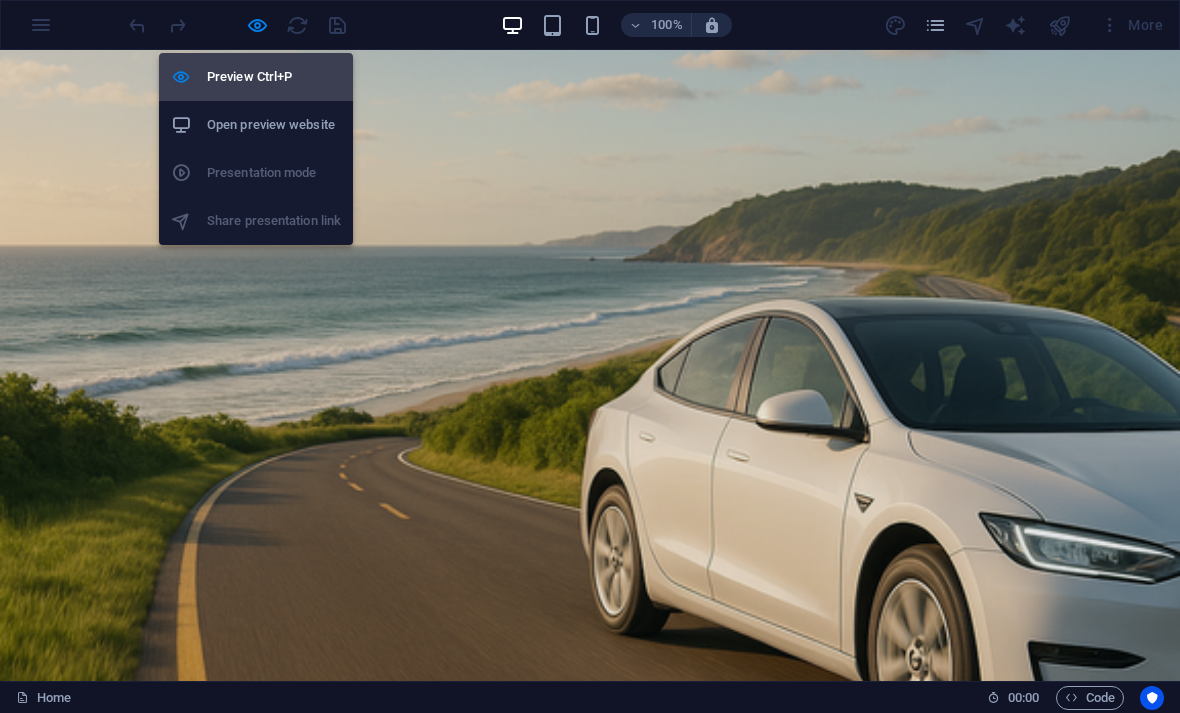 scroll, scrollTop: 178, scrollLeft: 0, axis: vertical 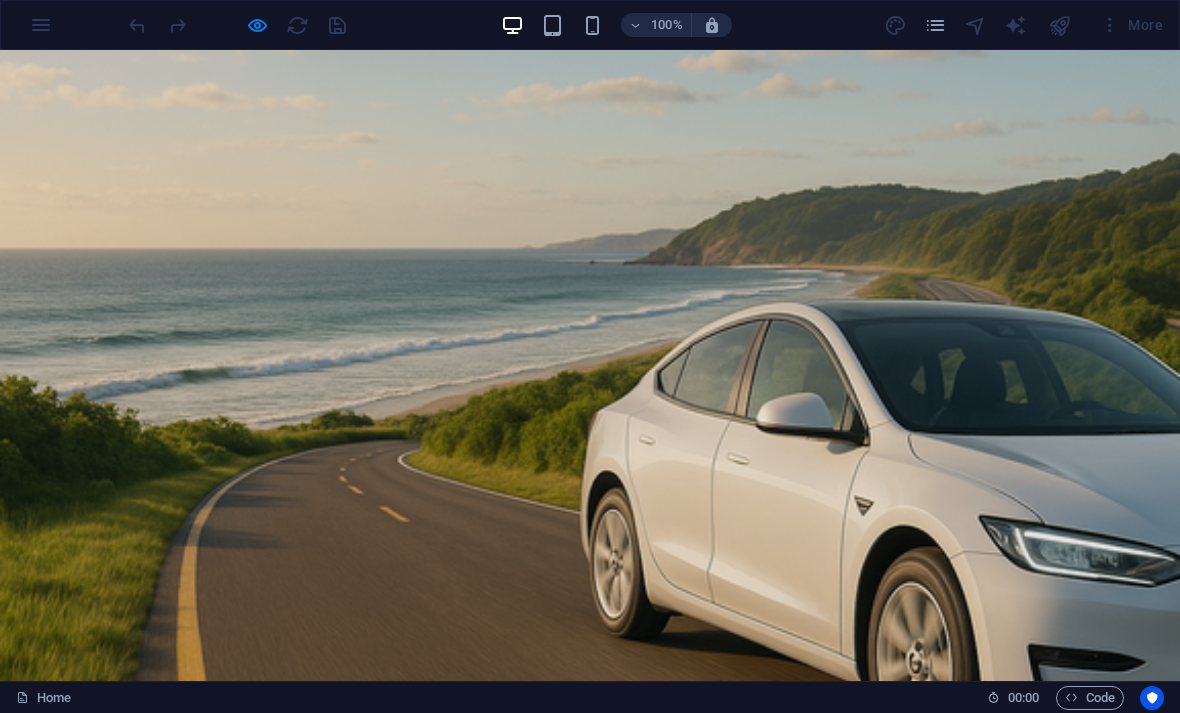 click on "STAY DRIVEN, STAY CHARGED Get Started" at bounding box center [590, 1176] 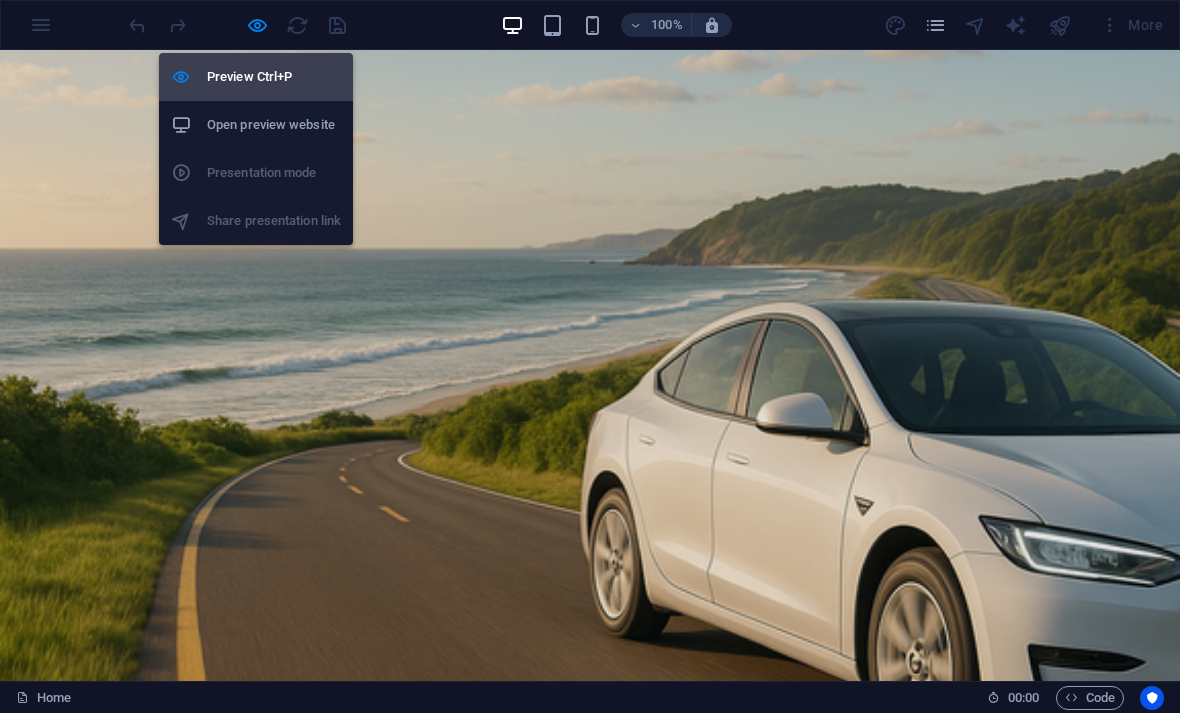 click on "Preview Ctrl+P" at bounding box center [274, 77] 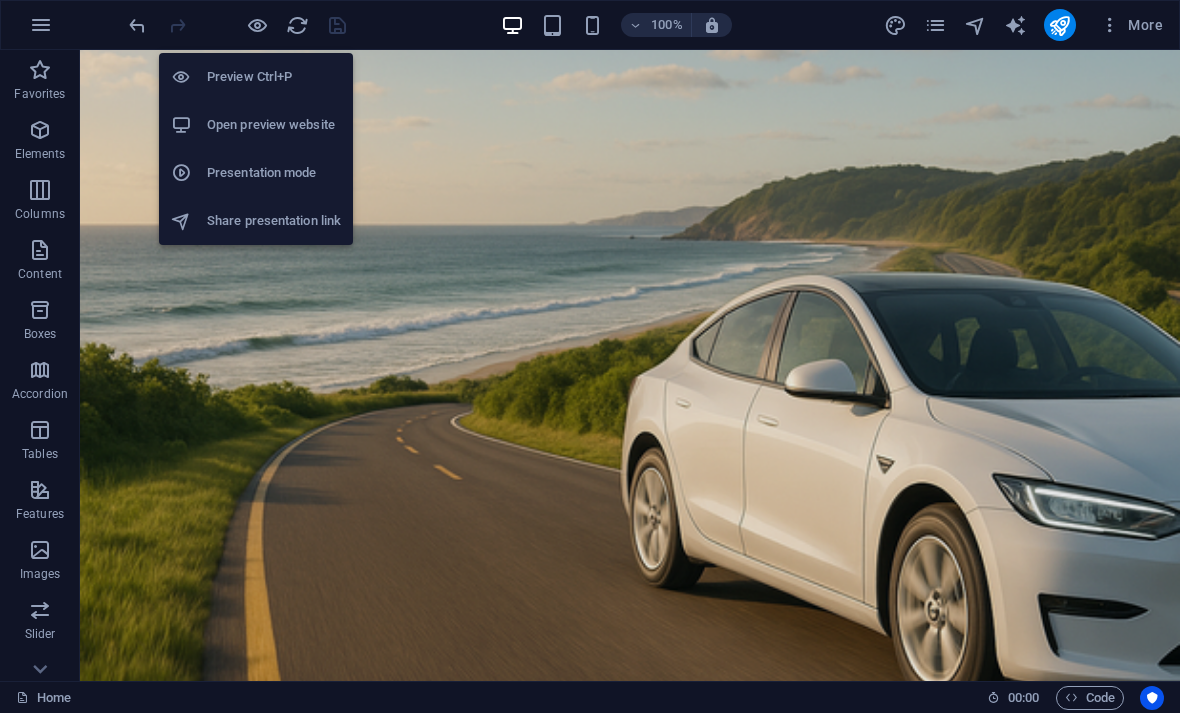 click on "STAY DRIVEN, STAY CHARGED Get Started" at bounding box center [630, 1176] 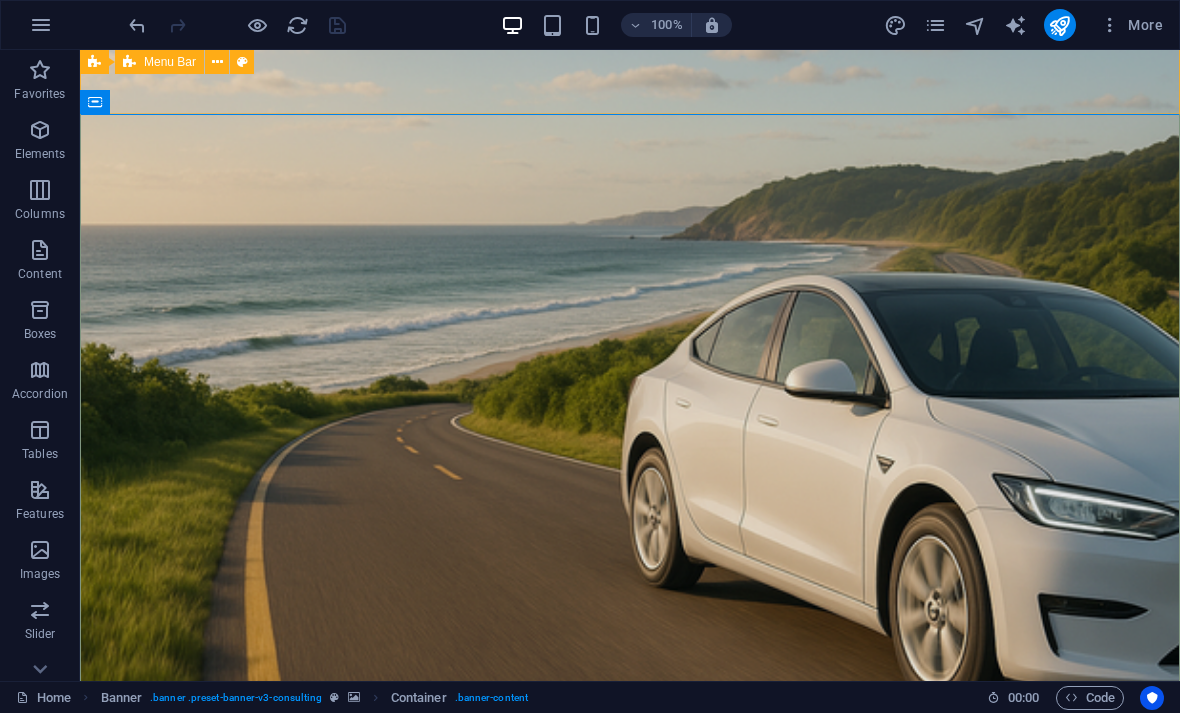 click on "Our Story Our Strengths Contact Us" at bounding box center [630, 958] 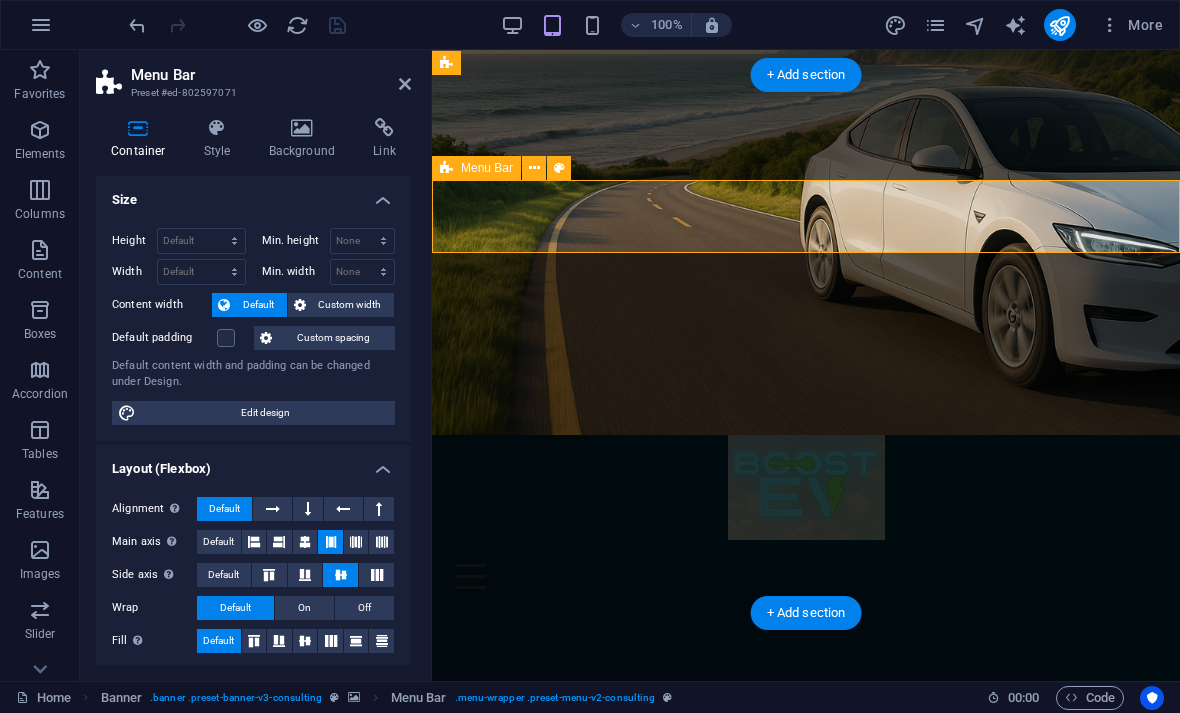 scroll, scrollTop: 0, scrollLeft: 0, axis: both 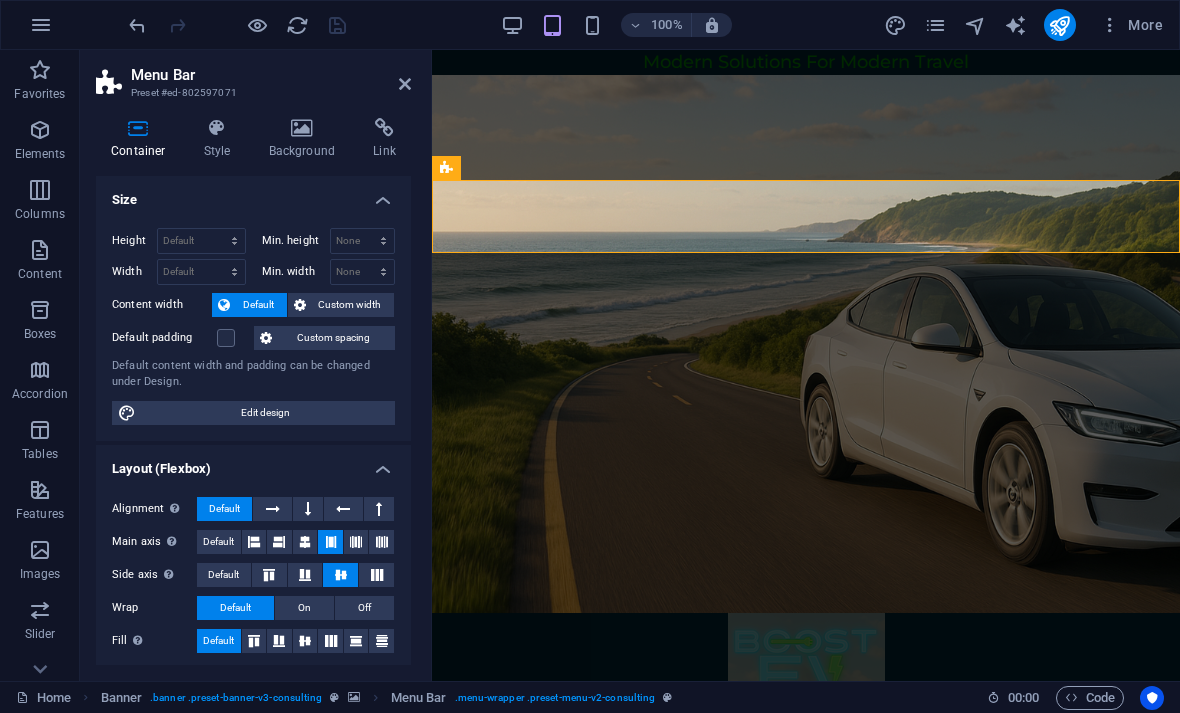 click at bounding box center (806, 344) 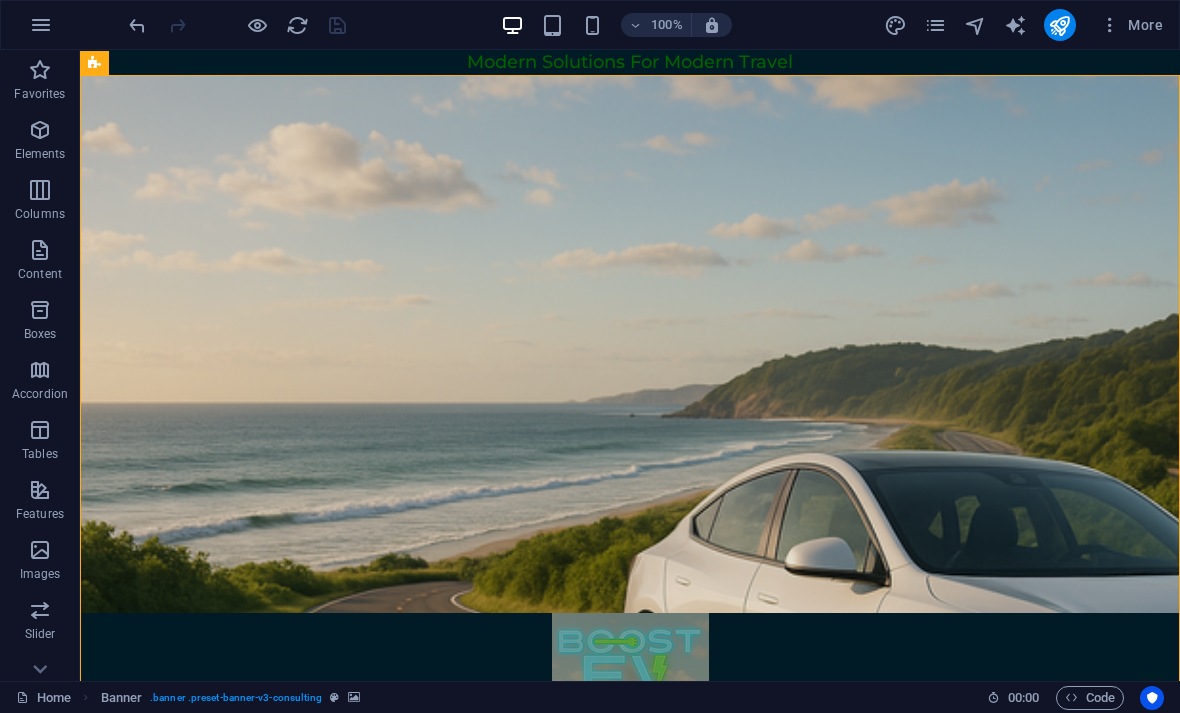 click at bounding box center (630, 344) 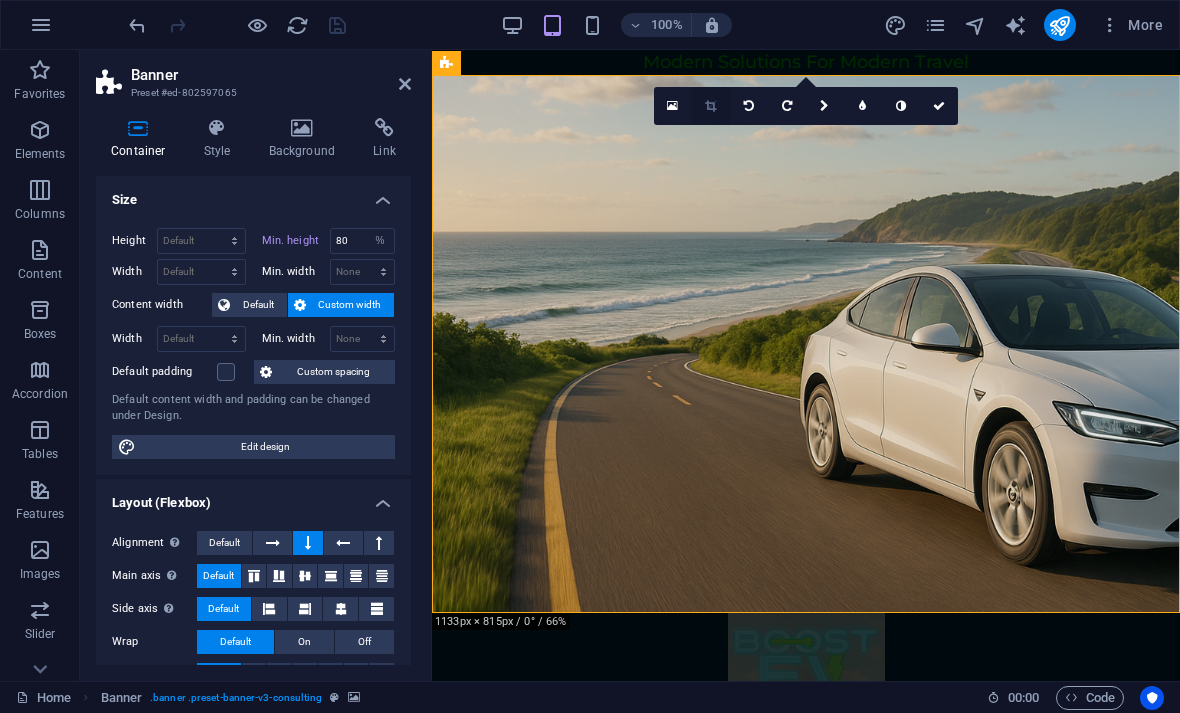 click at bounding box center [710, 106] 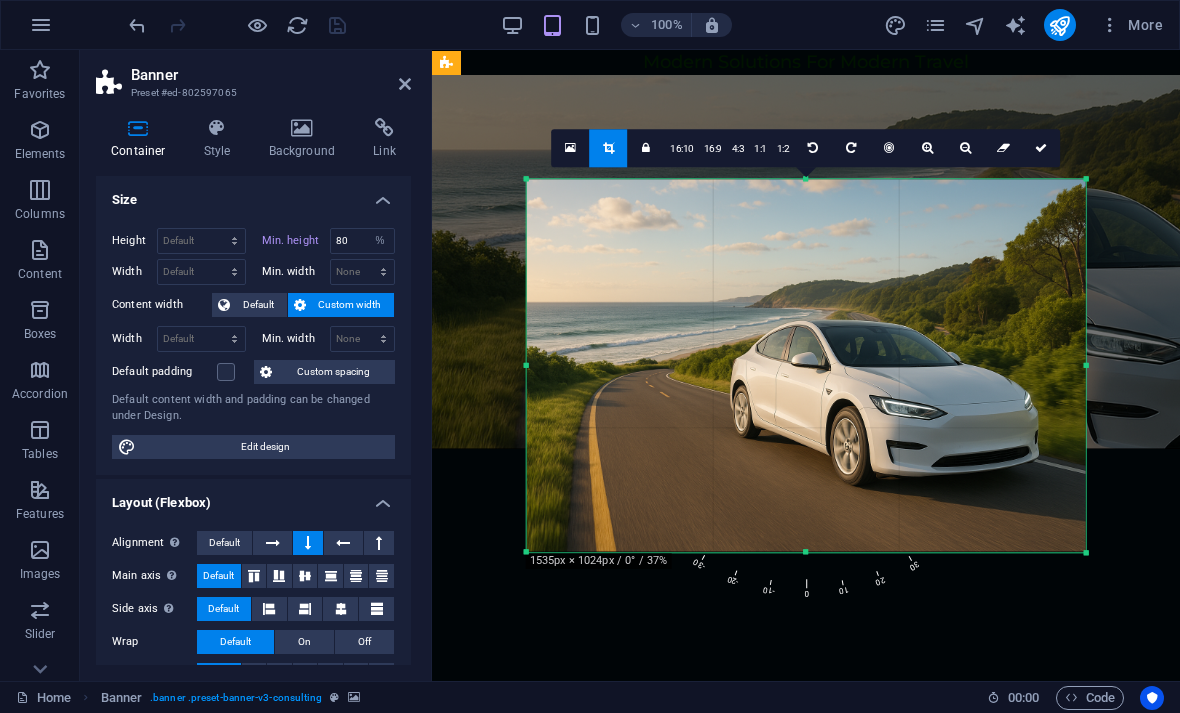drag, startPoint x: 1016, startPoint y: 361, endPoint x: 1159, endPoint y: 358, distance: 143.03146 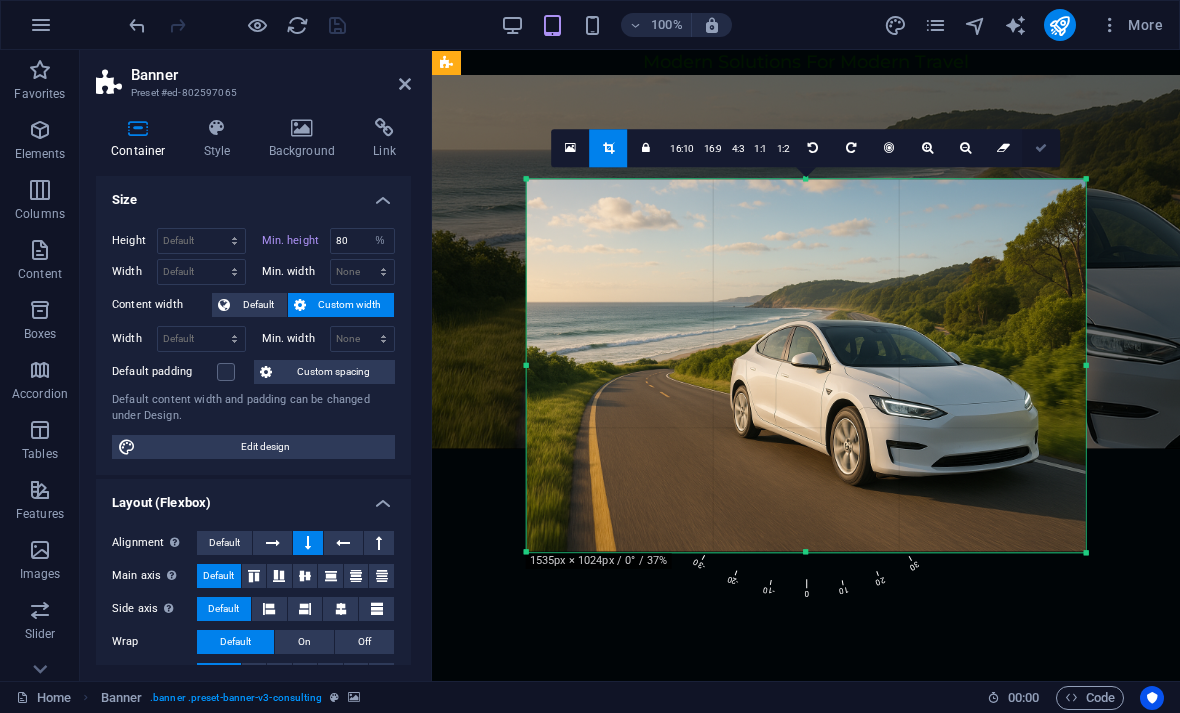 click at bounding box center (1041, 148) 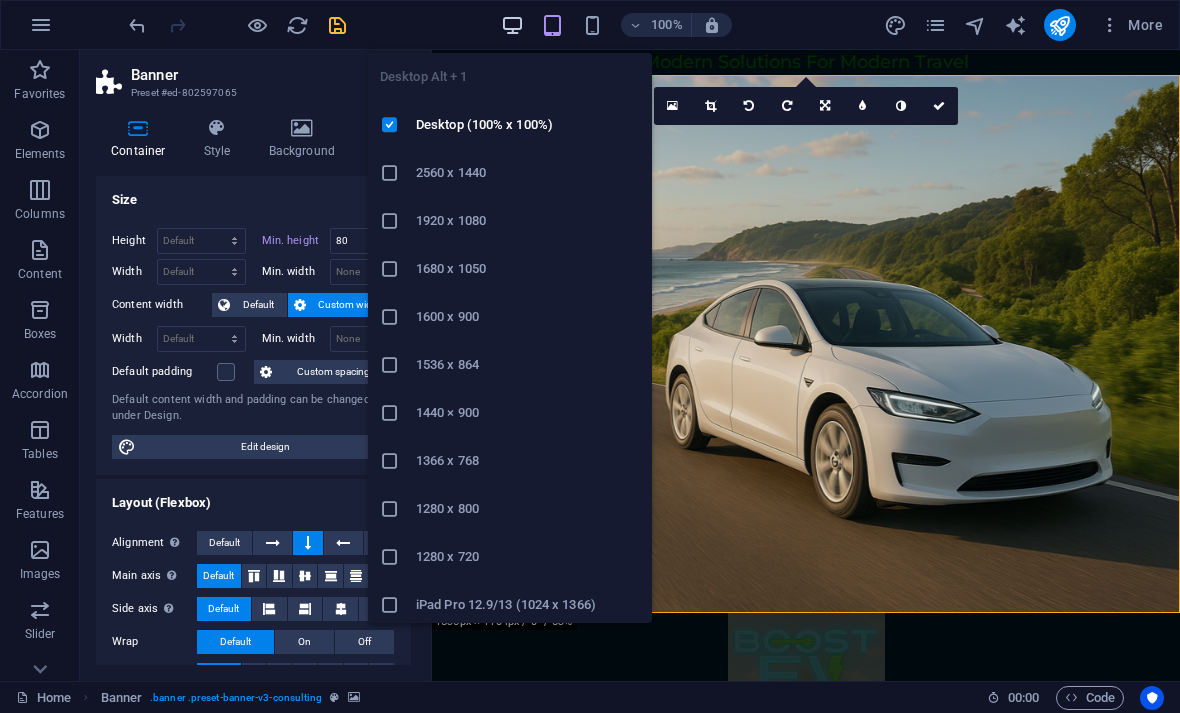 click at bounding box center (512, 25) 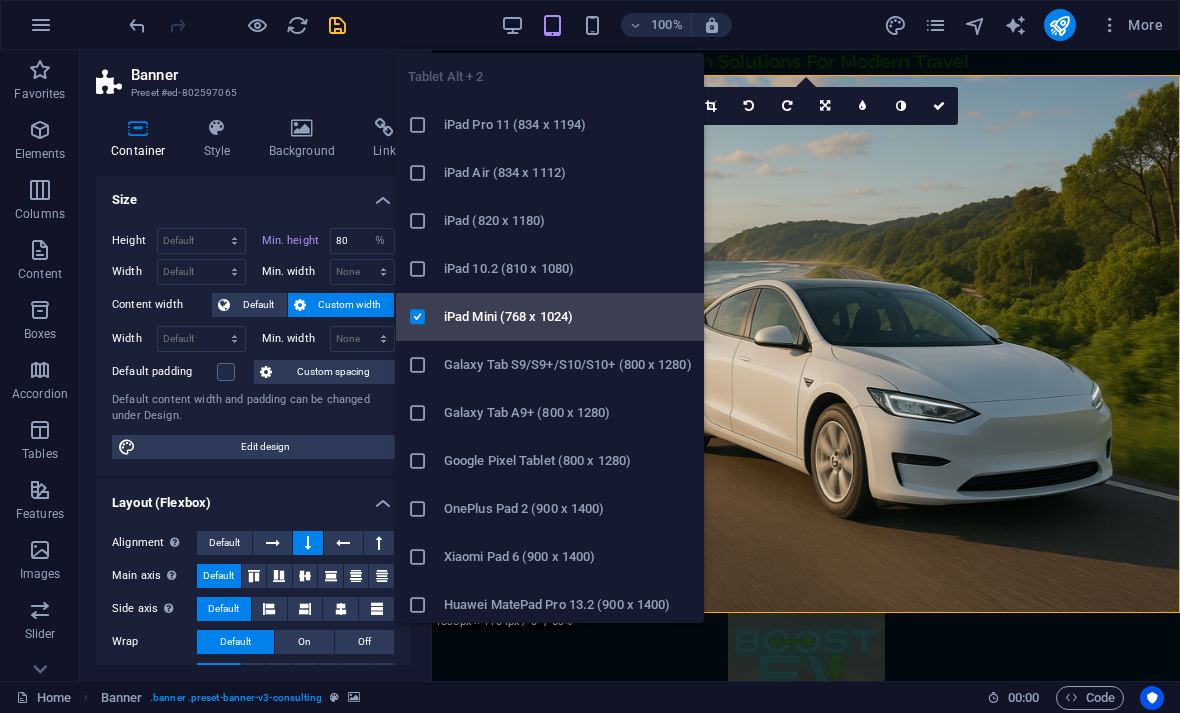 click at bounding box center (418, 317) 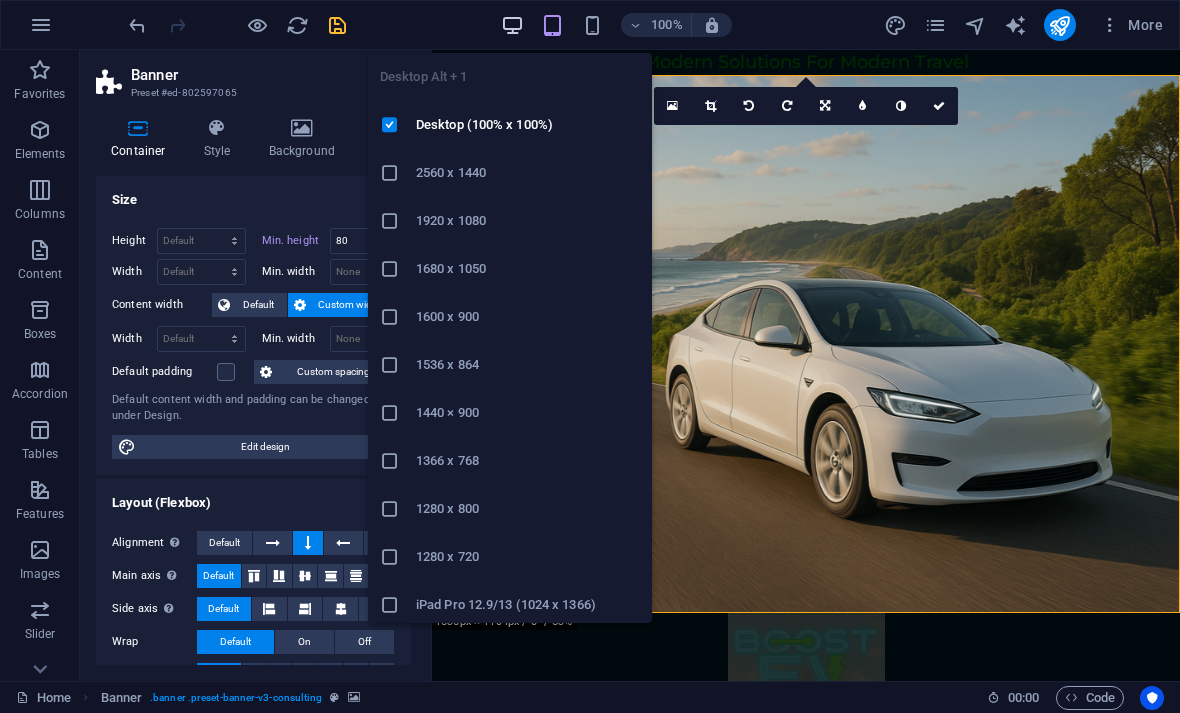 click at bounding box center (512, 25) 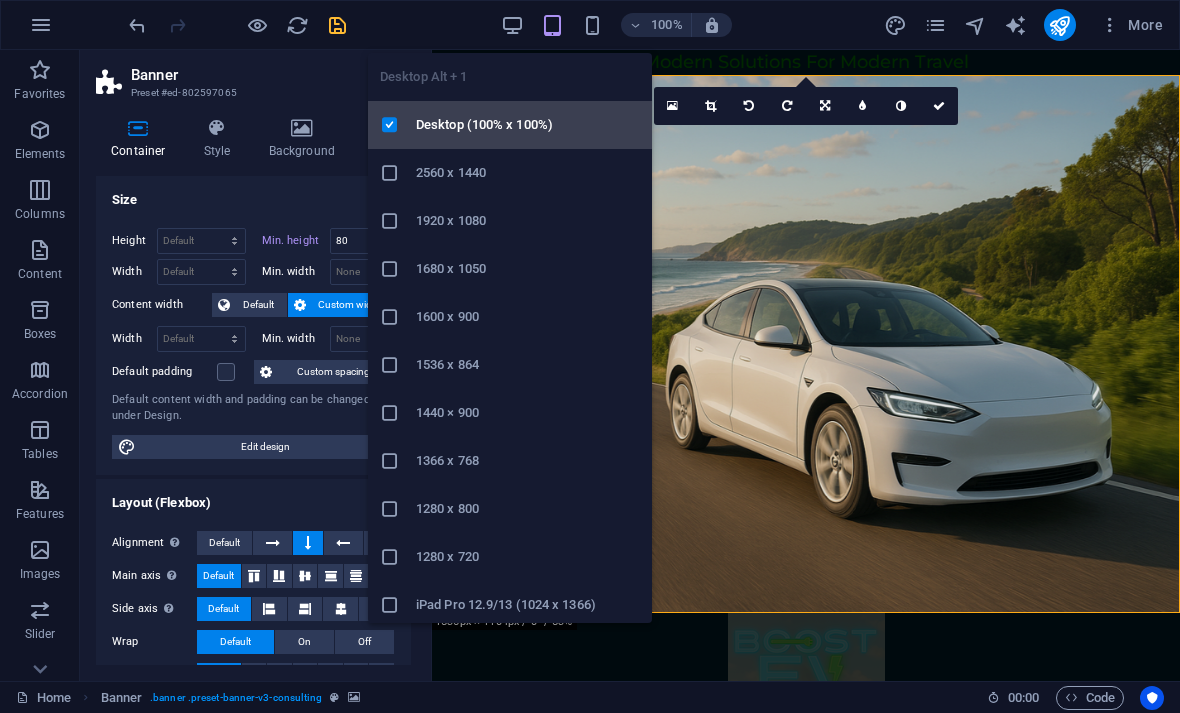 click at bounding box center [390, 125] 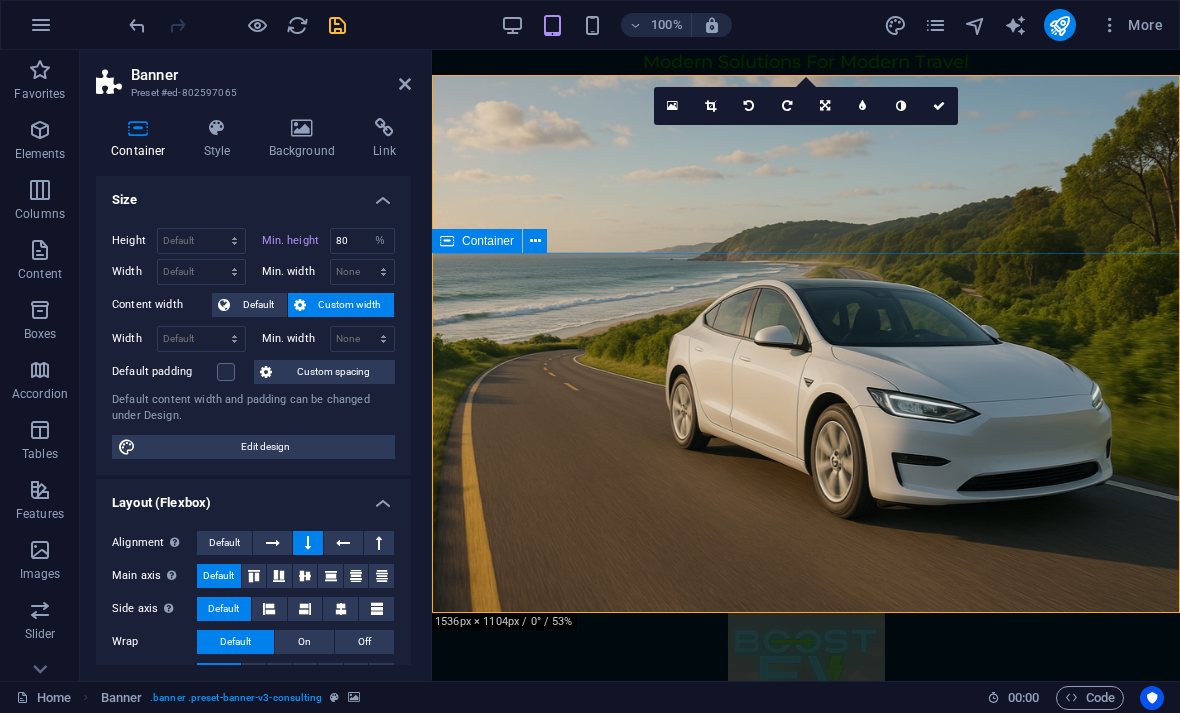 click on "STAY DRIVEN, STAY CHARGED Get Started" at bounding box center [806, 971] 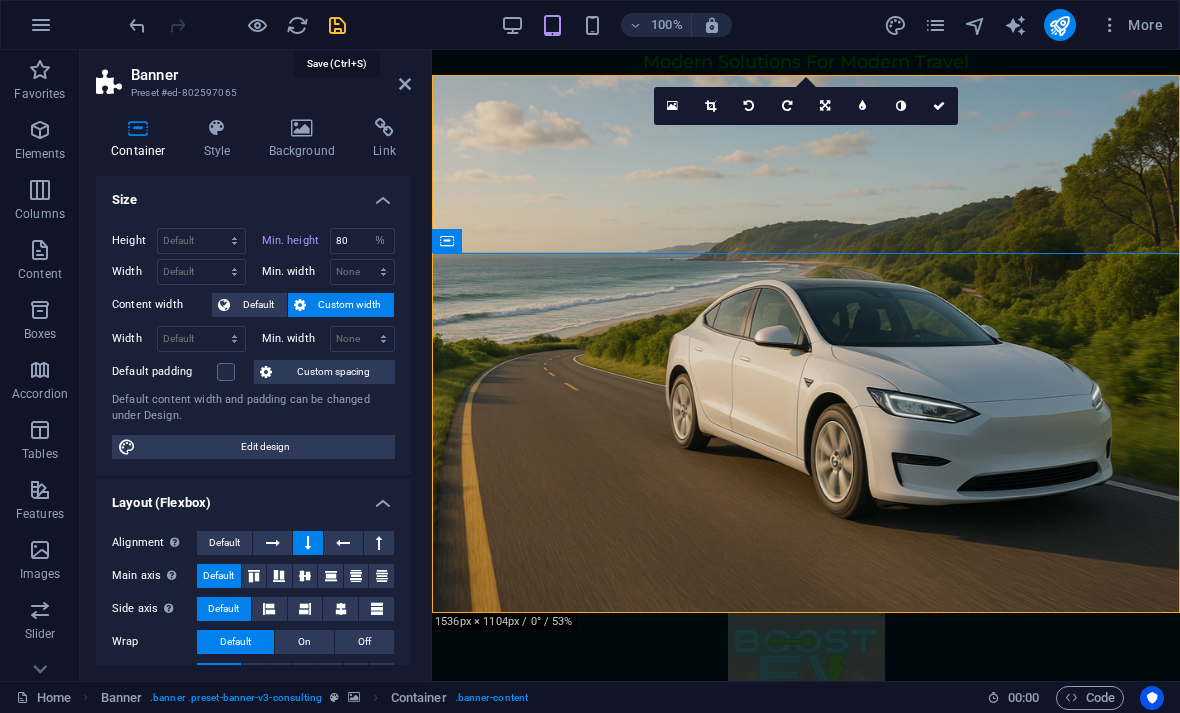 click at bounding box center [337, 25] 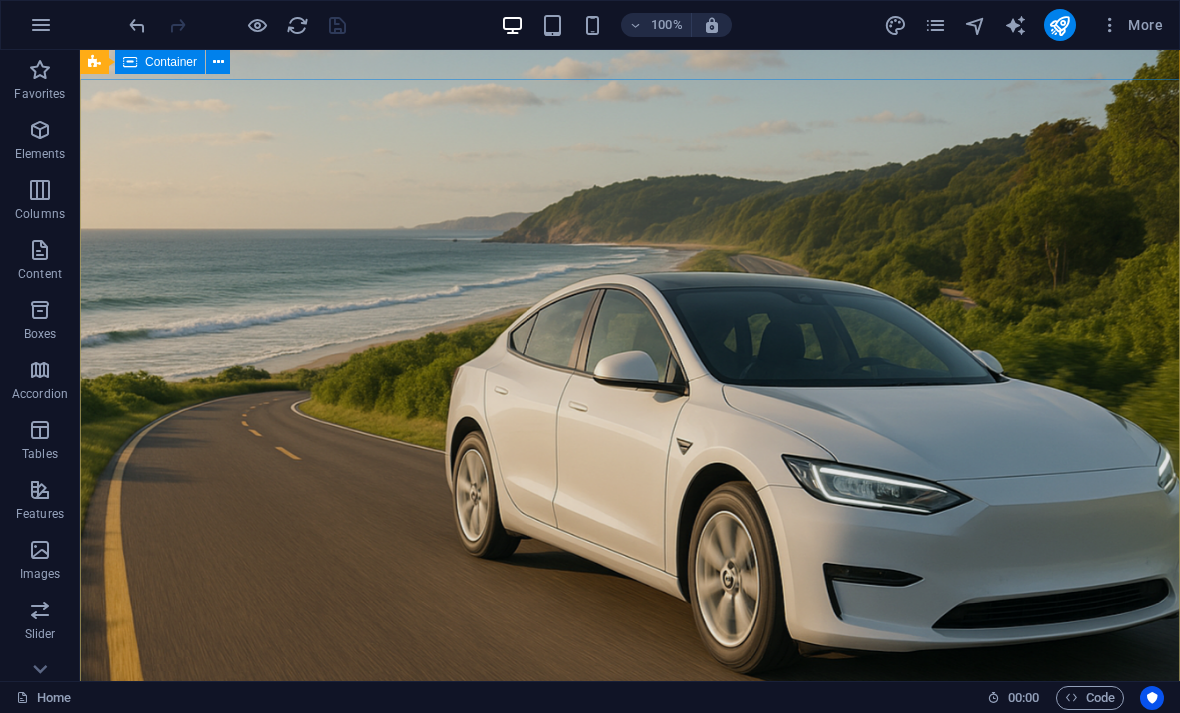 scroll, scrollTop: 60, scrollLeft: 0, axis: vertical 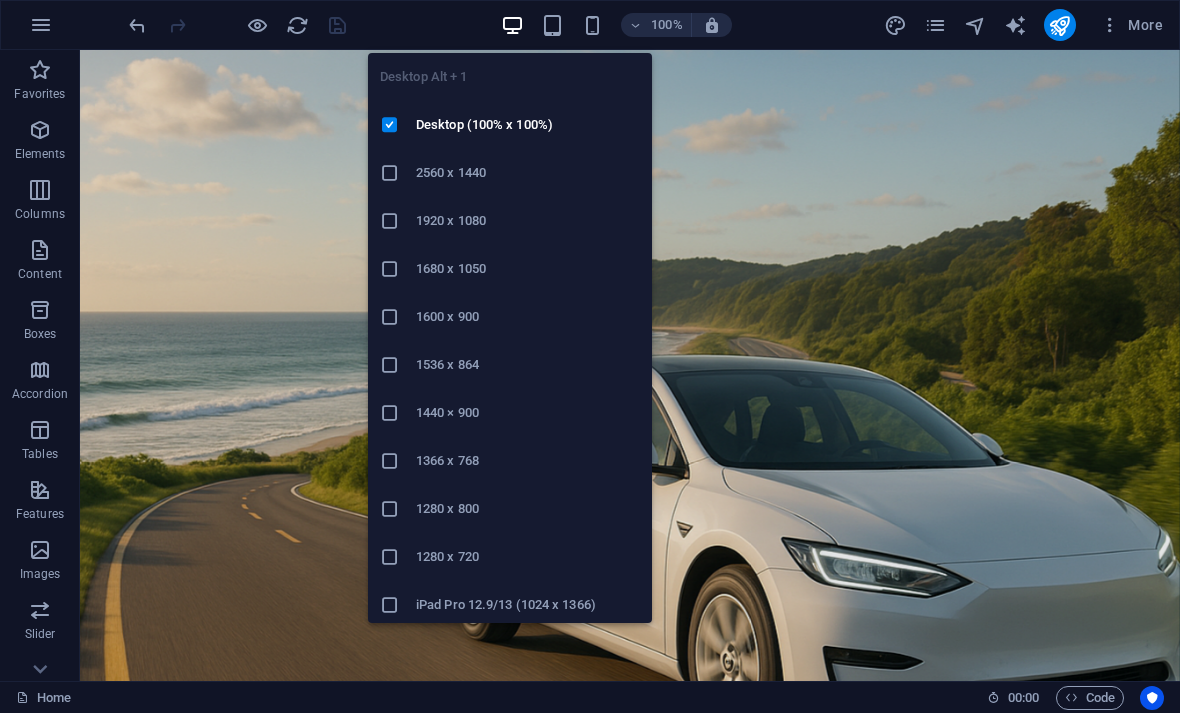 click at bounding box center [512, 25] 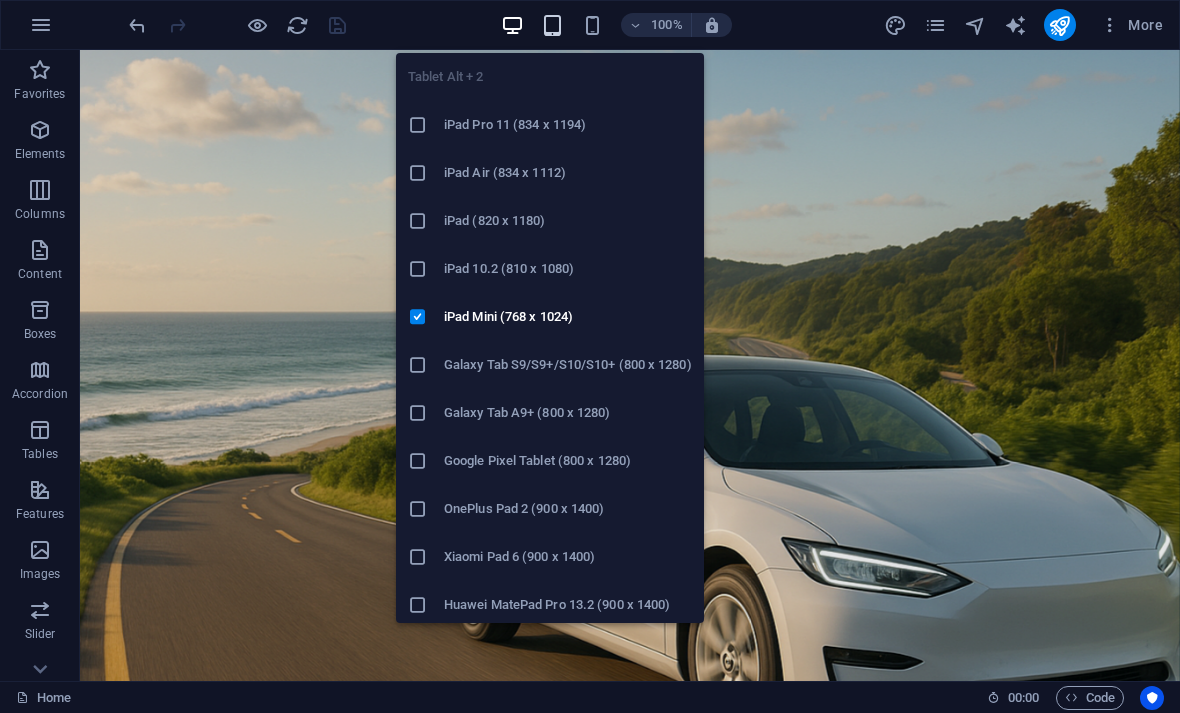 click at bounding box center [552, 25] 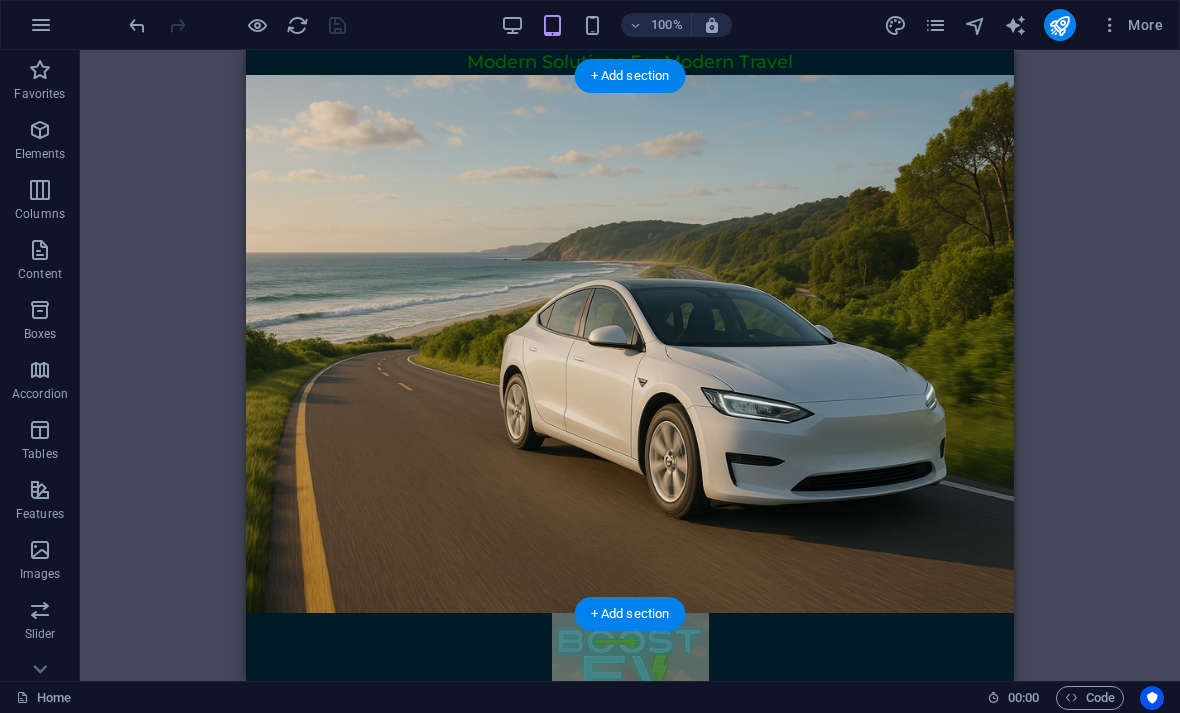 scroll, scrollTop: 0, scrollLeft: 0, axis: both 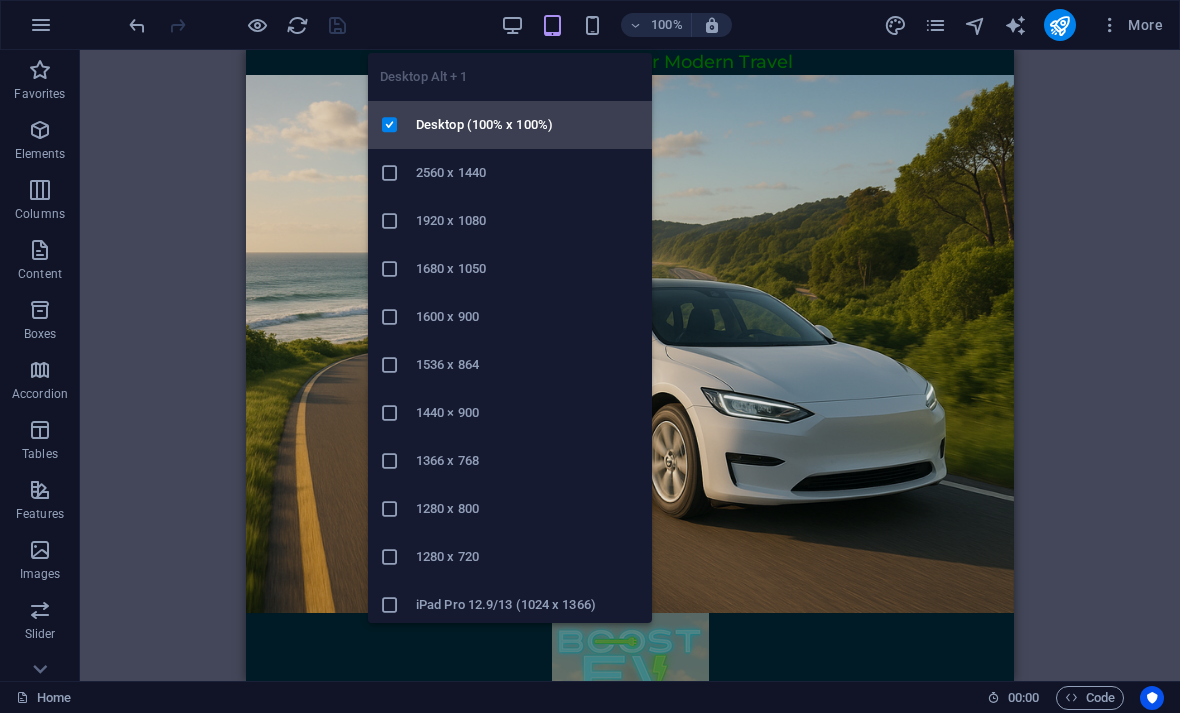 click at bounding box center [390, 125] 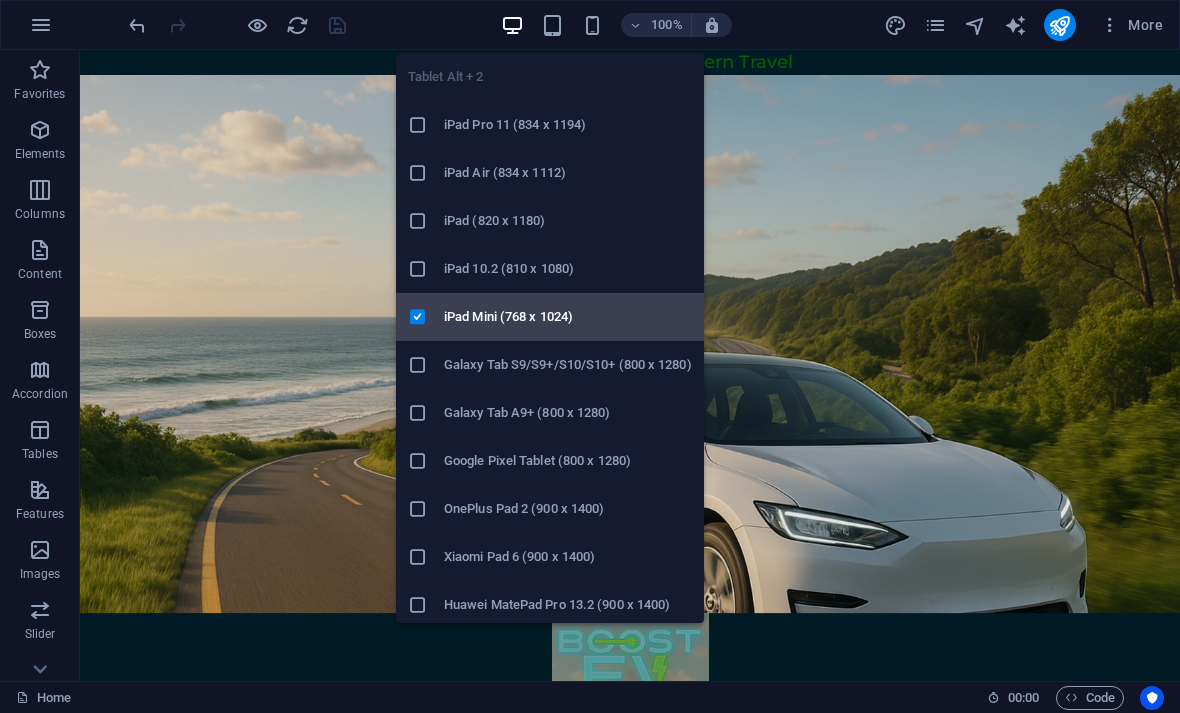 click at bounding box center [418, 317] 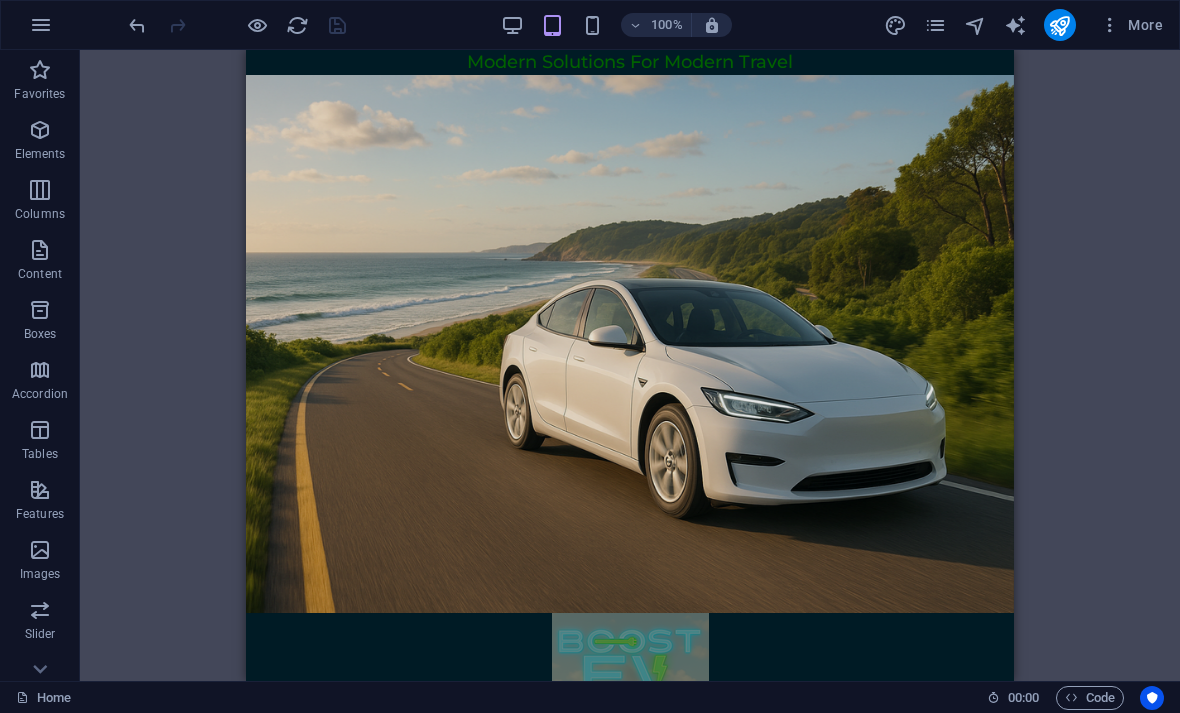 scroll, scrollTop: 0, scrollLeft: 0, axis: both 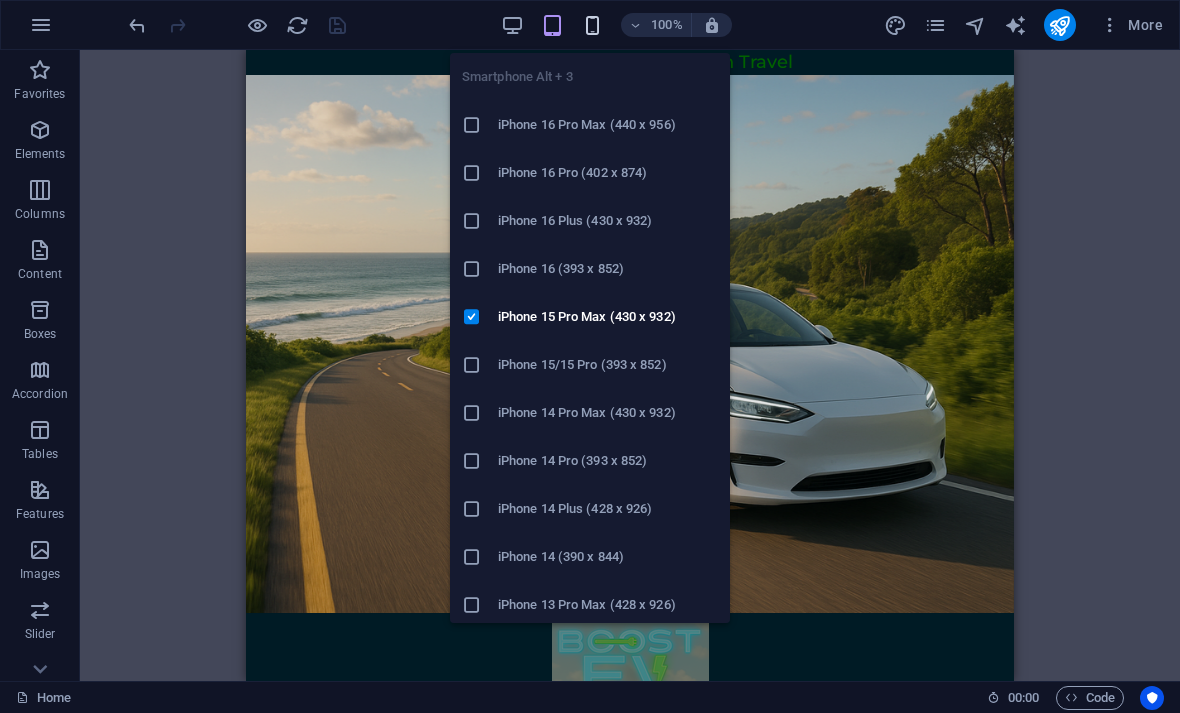click at bounding box center [592, 25] 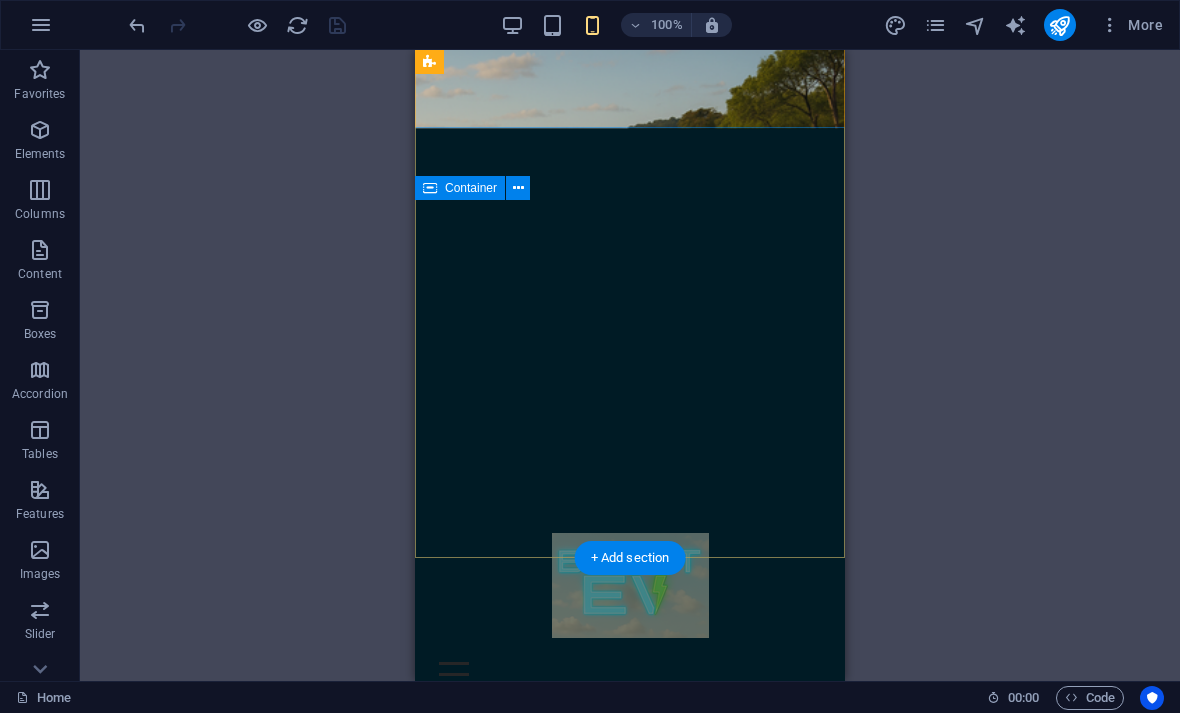 scroll, scrollTop: 17, scrollLeft: 0, axis: vertical 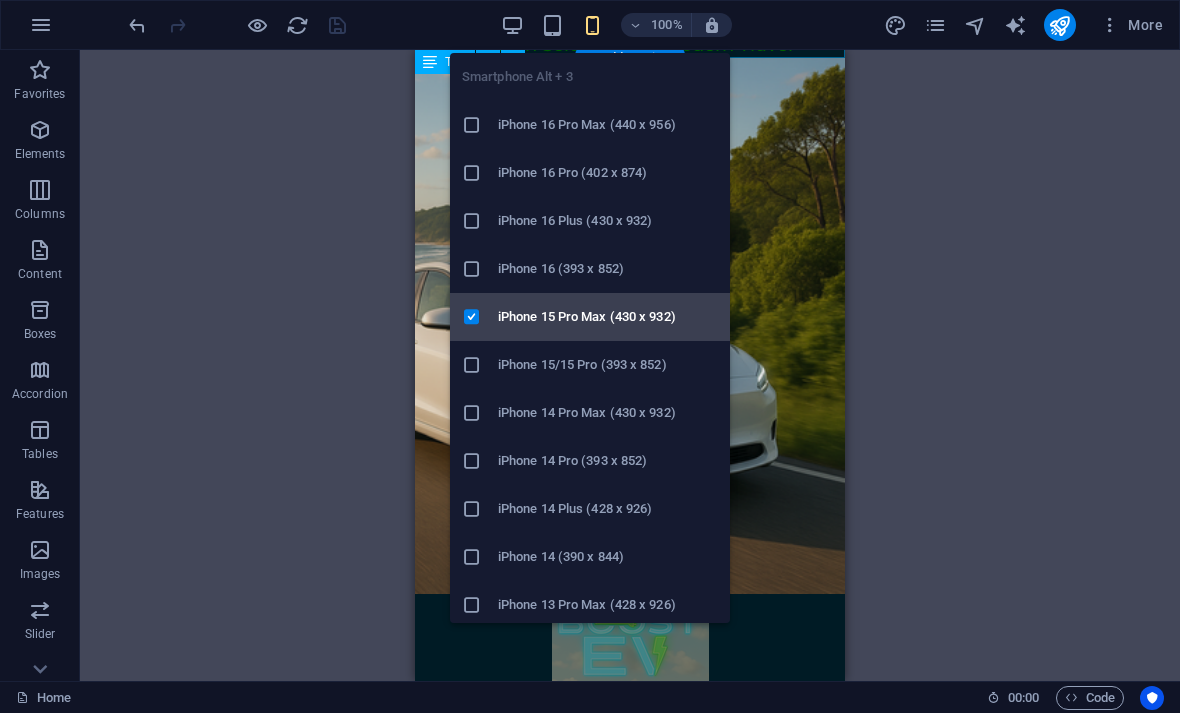 click at bounding box center [472, 317] 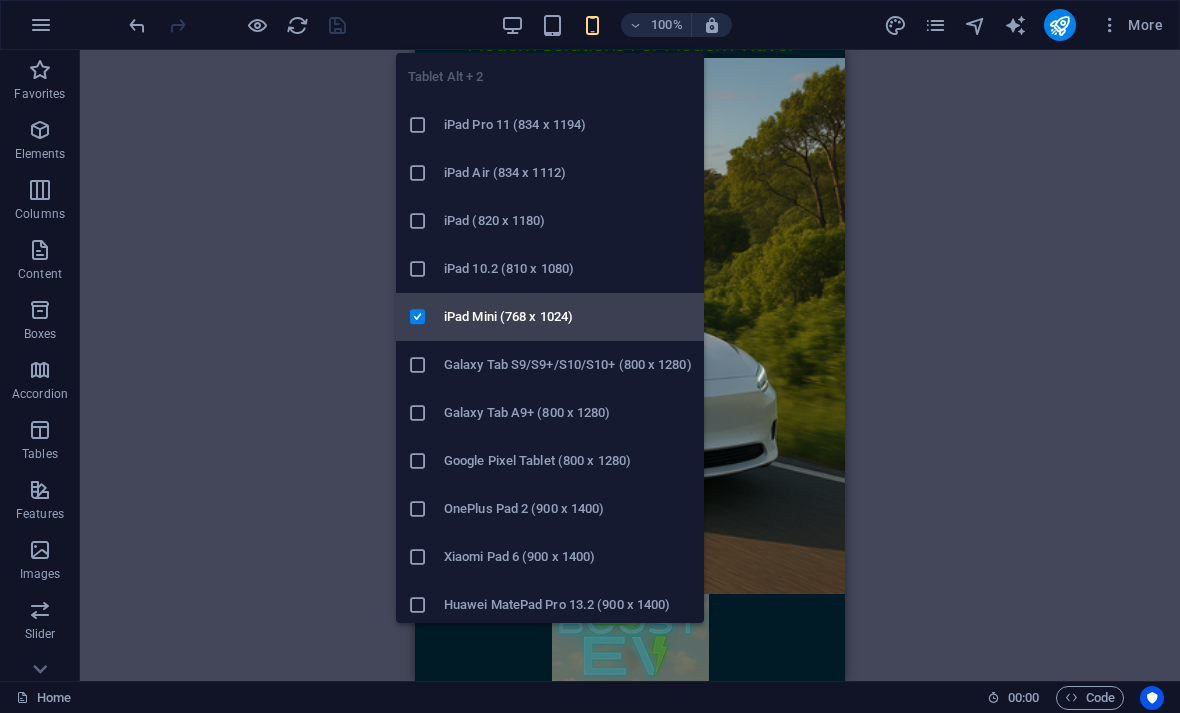 click at bounding box center (418, 317) 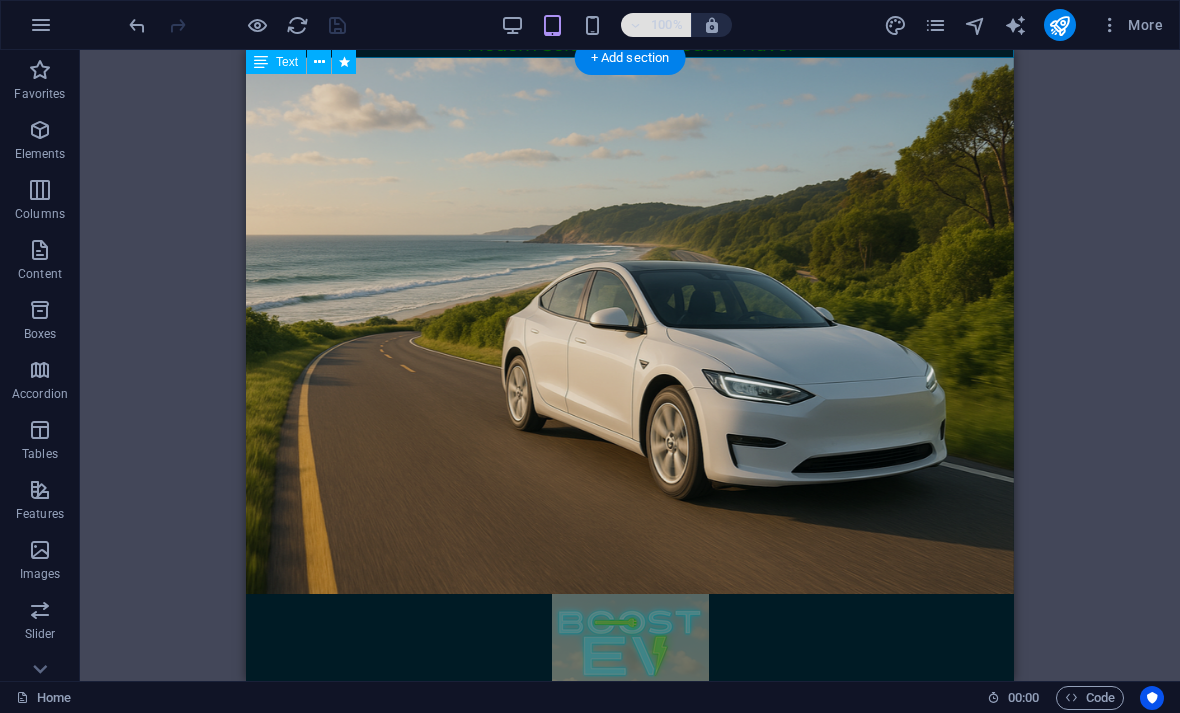 click on "100%" at bounding box center [656, 25] 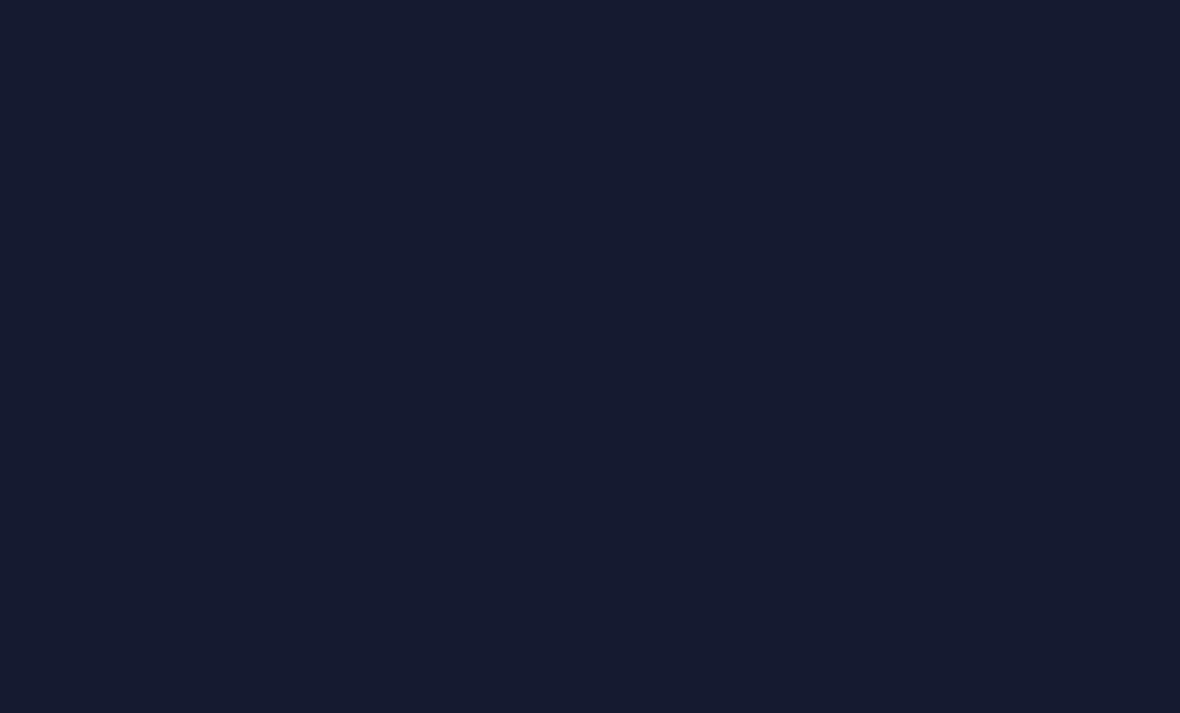 scroll, scrollTop: 0, scrollLeft: 0, axis: both 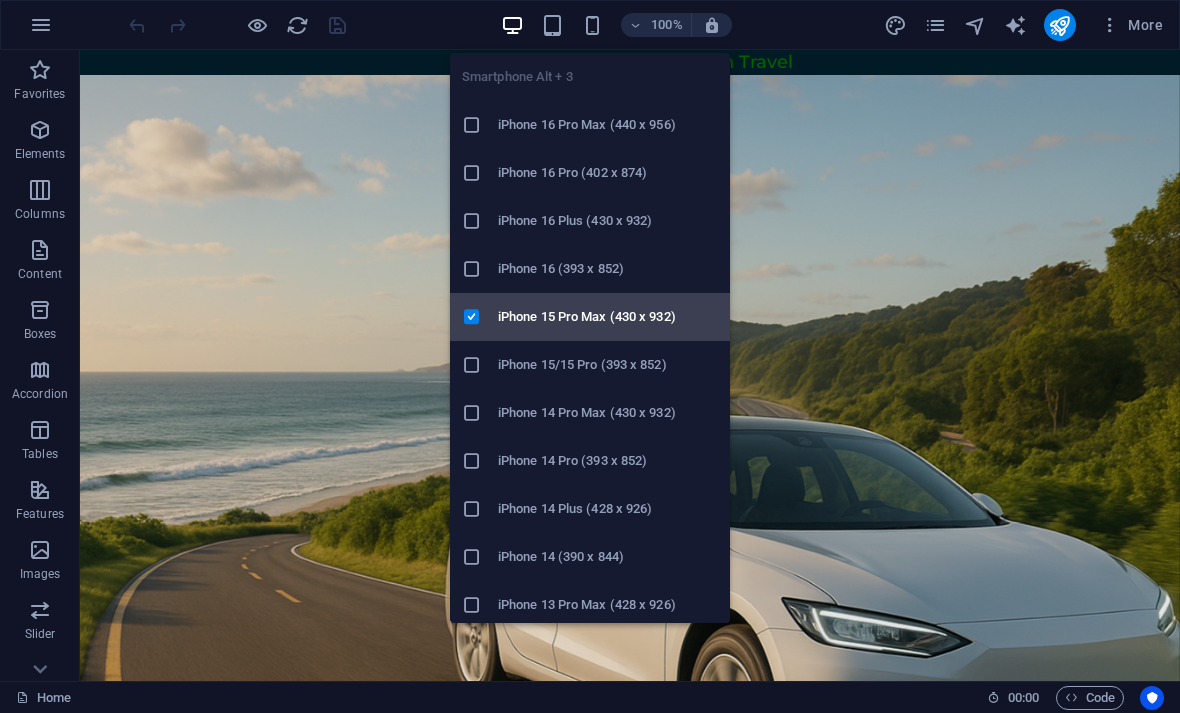 click on "iPhone 15 Pro Max (430 x 932)" at bounding box center [608, 317] 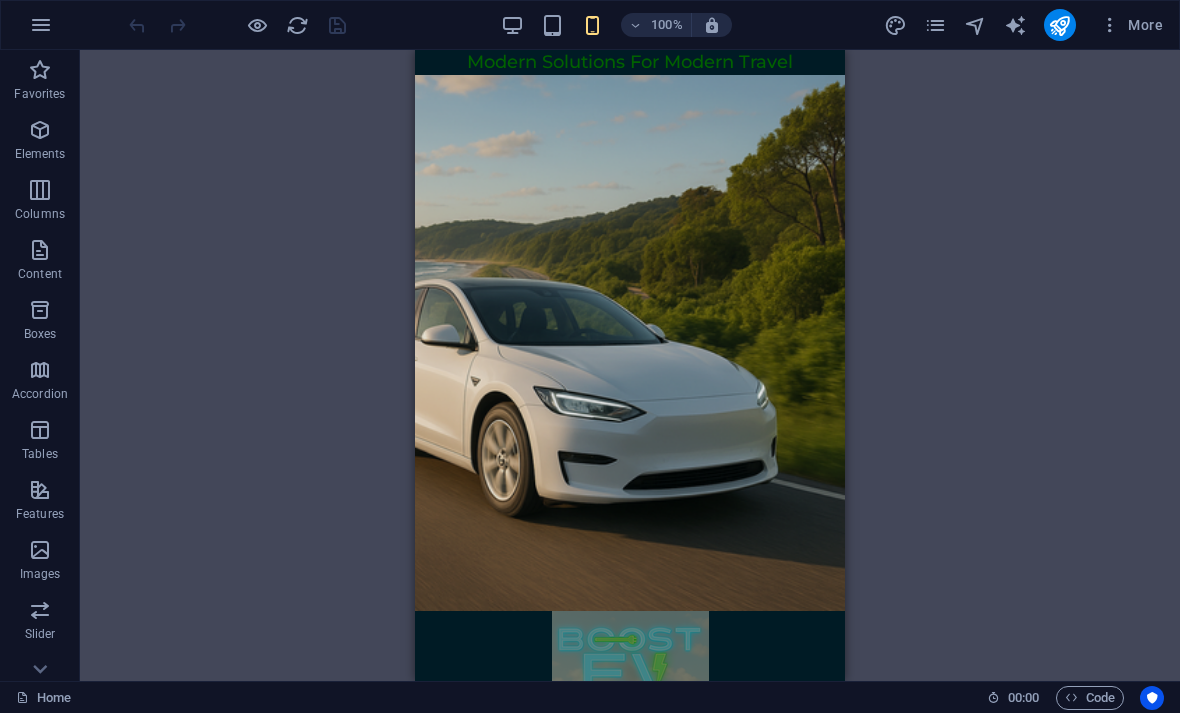 scroll, scrollTop: 0, scrollLeft: 0, axis: both 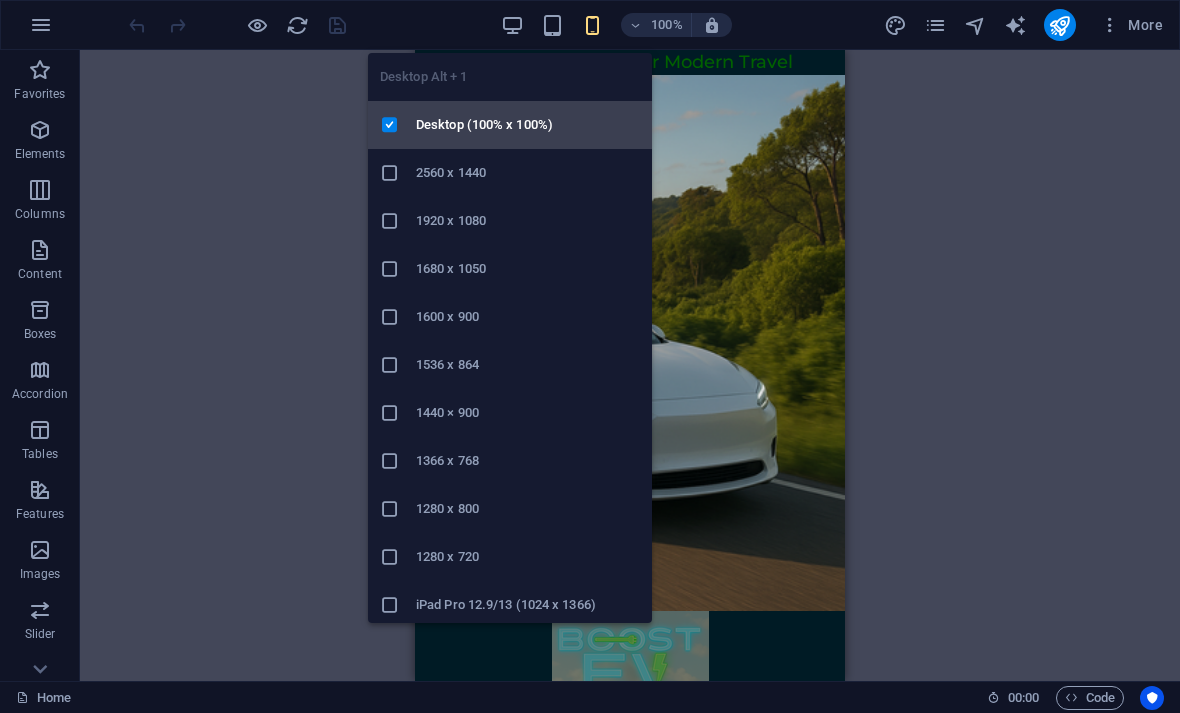 click on "Desktop (100% x 100%)" at bounding box center (528, 125) 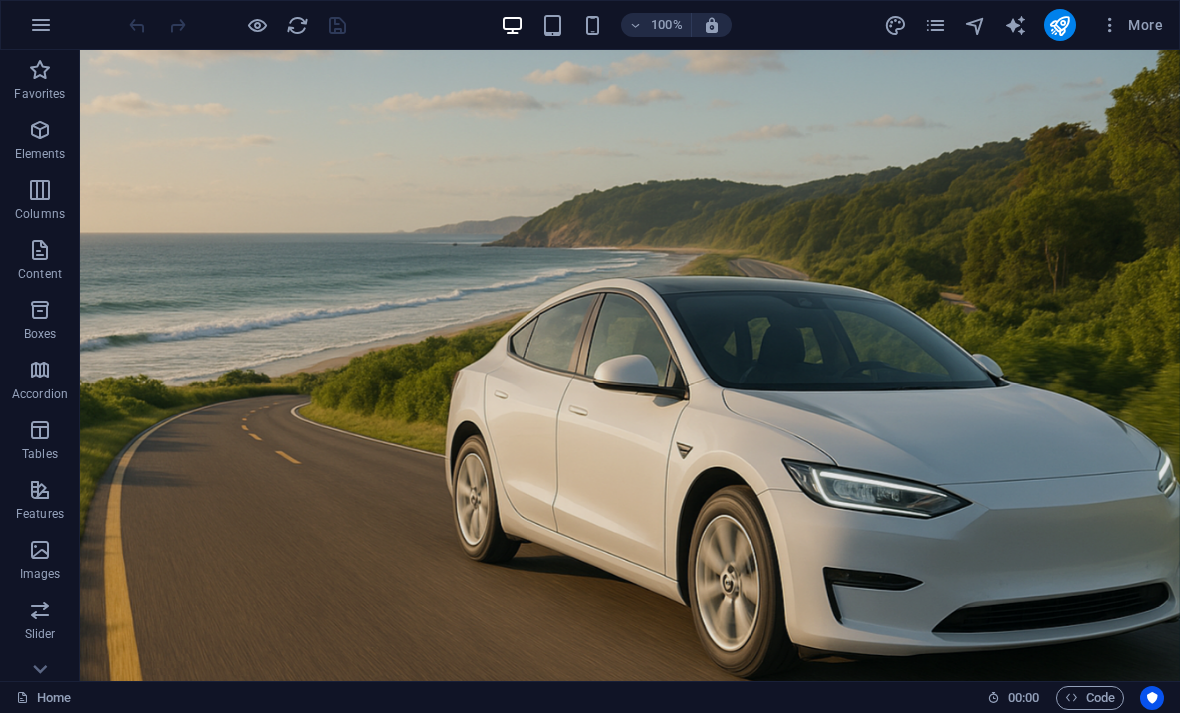 scroll, scrollTop: 138, scrollLeft: 0, axis: vertical 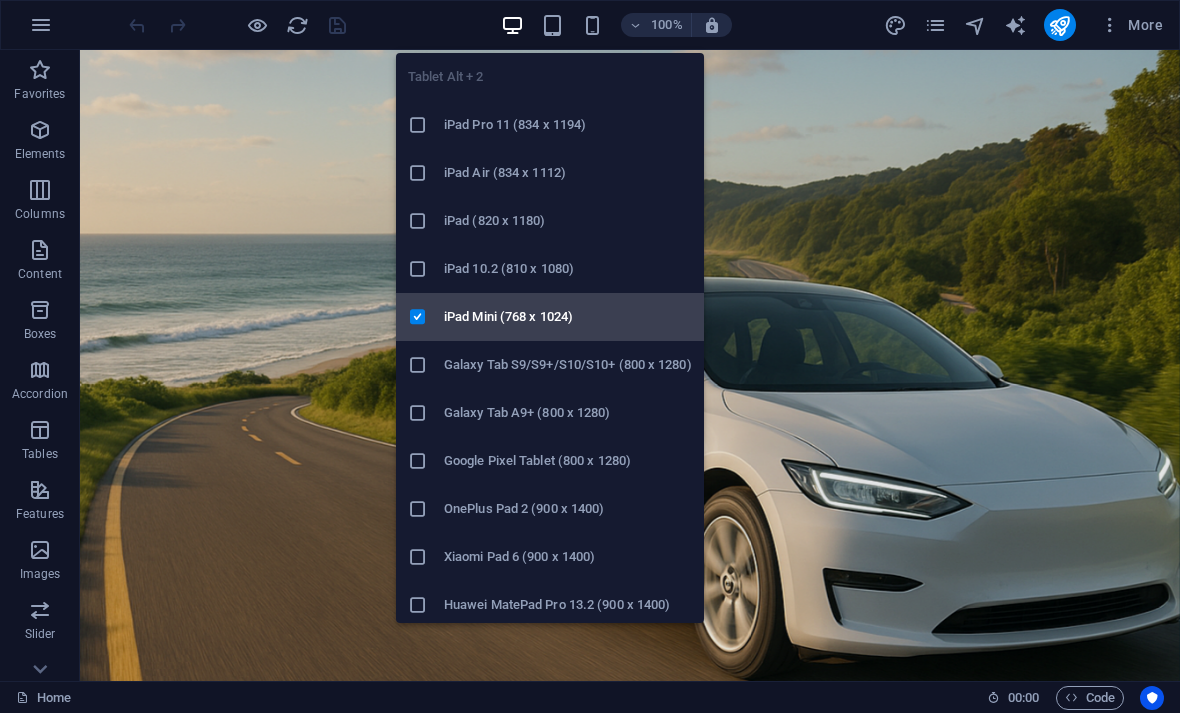 click at bounding box center [418, 317] 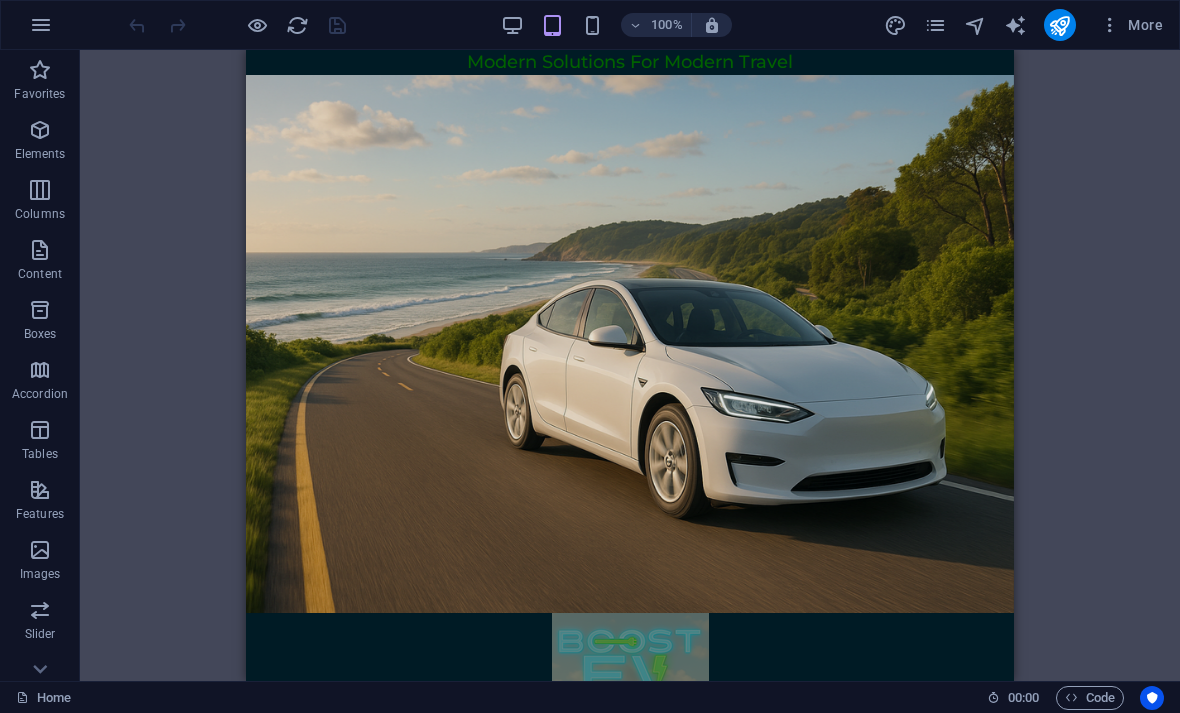 scroll, scrollTop: 0, scrollLeft: 0, axis: both 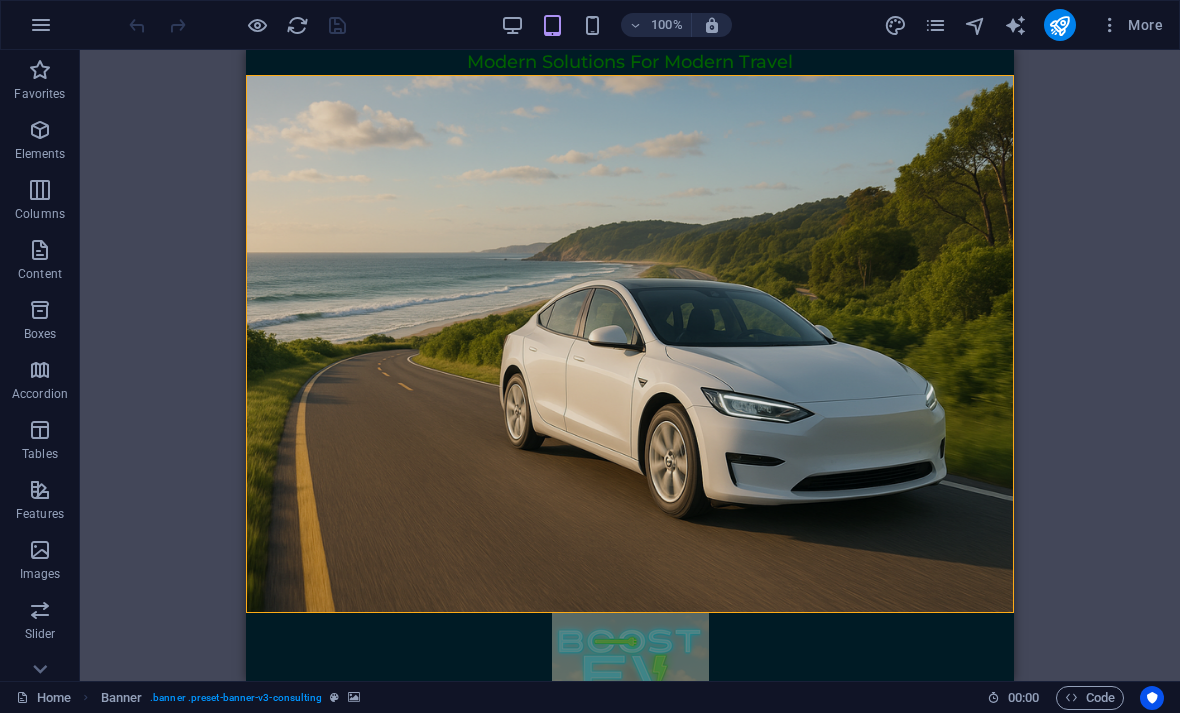 click at bounding box center (630, 344) 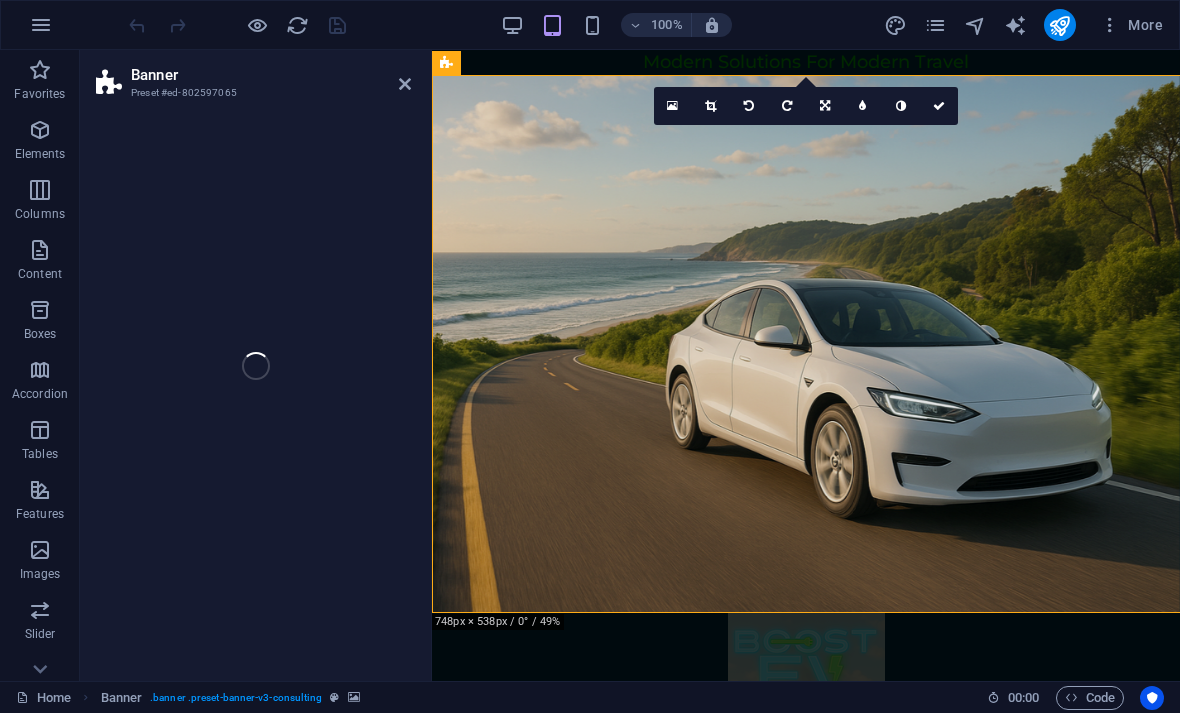 select on "%" 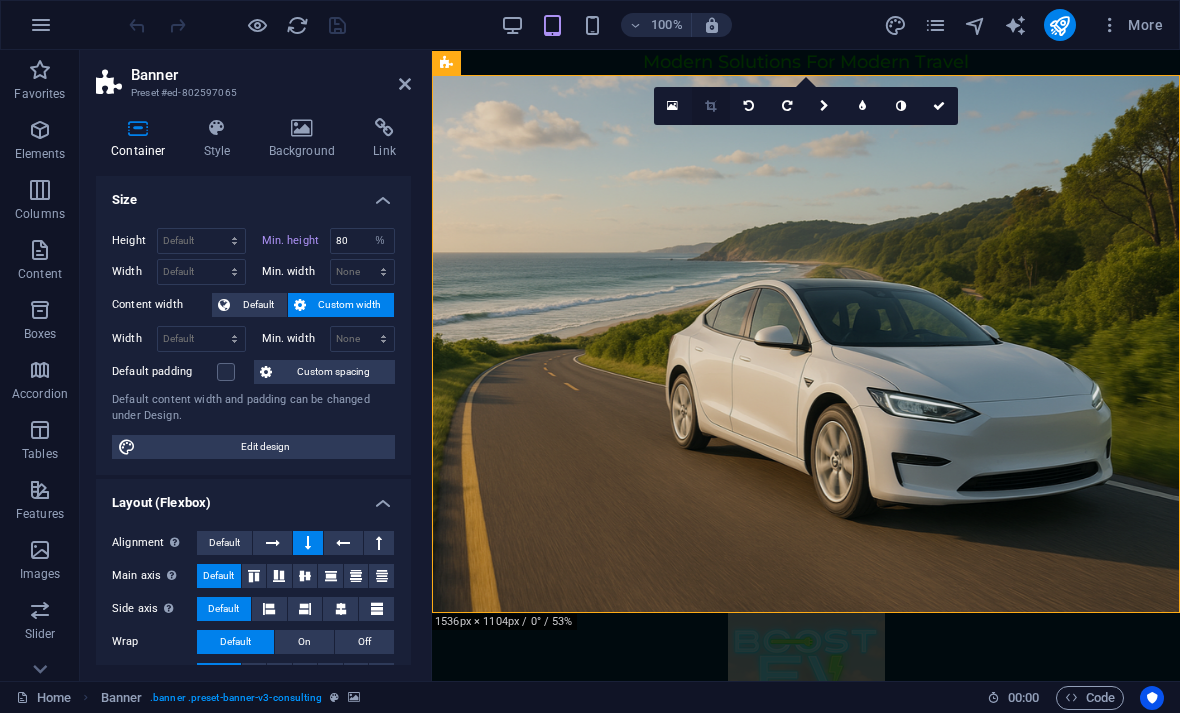 click at bounding box center [710, 106] 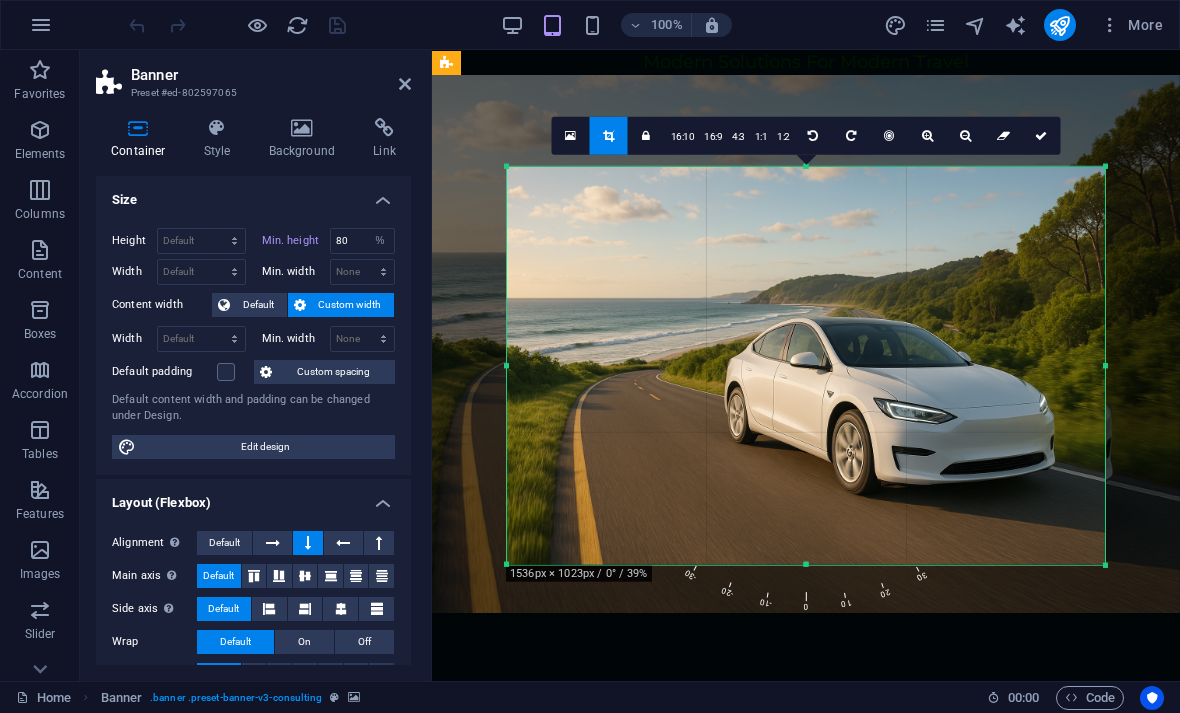 click at bounding box center (1105, 365) 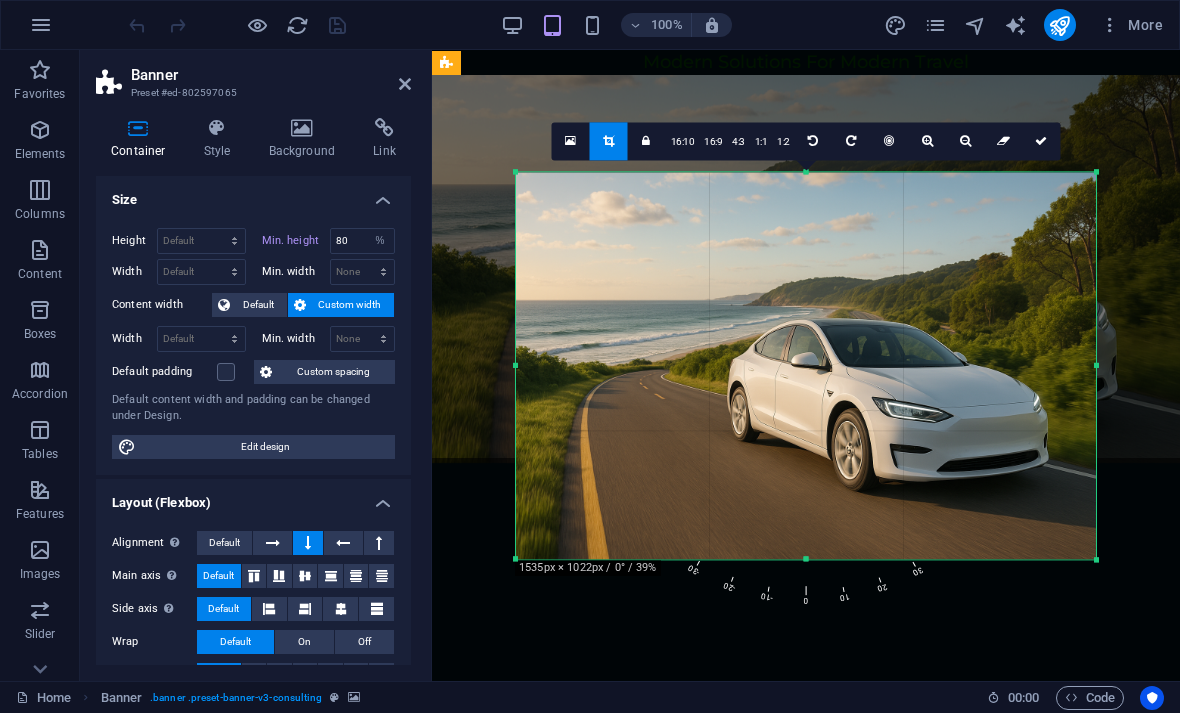 drag, startPoint x: 1103, startPoint y: 366, endPoint x: 1090, endPoint y: 365, distance: 13.038404 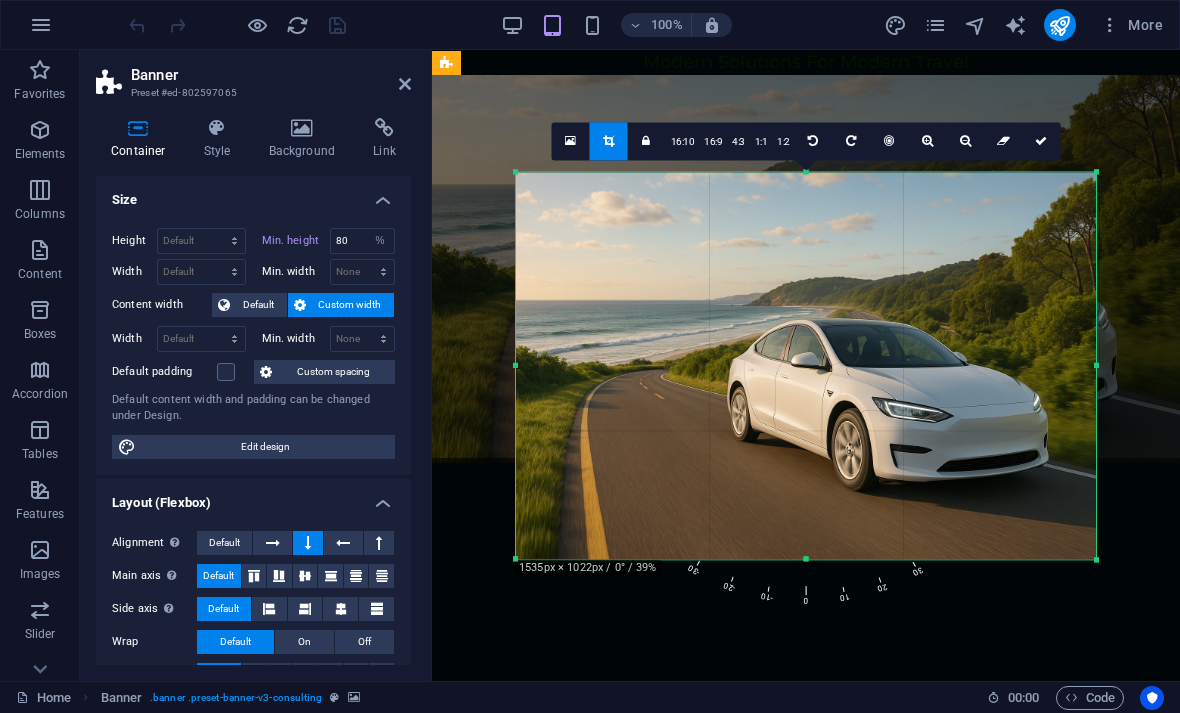 click on "180 170 160 150 140 130 120 110 100 90 80 70 60 50 40 30 20 10 0 -10 -20 -30 -40 -50 -60 -70 -80 -90 -100 -110 -120 -130 -140 -150 -160 -170 1535px × 1022px / 0° / 39% 16:10 16:9 4:3 1:1 1:2 0" at bounding box center (806, 365) 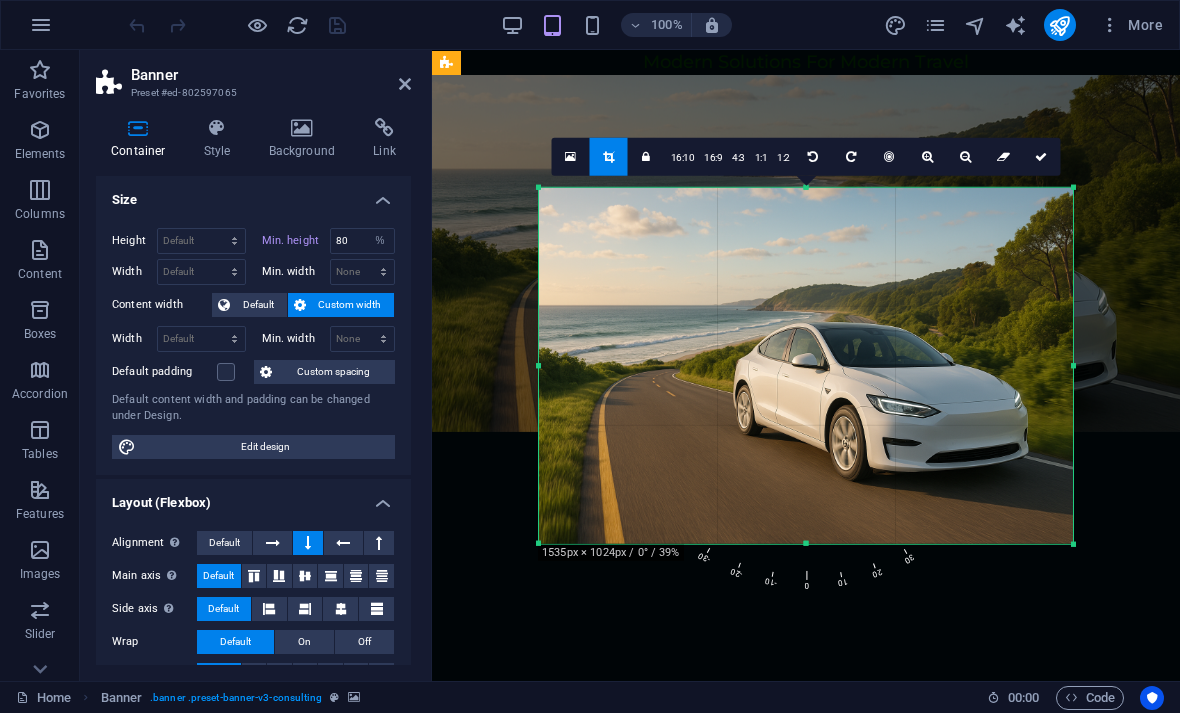 drag, startPoint x: 1099, startPoint y: 370, endPoint x: 1049, endPoint y: 375, distance: 50.24938 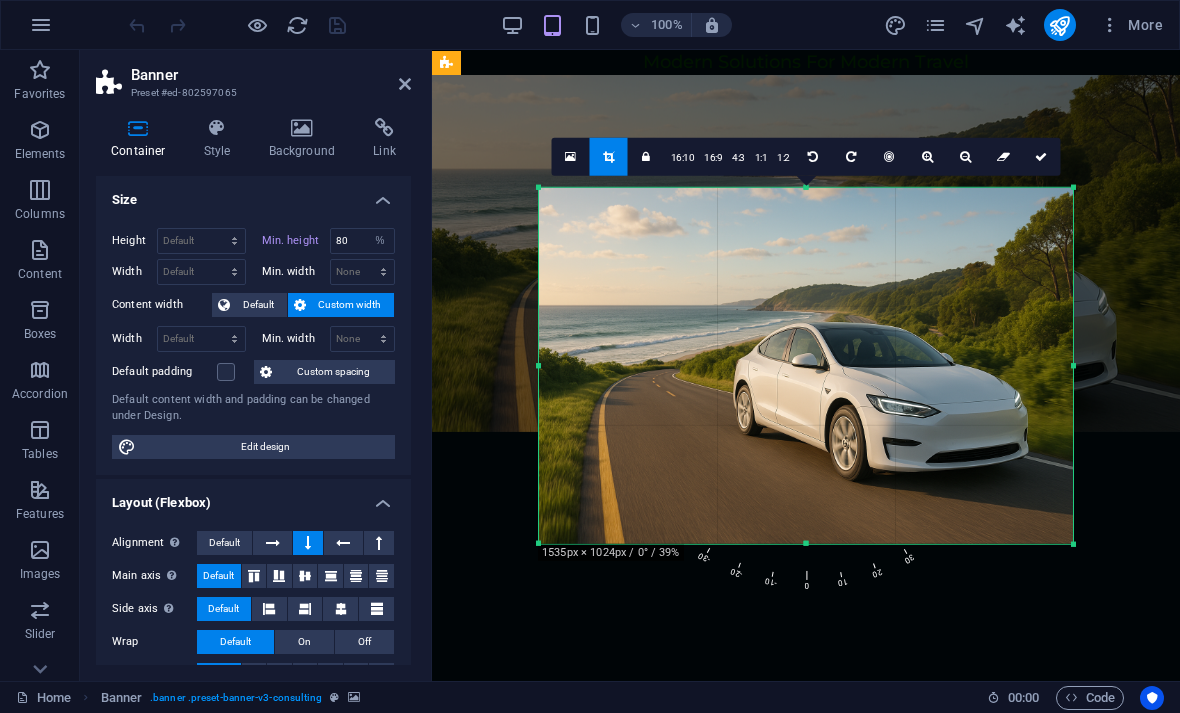 click on "180 170 160 150 140 130 120 110 100 90 80 70 60 50 40 30 20 10 0 -10 -20 -30 -40 -50 -60 -70 -80 -90 -100 -110 -120 -130 -140 -150 -160 -170 1535px × 1024px / 0° / 39% 16:10 16:9 4:3 1:1 1:2 0" at bounding box center (806, 365) 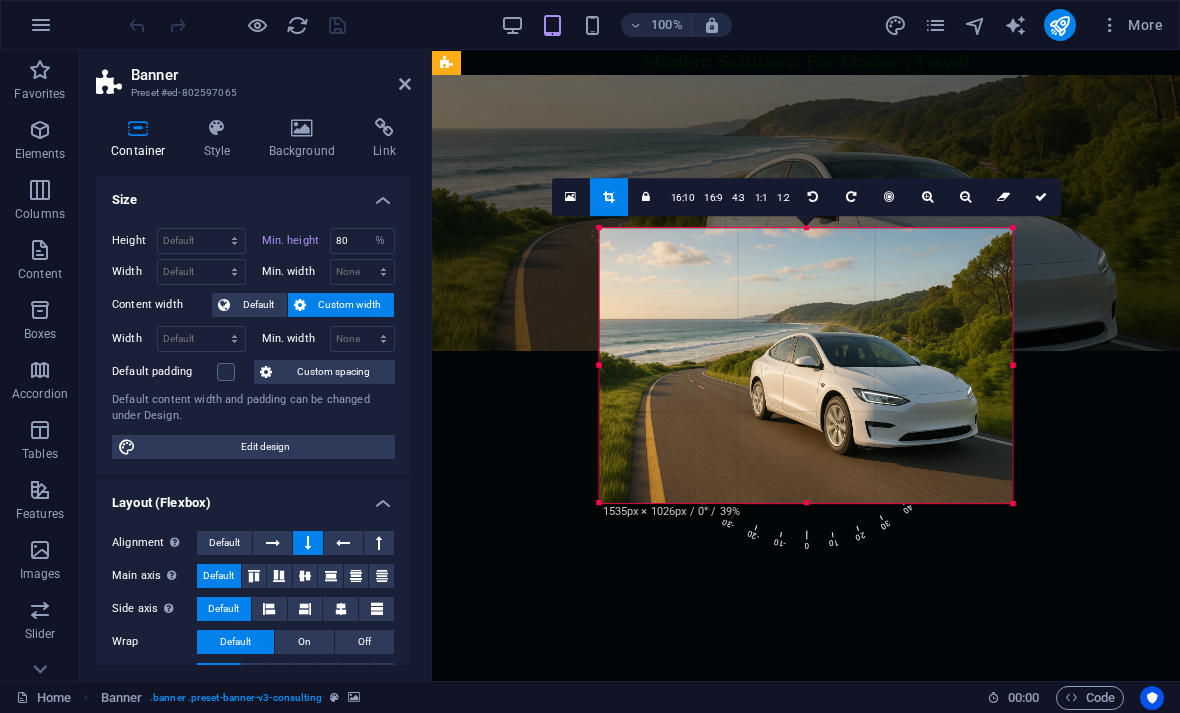 drag, startPoint x: 1073, startPoint y: 371, endPoint x: 964, endPoint y: 366, distance: 109.11462 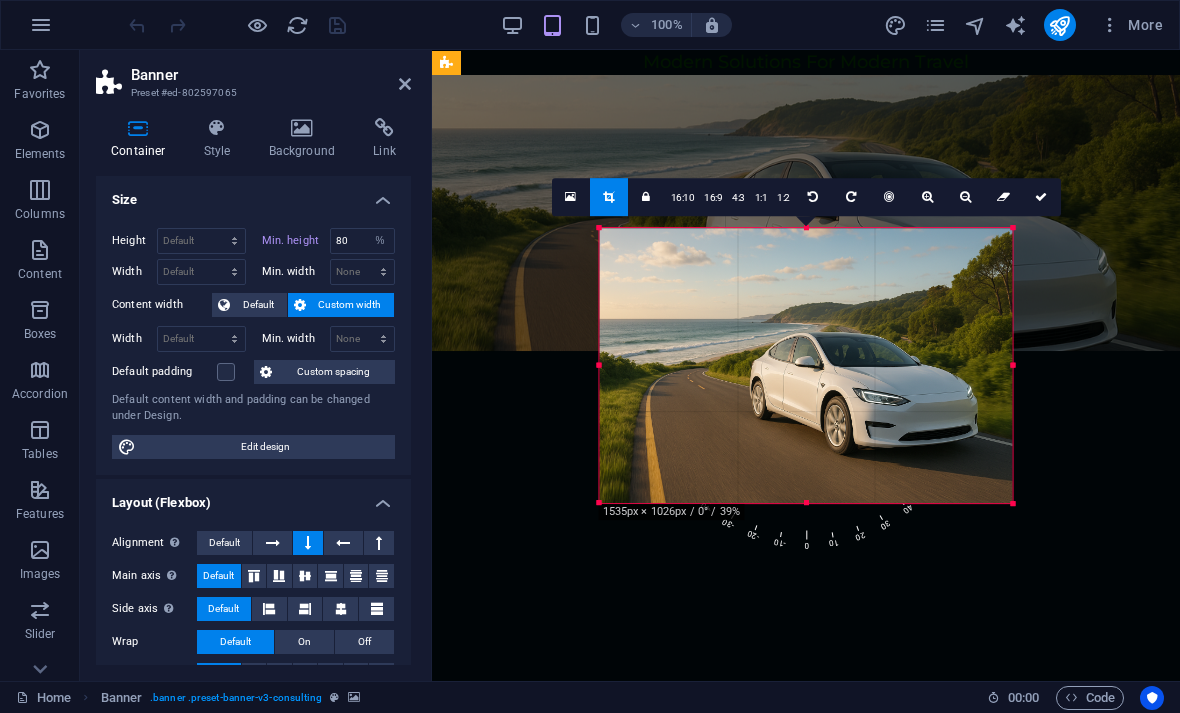 click on "180 170 160 150 140 130 120 110 100 90 80 70 60 50 40 30 20 10 0 -10 -20 -30 -40 -50 -60 -70 -80 -90 -100 -110 -120 -130 -140 -150 -160 -170 1535px × 1026px / 0° / 39% 16:10 16:9 4:3 1:1 1:2 0" at bounding box center (806, 366) 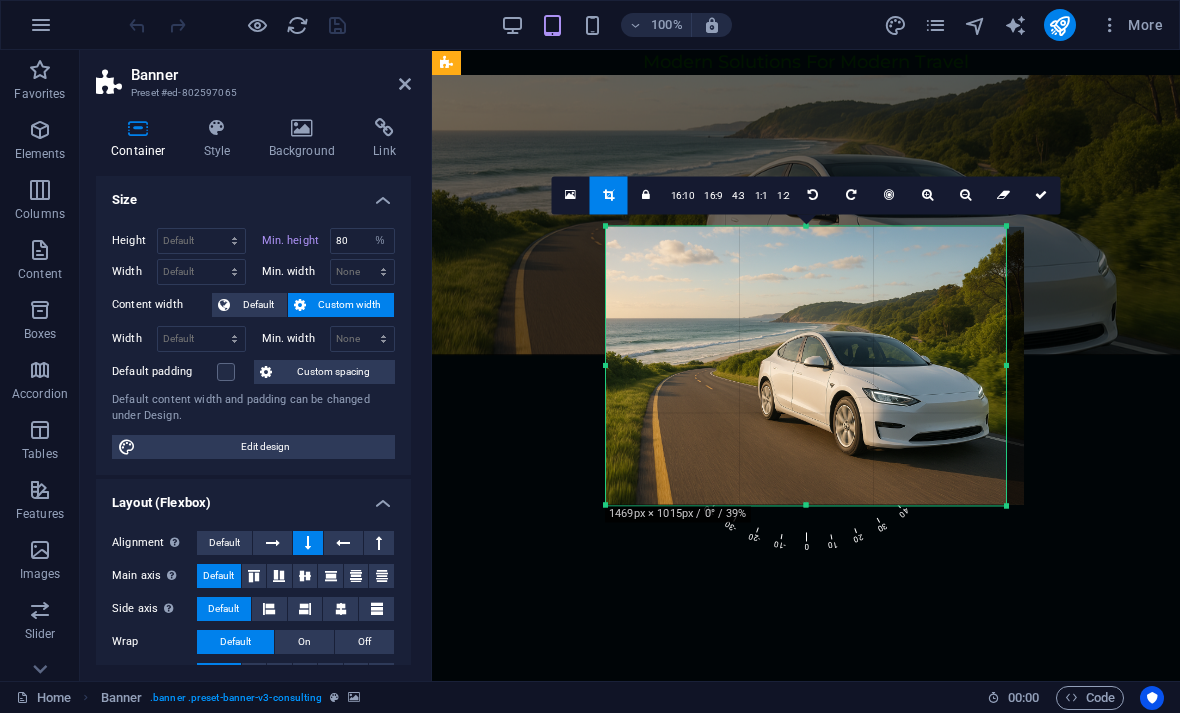 drag, startPoint x: 1018, startPoint y: 506, endPoint x: 999, endPoint y: 503, distance: 19.235384 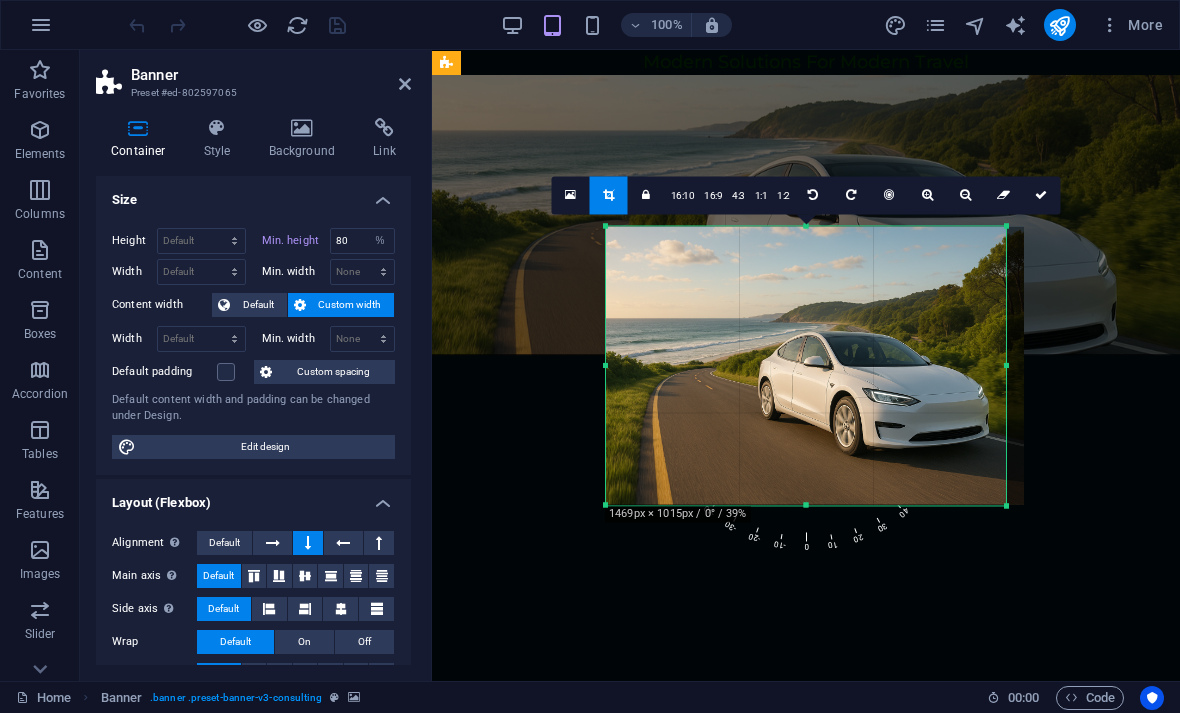 click on "180 170 160 150 140 130 120 110 100 90 80 70 60 50 40 30 20 10 0 -10 -20 -30 -40 -50 -60 -70 -80 -90 -100 -110 -120 -130 -140 -150 -160 -170 1469px × 1015px / 0° / 39% 16:10 16:9 4:3 1:1 1:2 0" at bounding box center [806, 365] 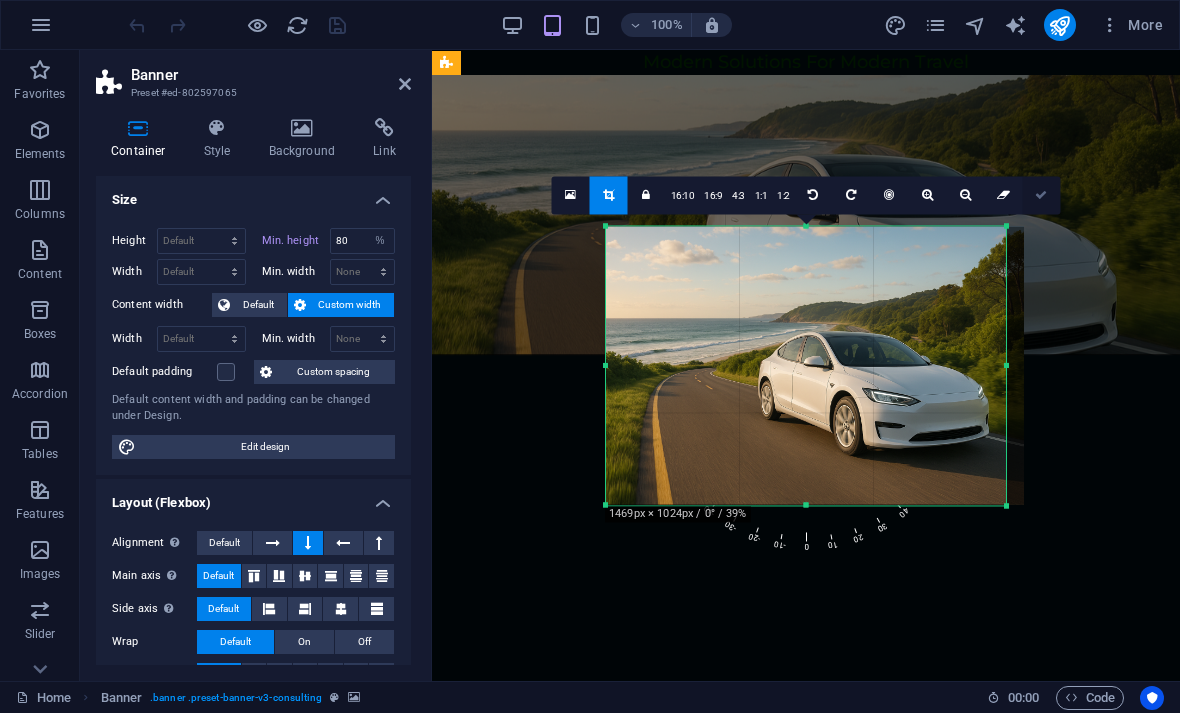 click at bounding box center [1041, 195] 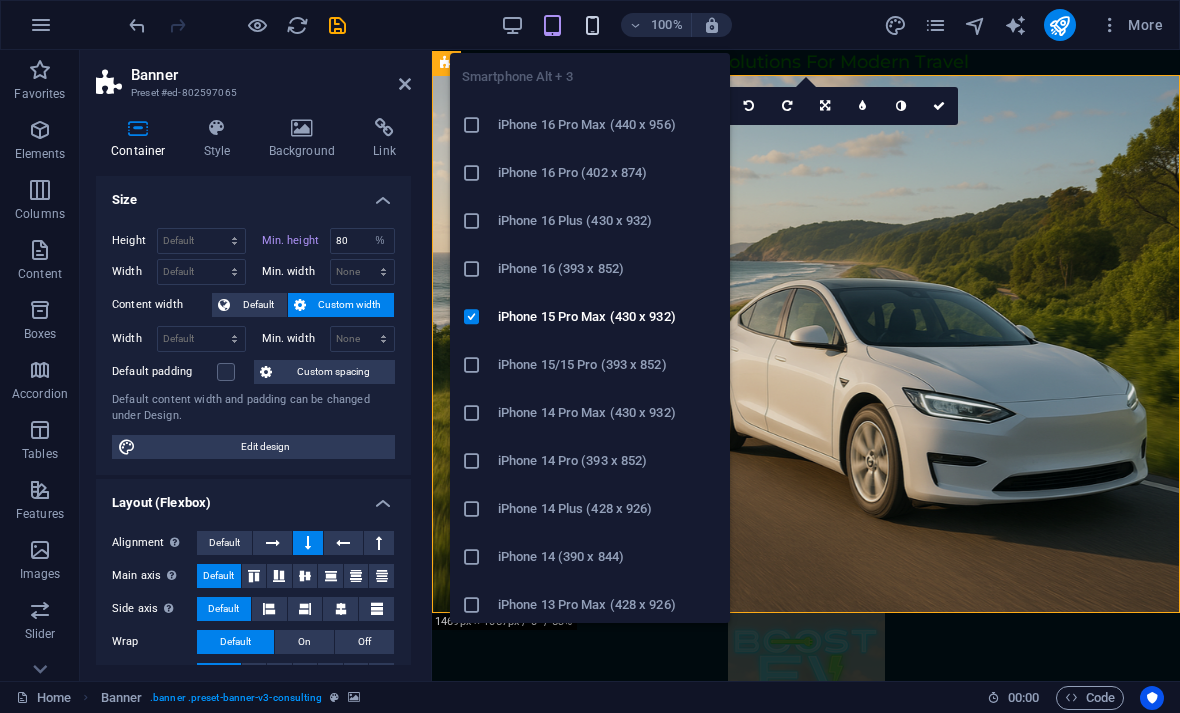click at bounding box center [592, 25] 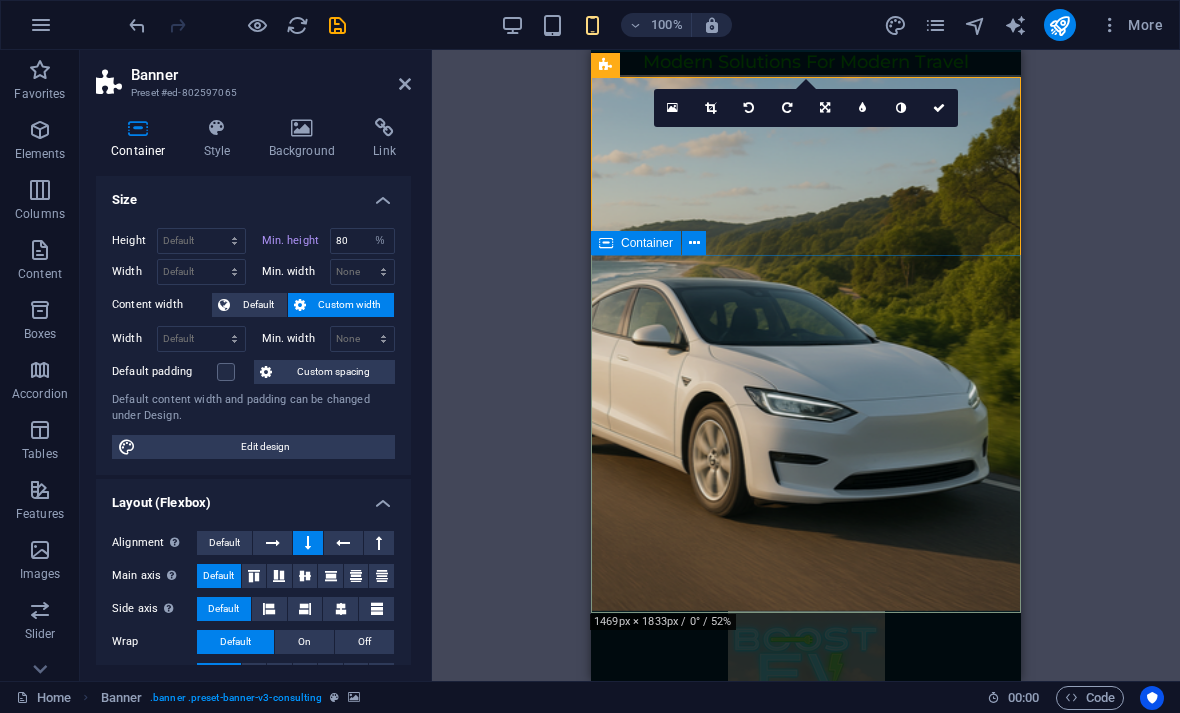 scroll, scrollTop: 0, scrollLeft: 0, axis: both 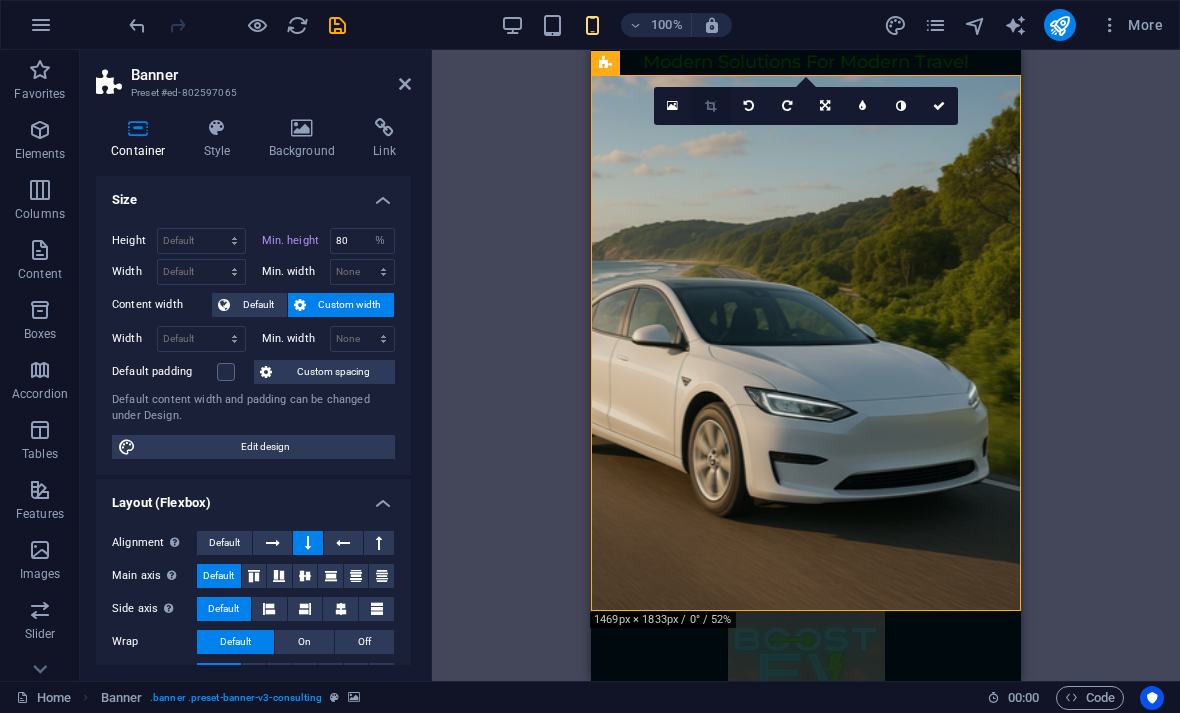 click at bounding box center [710, 106] 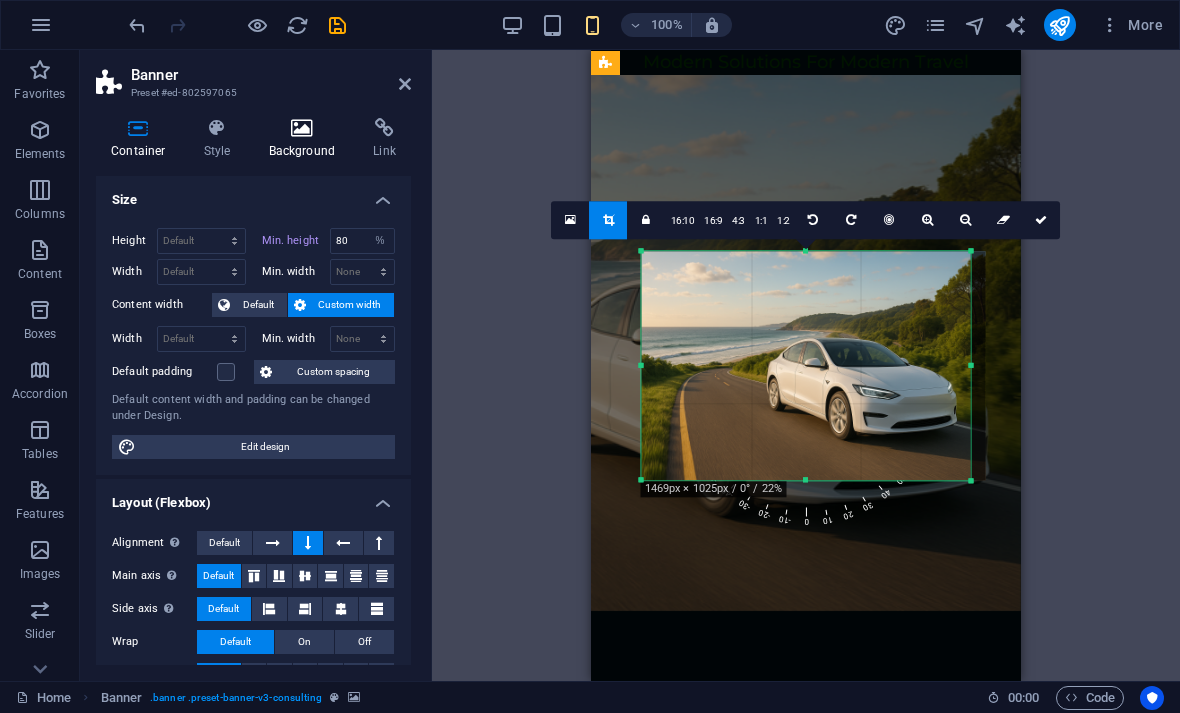 scroll, scrollTop: 0, scrollLeft: 0, axis: both 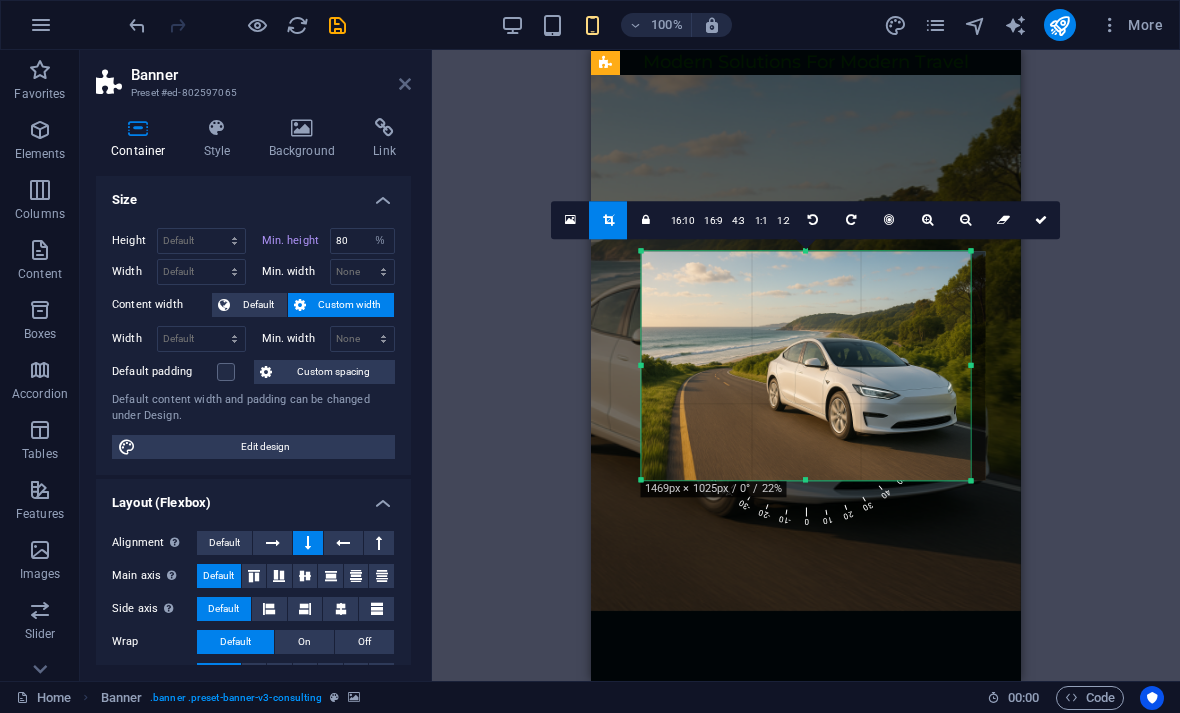 click at bounding box center [405, 84] 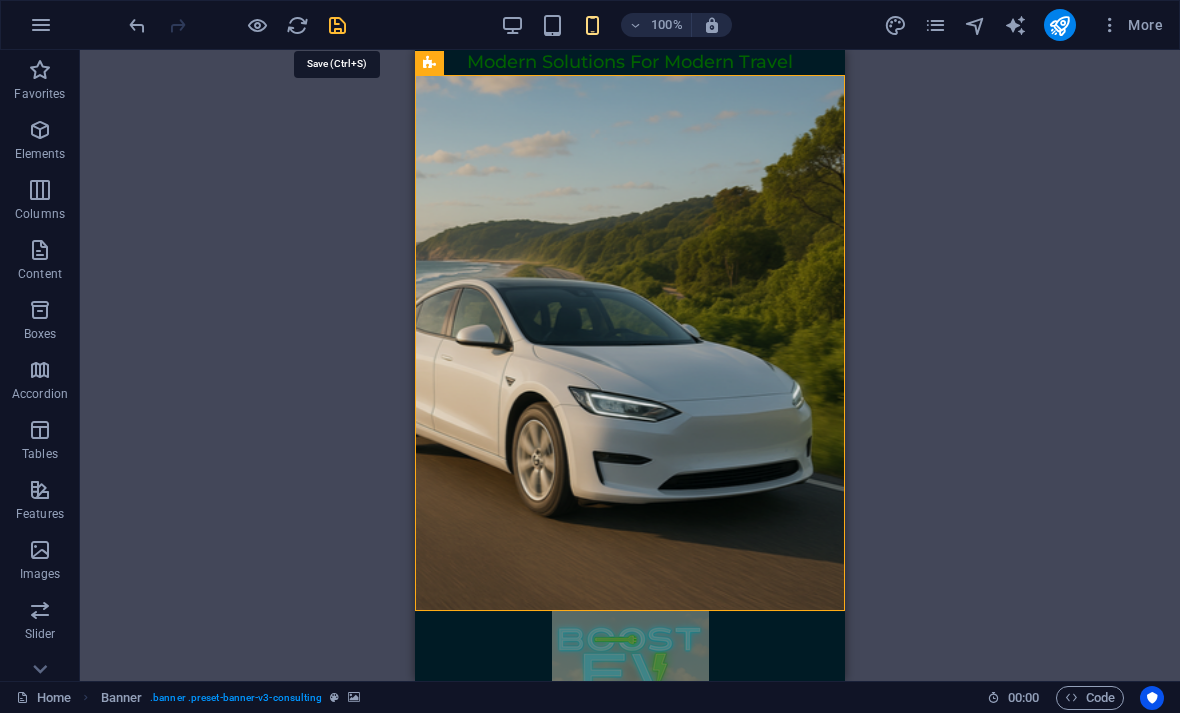 click at bounding box center [337, 25] 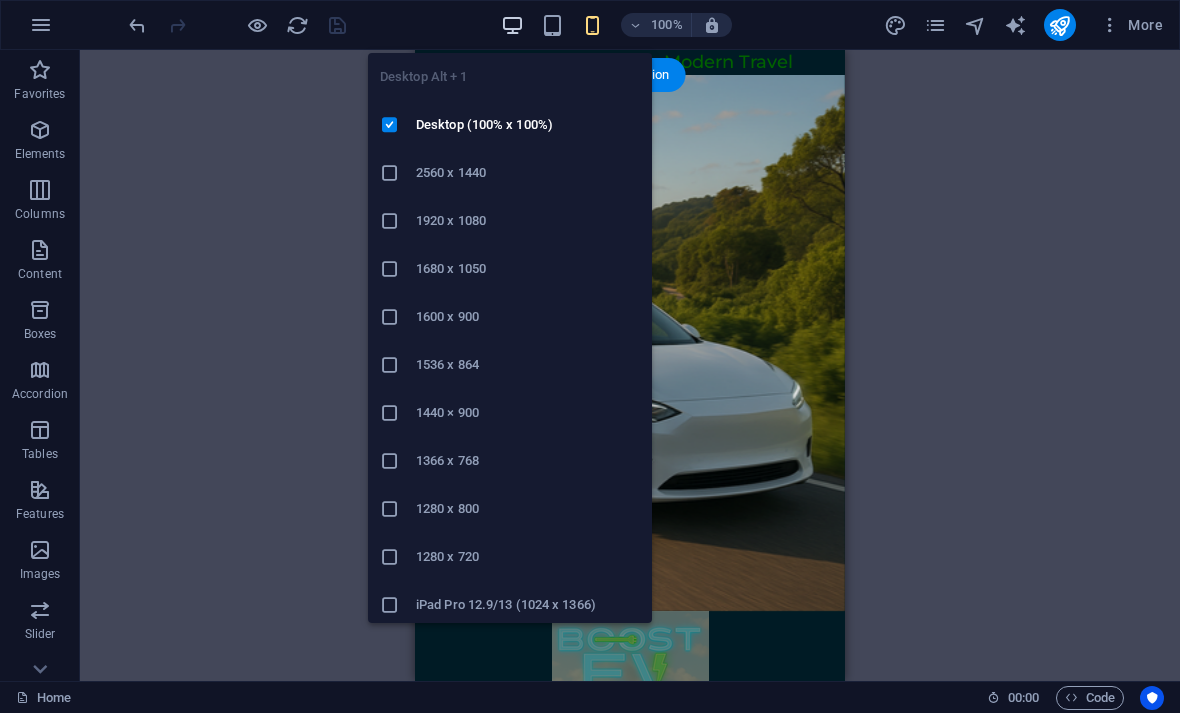 click at bounding box center (512, 25) 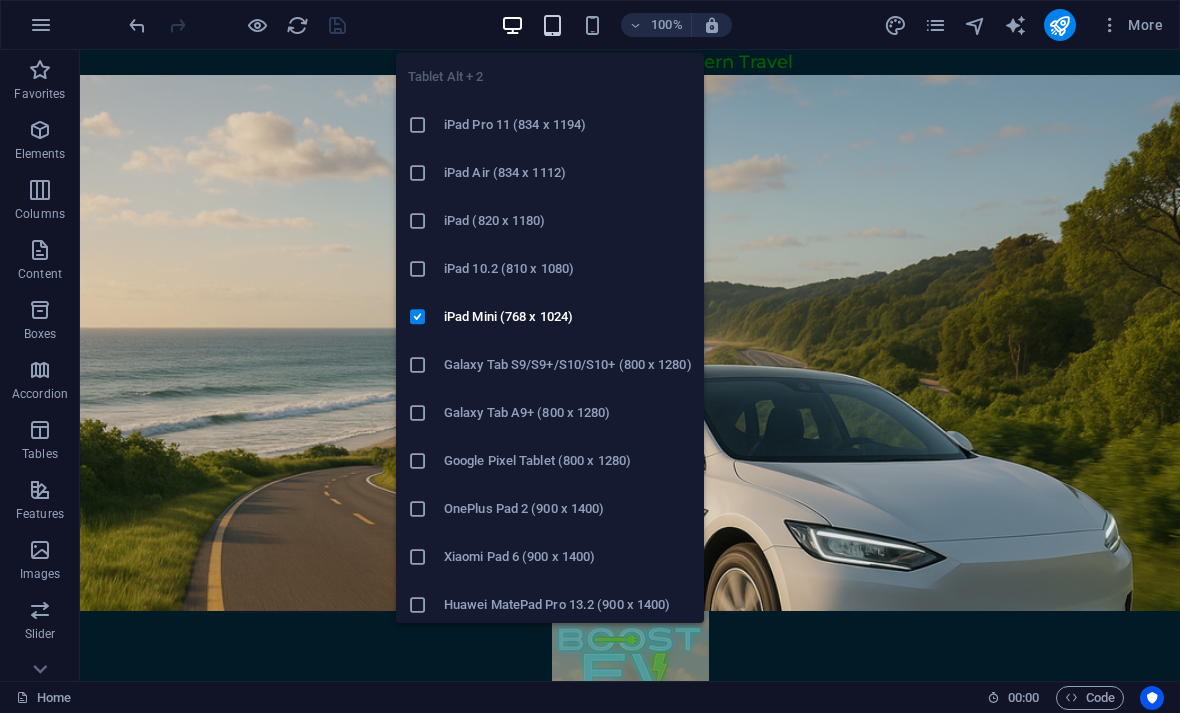 click at bounding box center (552, 25) 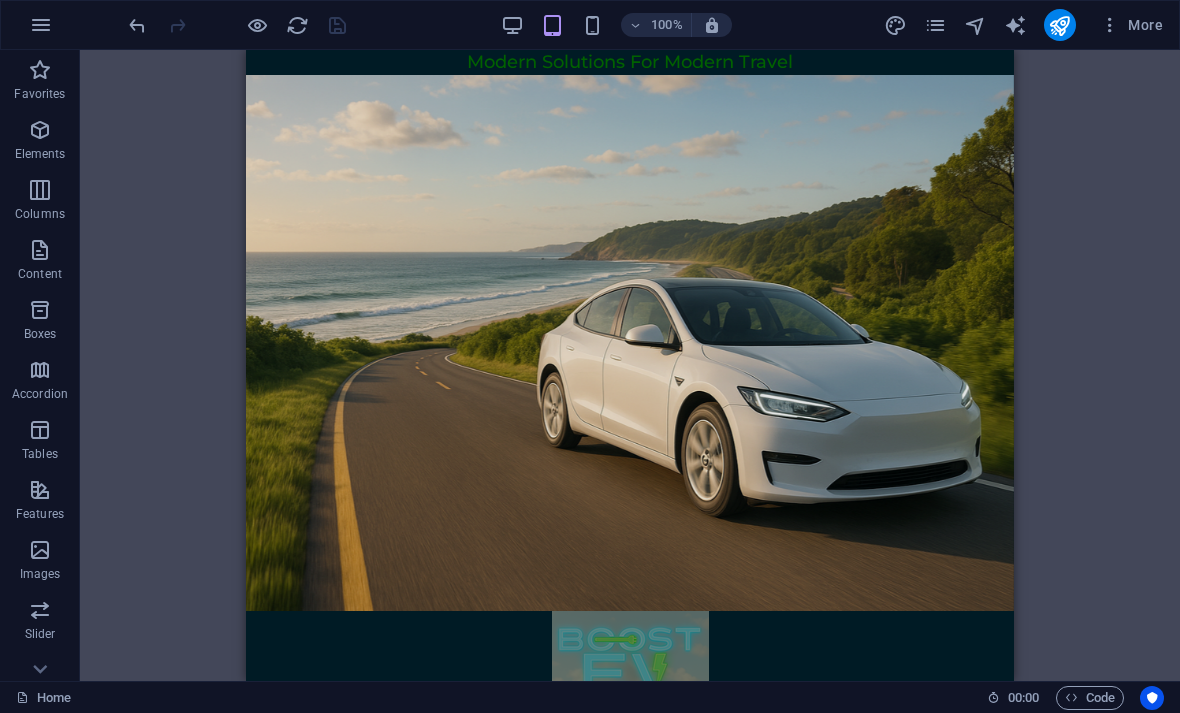 type 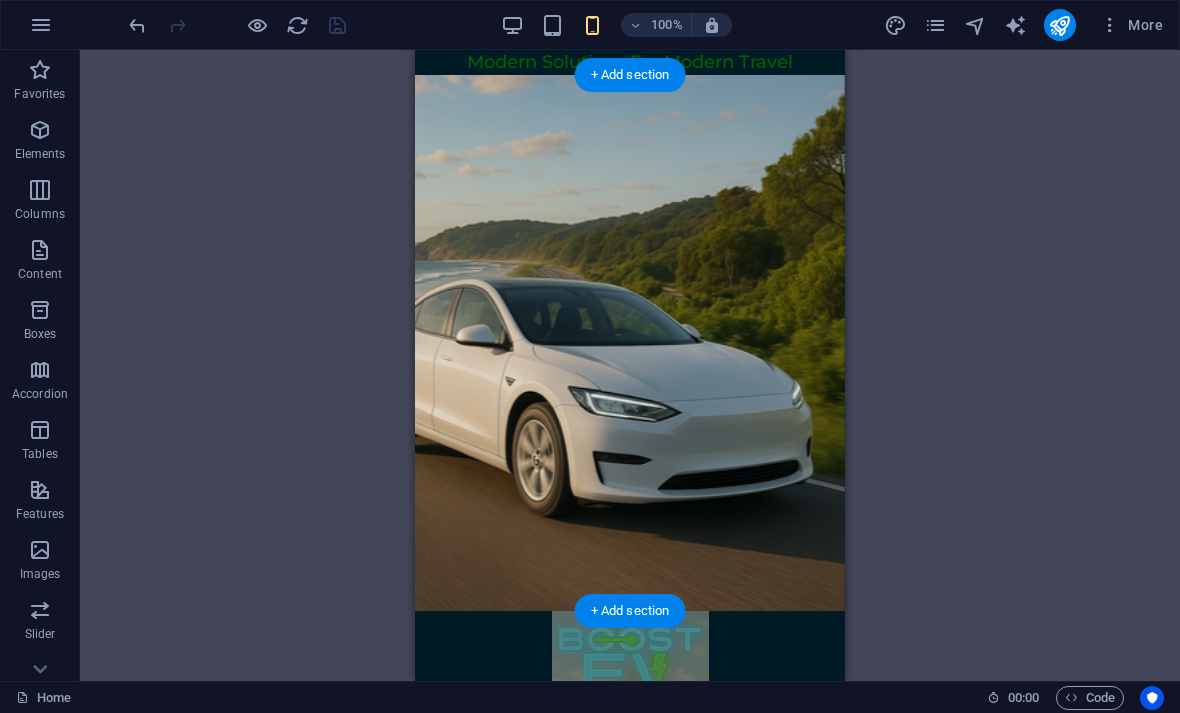click at bounding box center (630, 343) 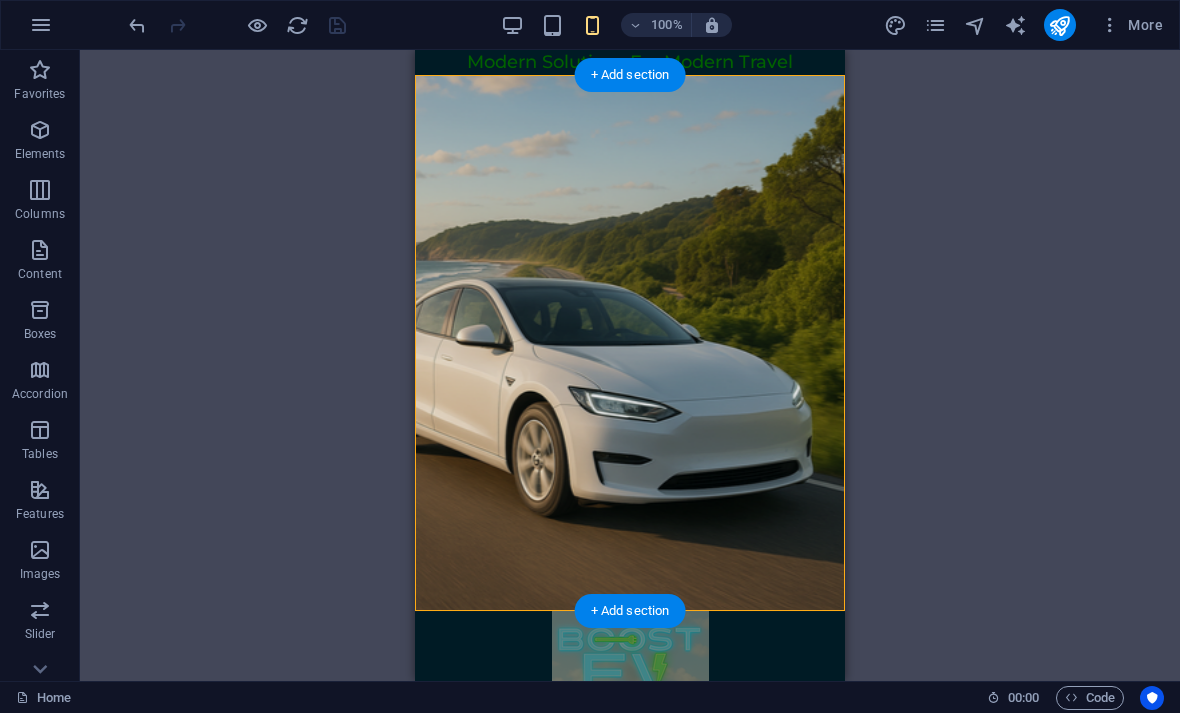 click at bounding box center [630, 343] 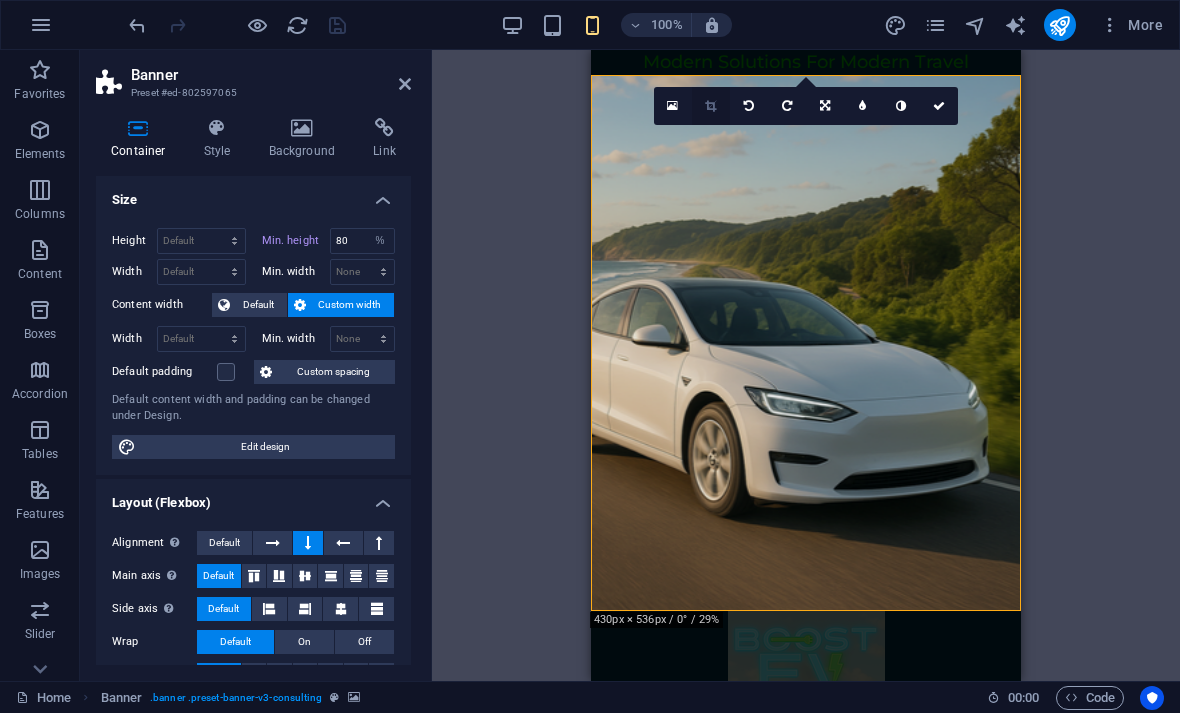 click at bounding box center [710, 106] 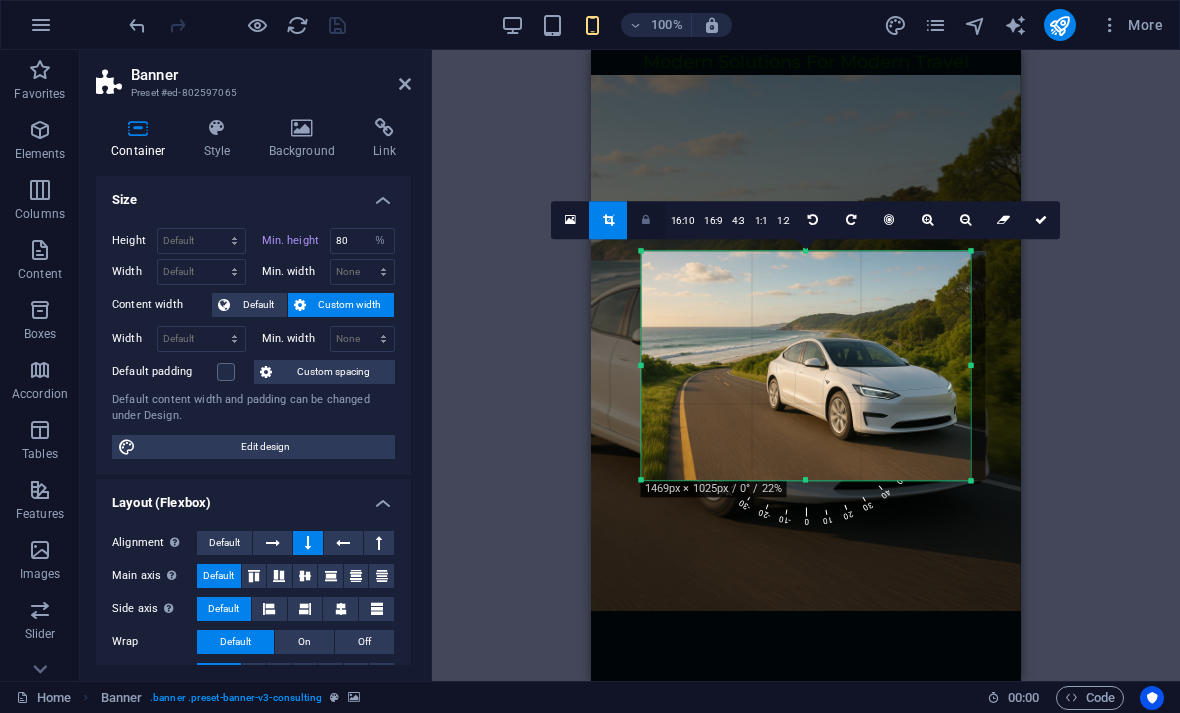 click at bounding box center (647, 220) 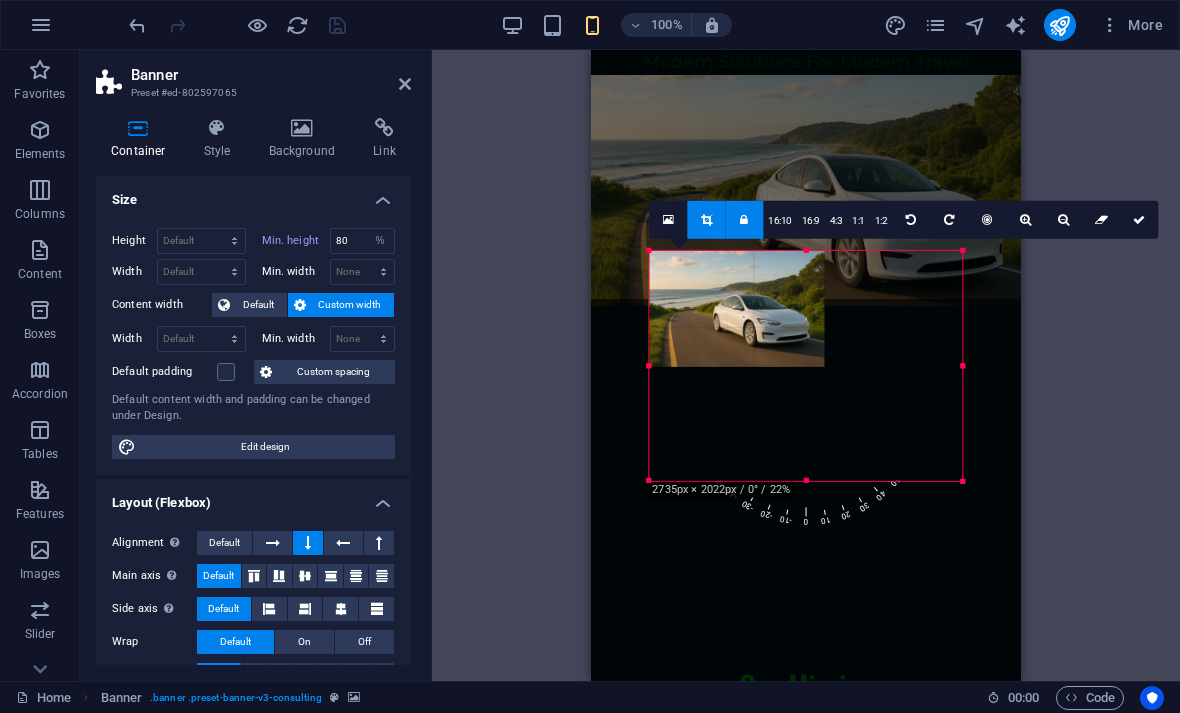 drag, startPoint x: 969, startPoint y: 478, endPoint x: 952, endPoint y: 479, distance: 17.029387 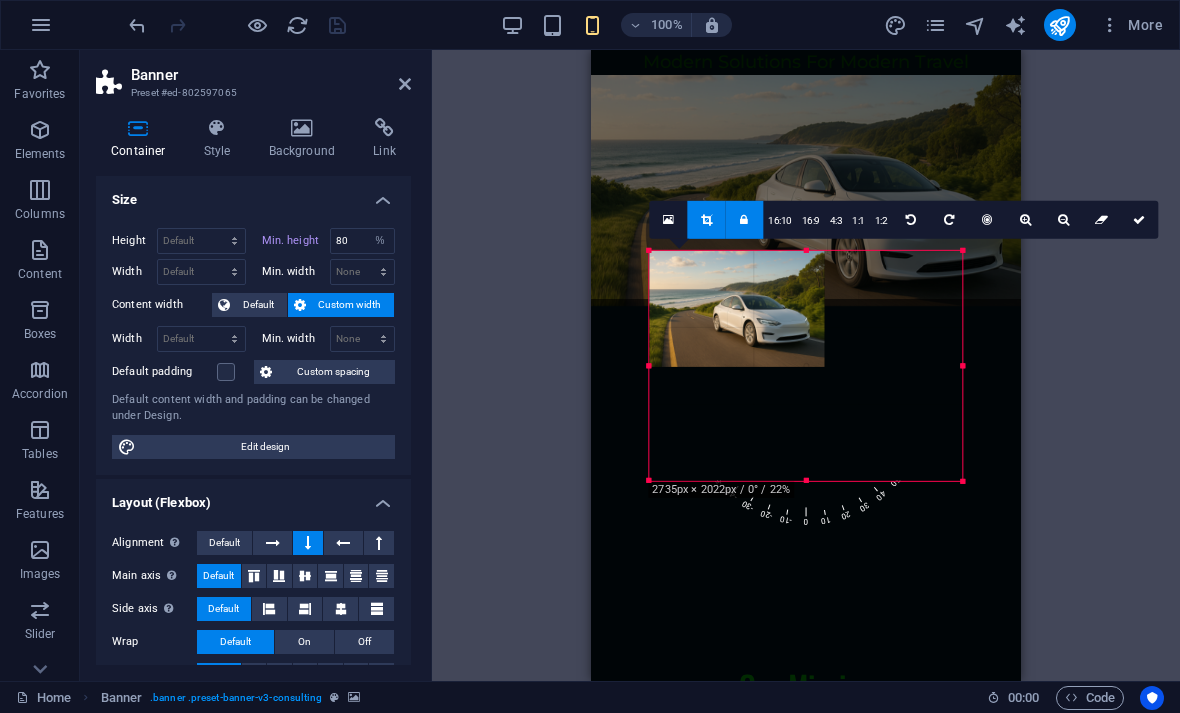 click on "180 170 160 150 140 130 120 110 100 90 80 70 60 50 40 30 20 10 0 -10 -20 -30 -40 -50 -60 -70 -80 -90 -100 -110 -120 -130 -140 -150 -160 -170 2735px × 2022px / 0° / 22% 16:10 16:9 4:3 1:1 1:2 0" at bounding box center [805, 365] 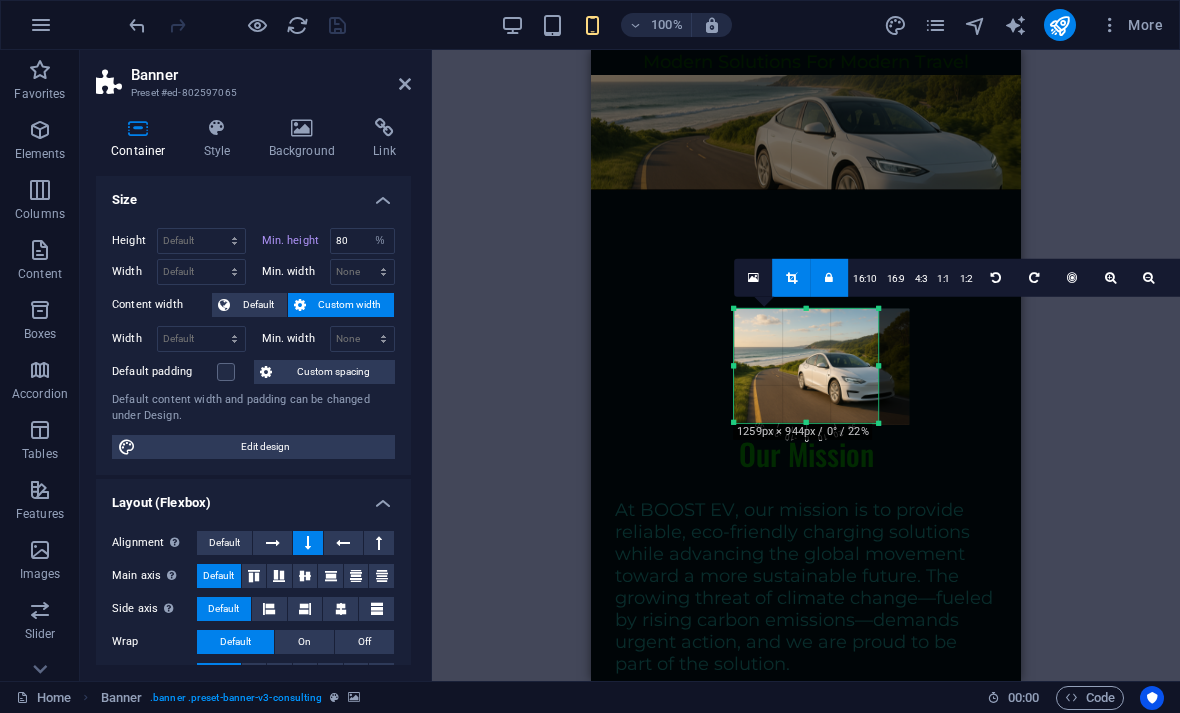 drag, startPoint x: 887, startPoint y: 371, endPoint x: 872, endPoint y: 376, distance: 15.811388 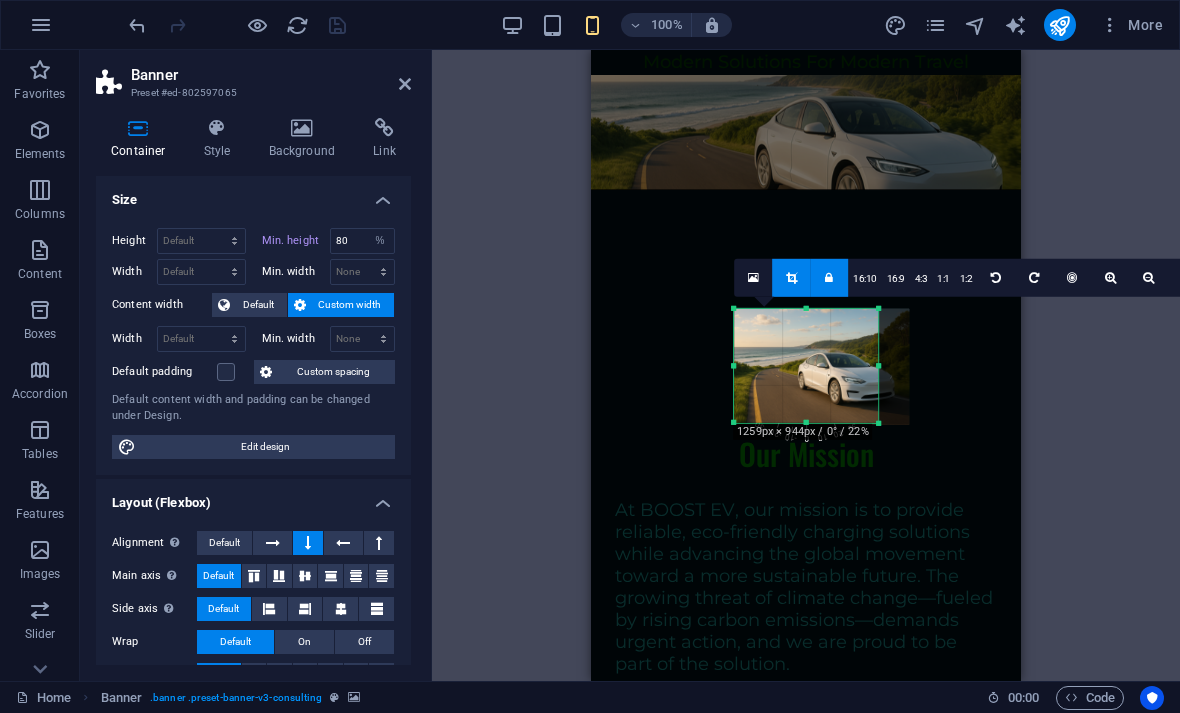 click on "180 170 160 150 140 130 120 110 100 90 80 70 60 50 40 30 20 10 0 -10 -20 -30 -40 -50 -60 -70 -80 -90 -100 -110 -120 -130 -140 -150 -160 -170 1259px × 944px / 0° / 22% 16:10 16:9 4:3 1:1 1:2 0" at bounding box center (806, 365) 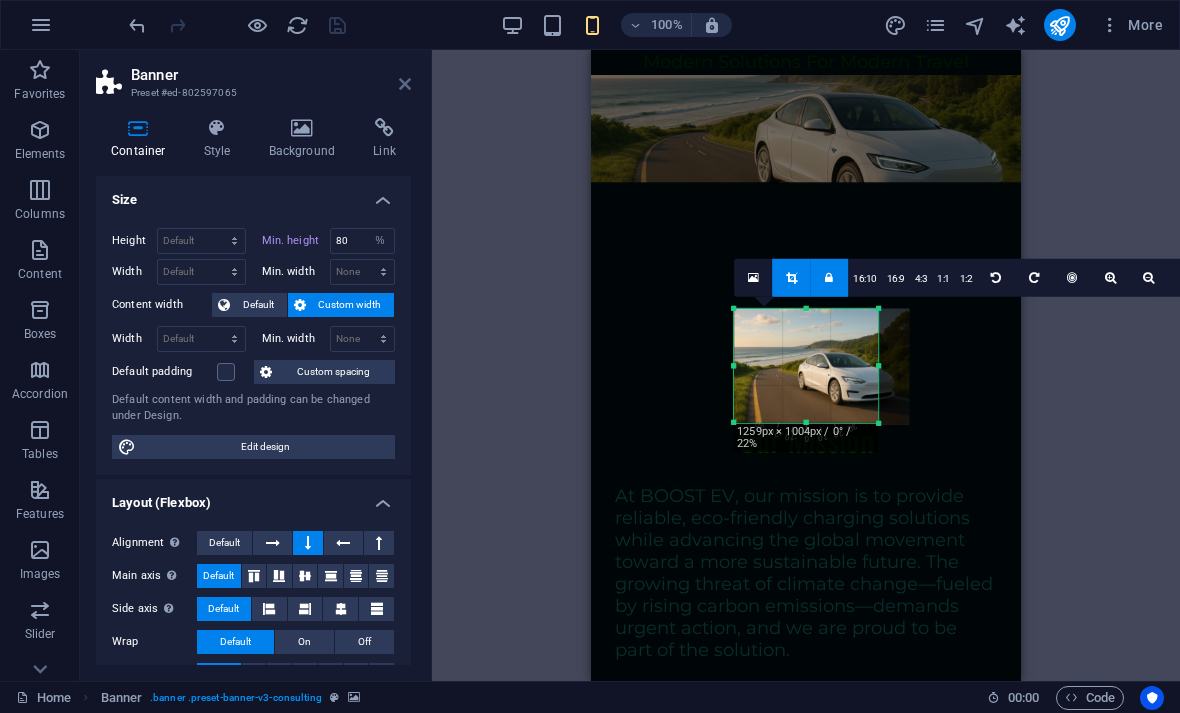 click at bounding box center [405, 84] 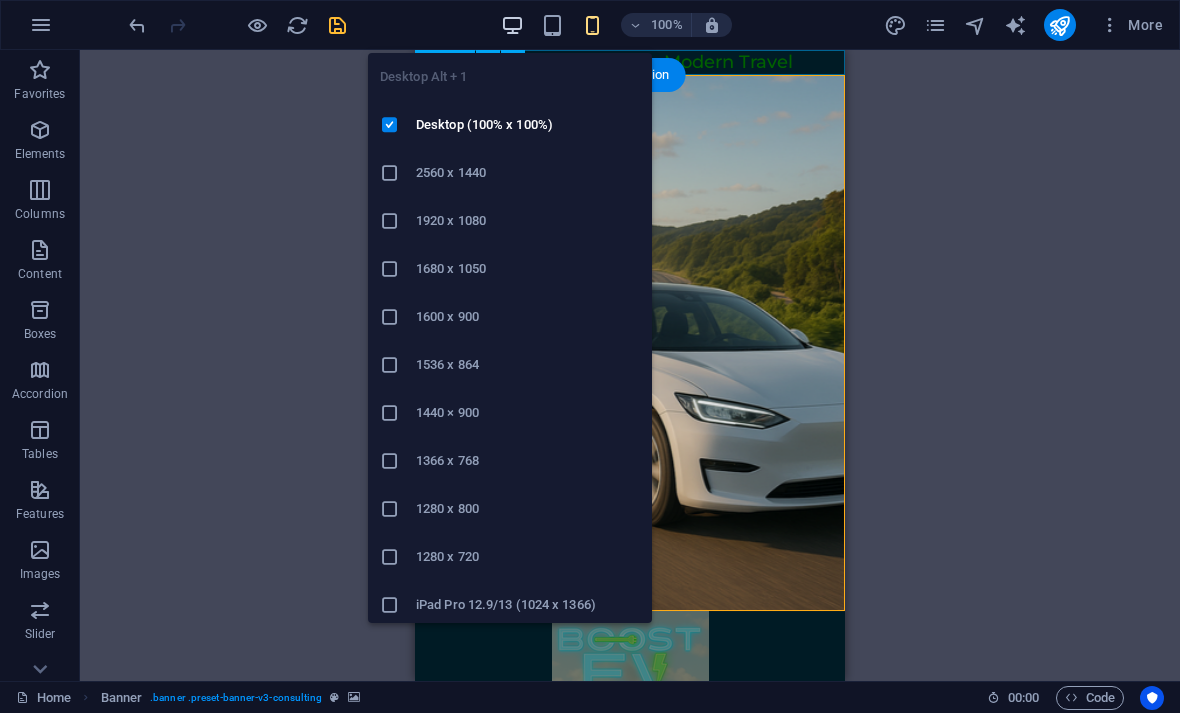 click at bounding box center [512, 25] 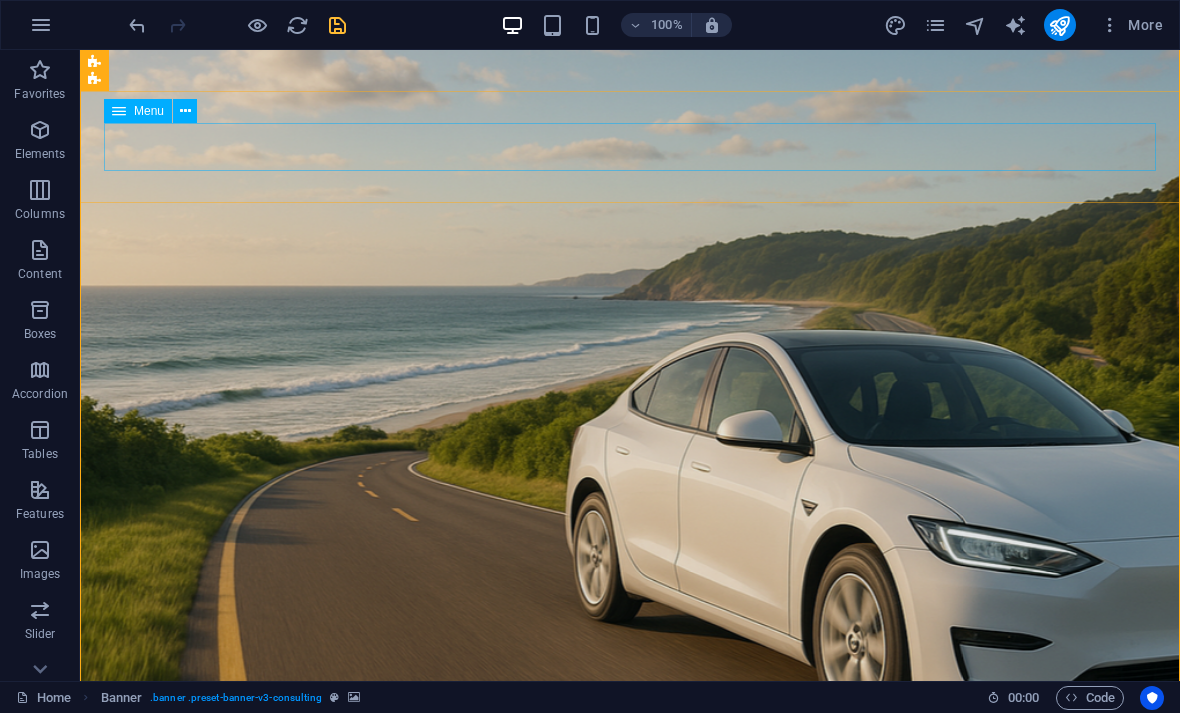 scroll, scrollTop: 82, scrollLeft: 0, axis: vertical 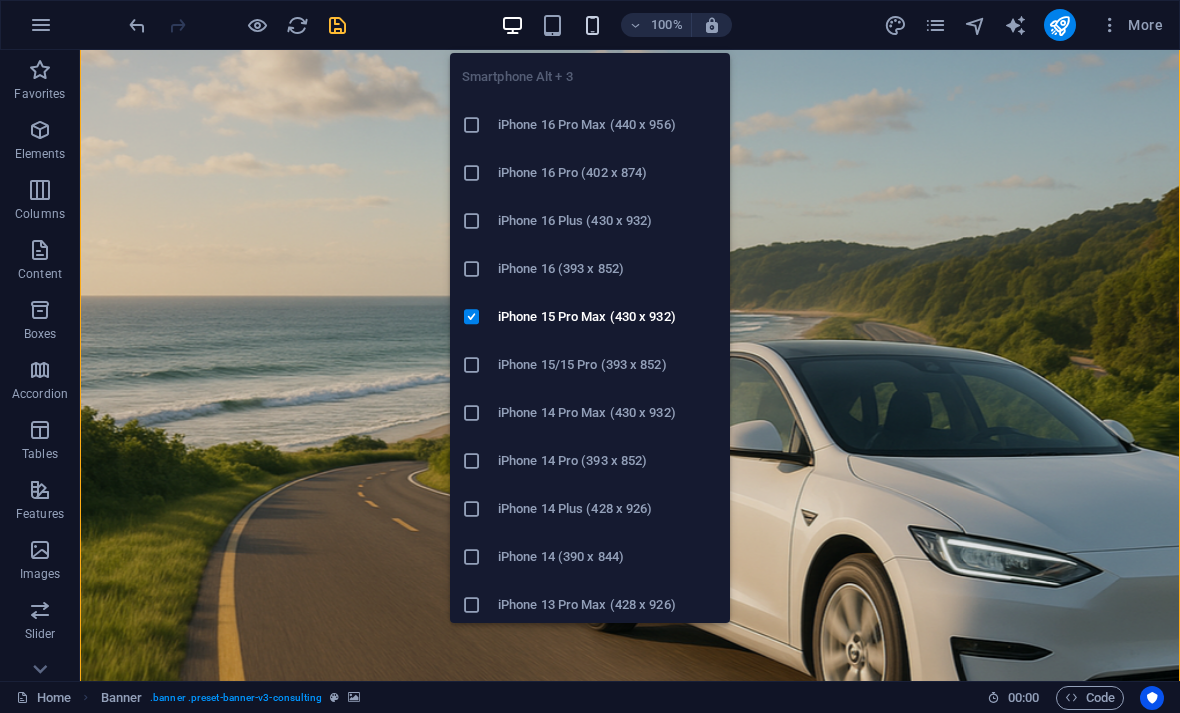 click at bounding box center [592, 25] 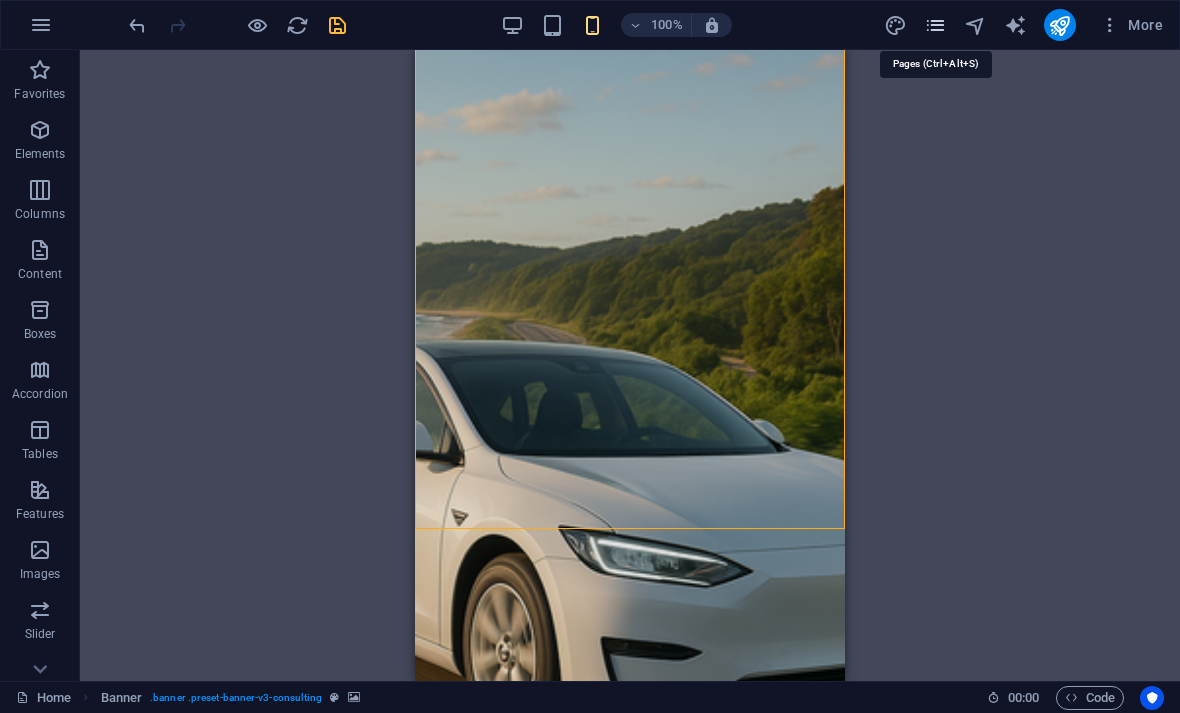 click at bounding box center [935, 25] 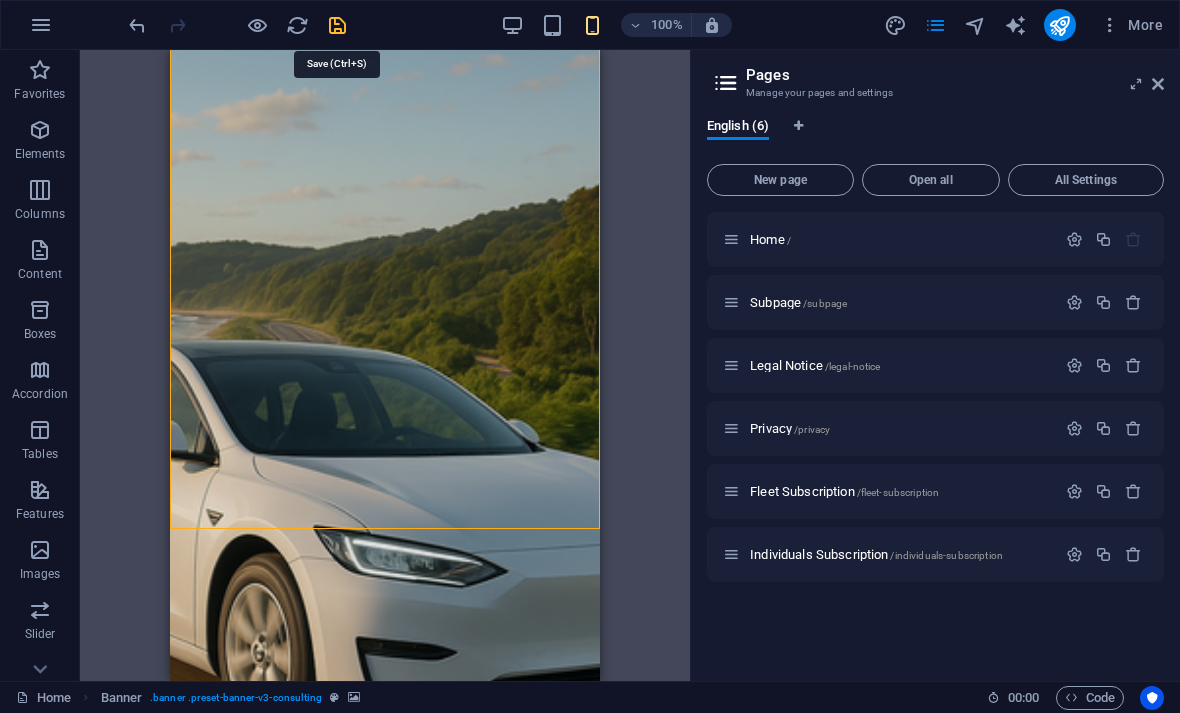 click at bounding box center [337, 25] 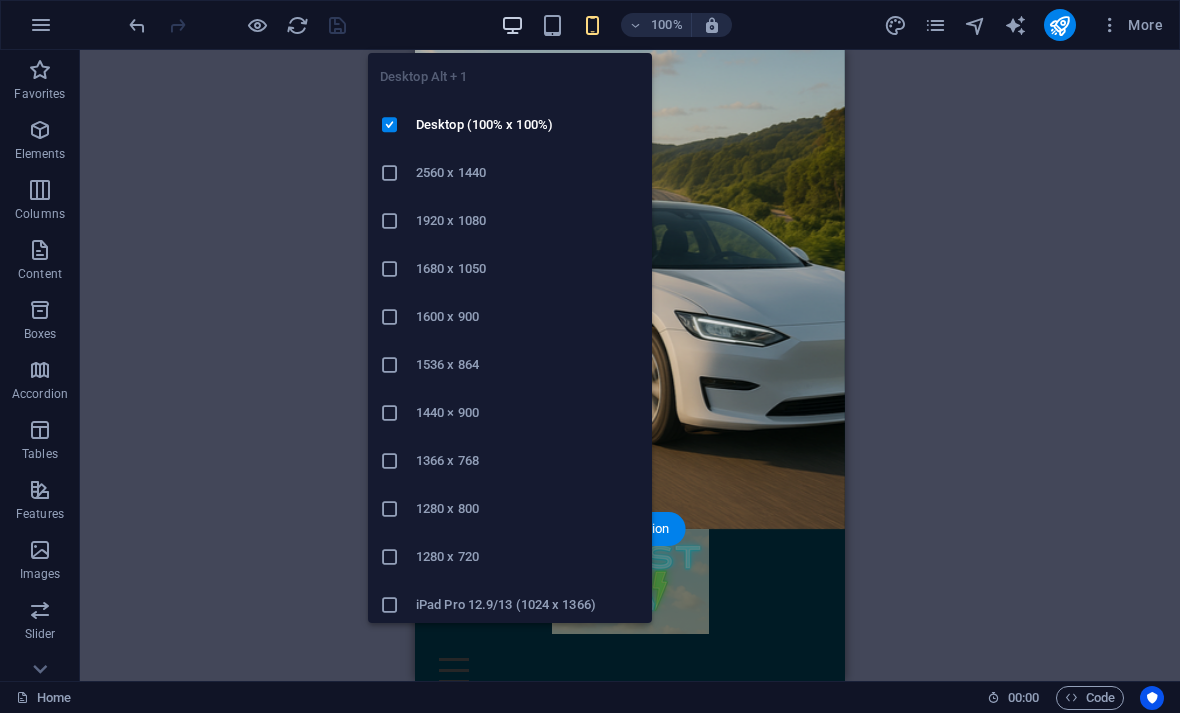 click at bounding box center [512, 25] 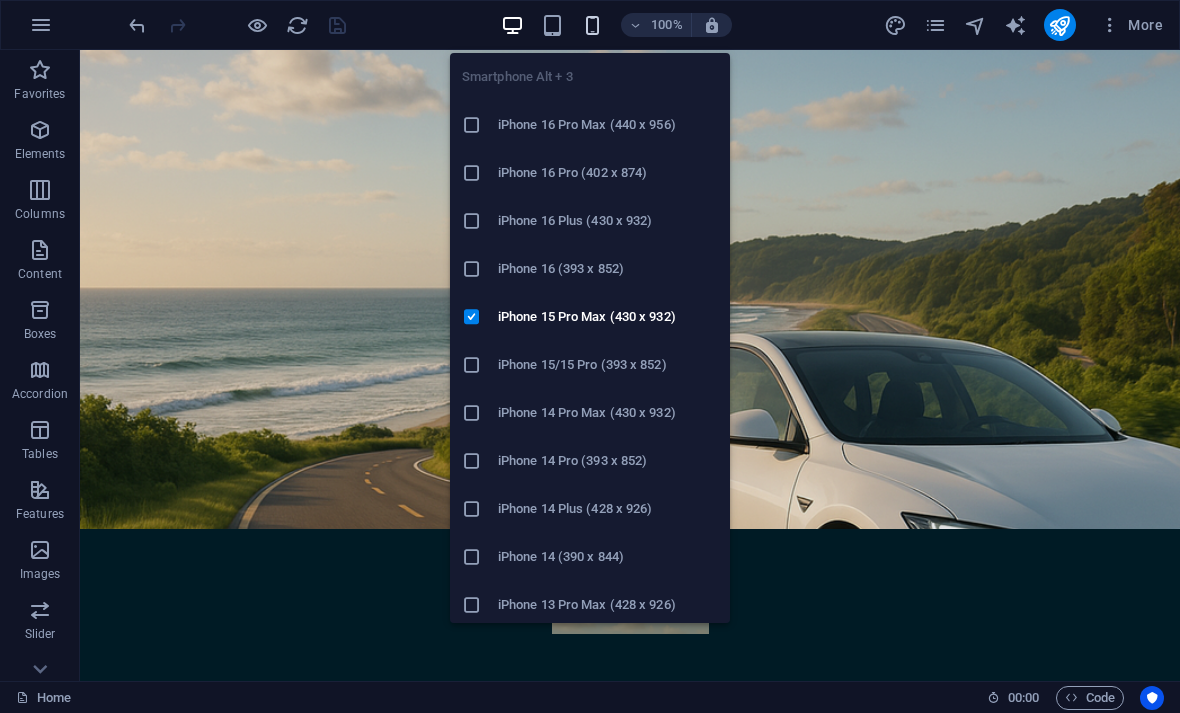 click at bounding box center (592, 25) 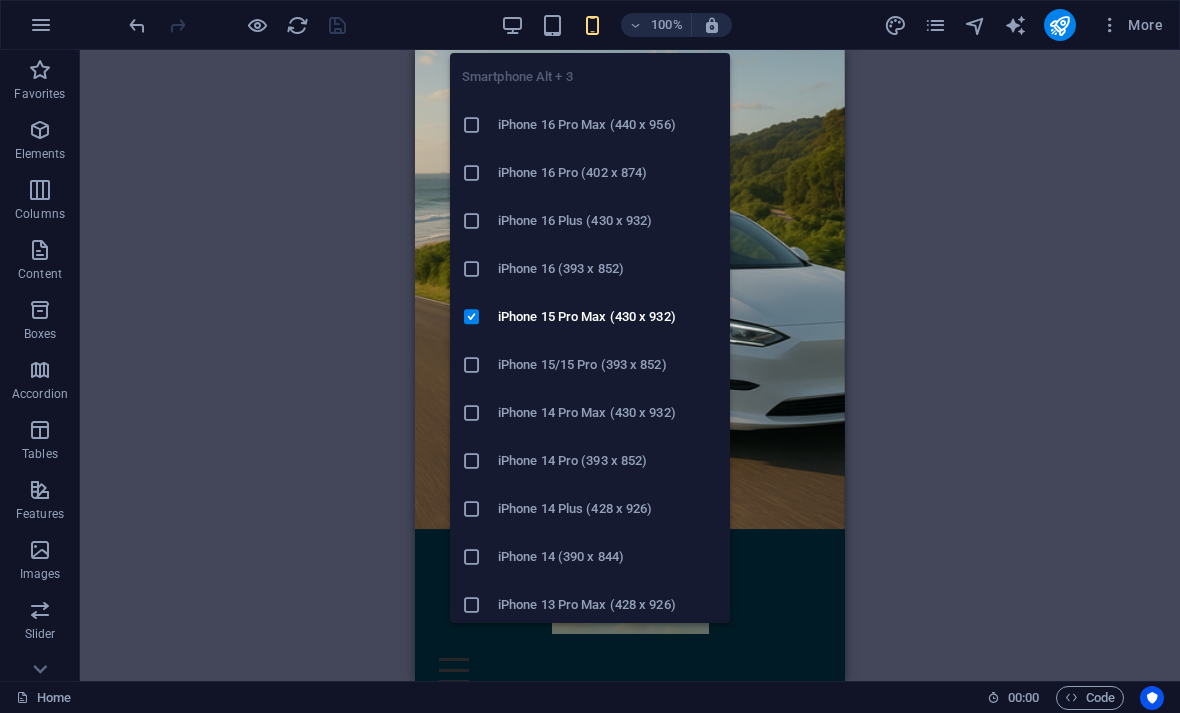 click at bounding box center [472, 269] 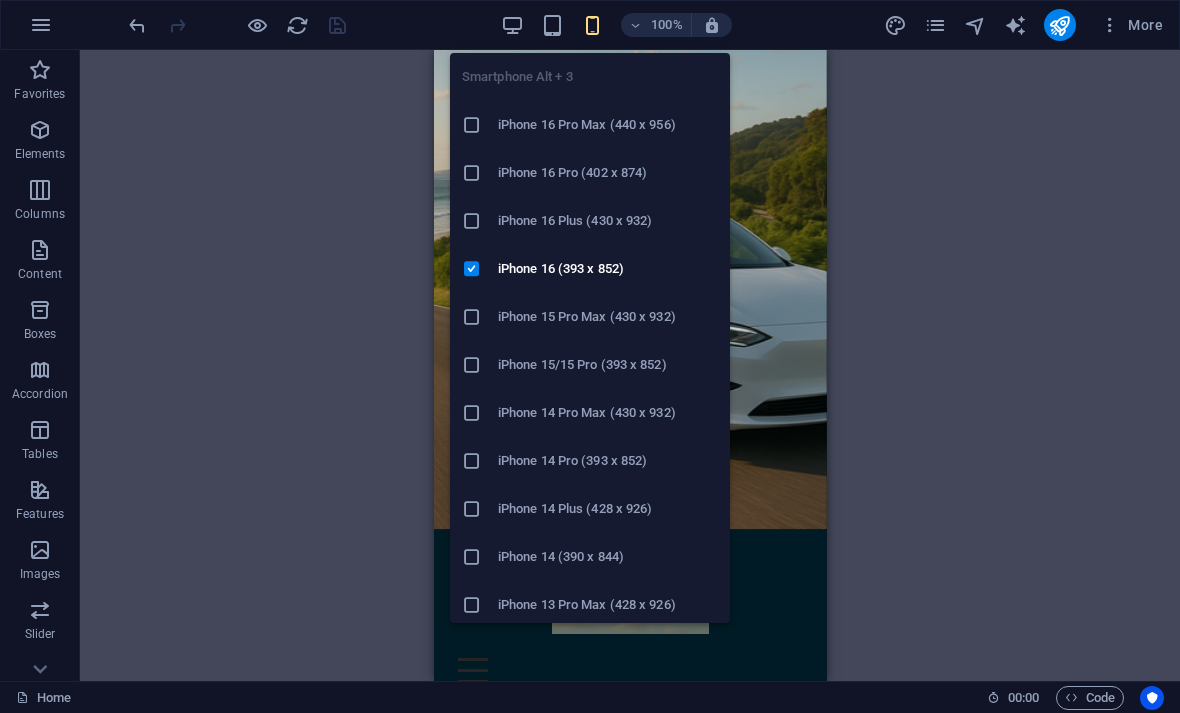 click at bounding box center [592, 25] 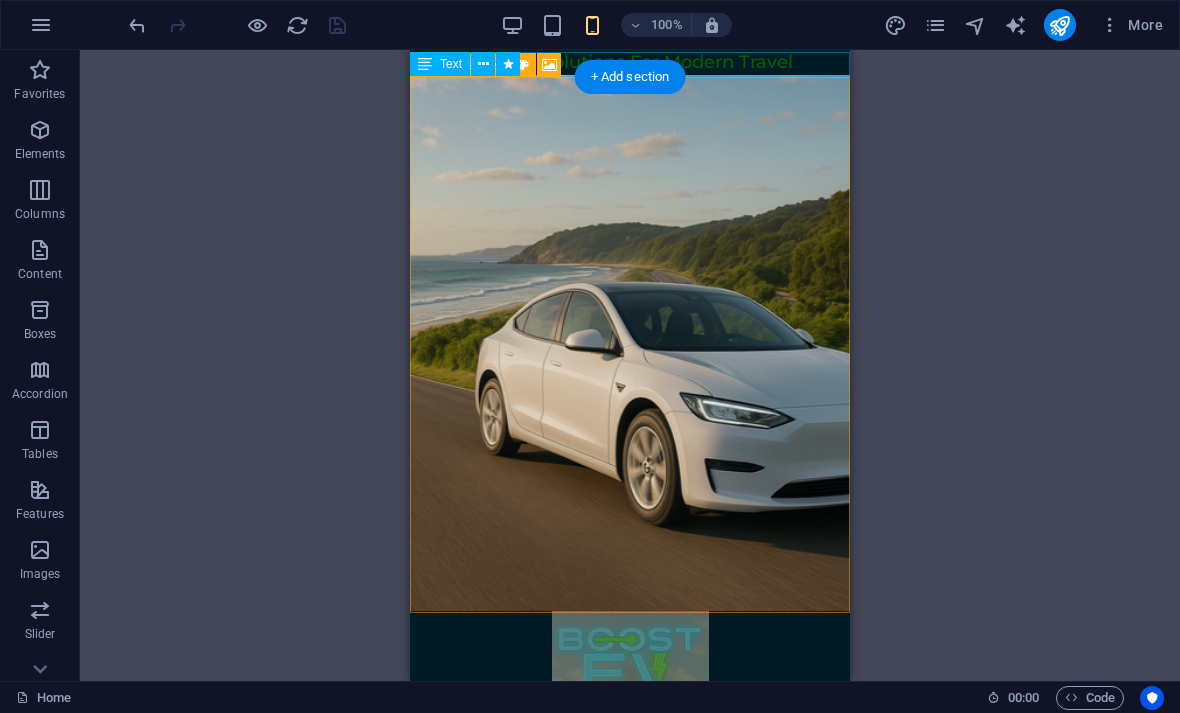 scroll, scrollTop: 0, scrollLeft: 0, axis: both 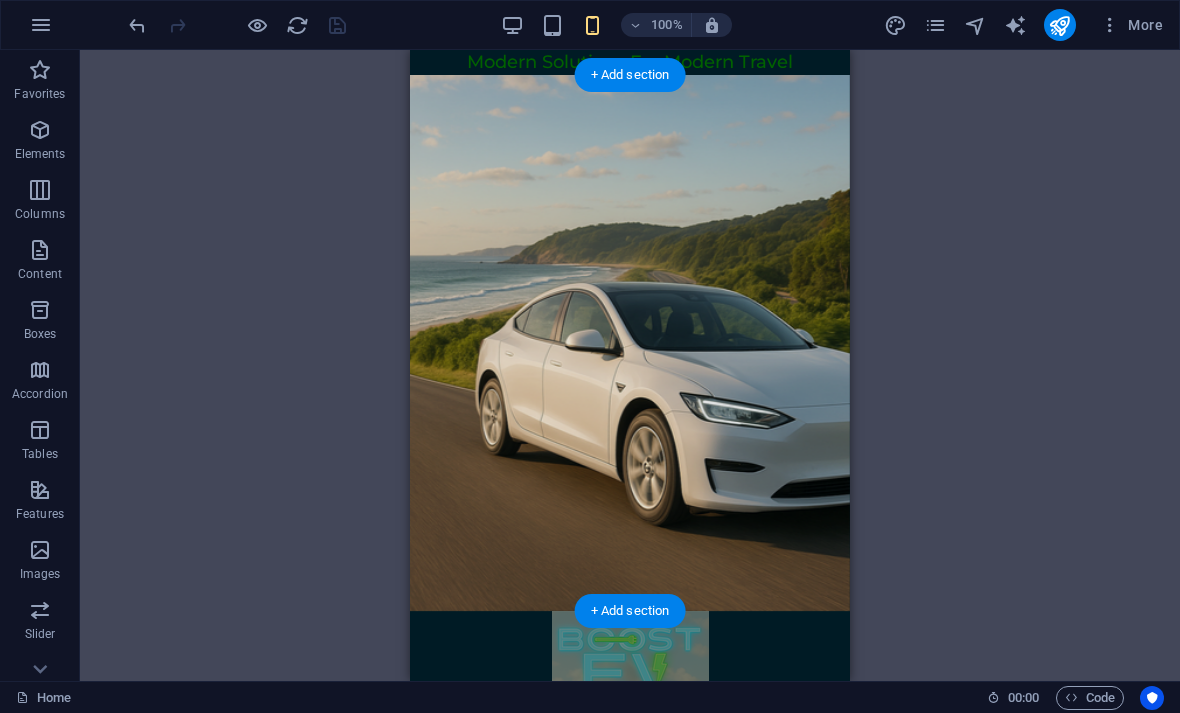 click at bounding box center (630, 343) 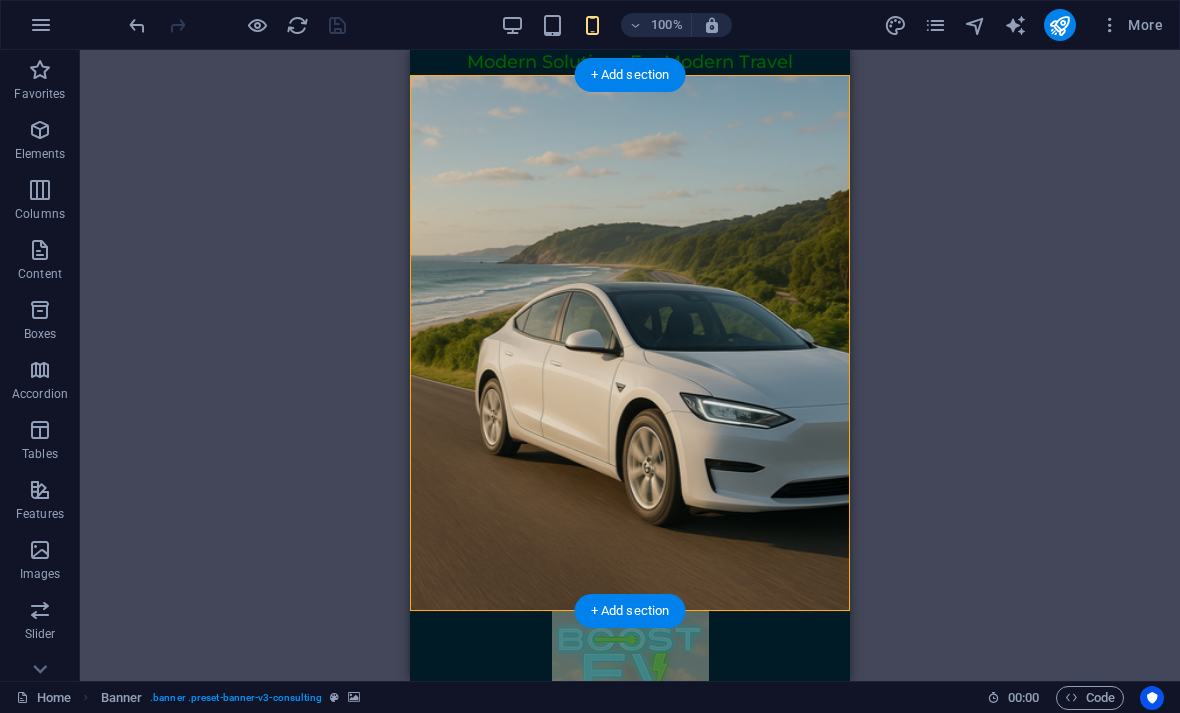 click at bounding box center [630, 343] 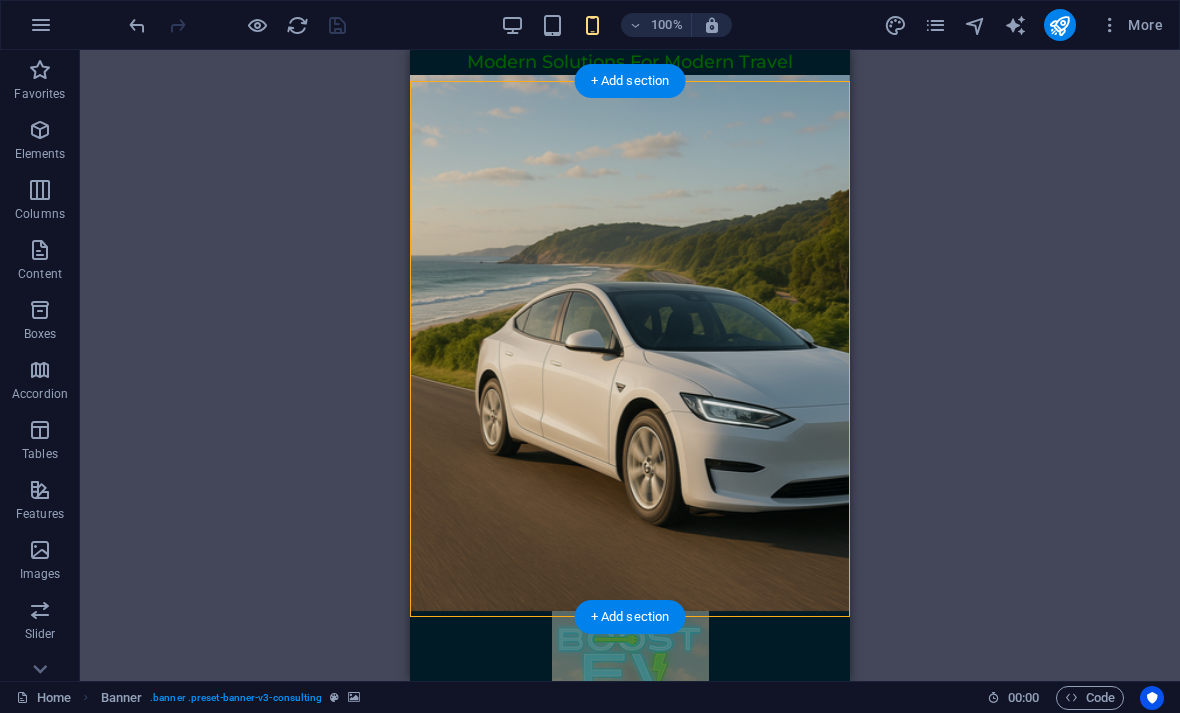 scroll, scrollTop: 0, scrollLeft: 0, axis: both 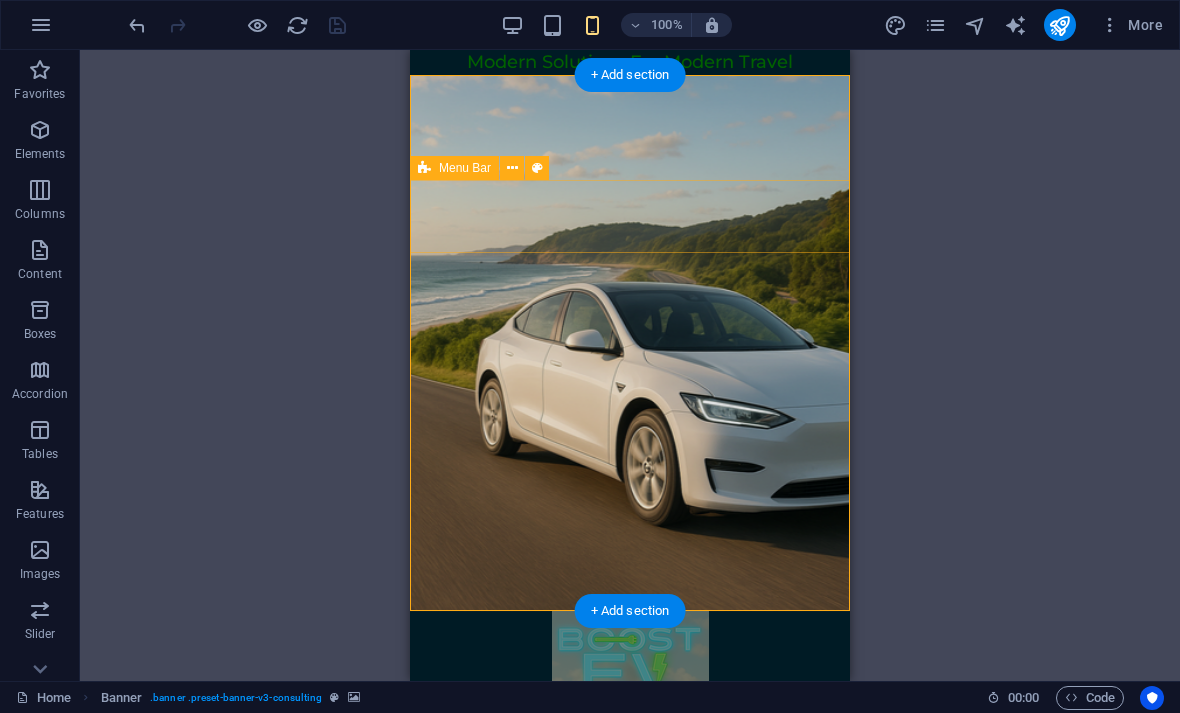 click on "Our Story Our Strengths Contact Us" at bounding box center [630, 752] 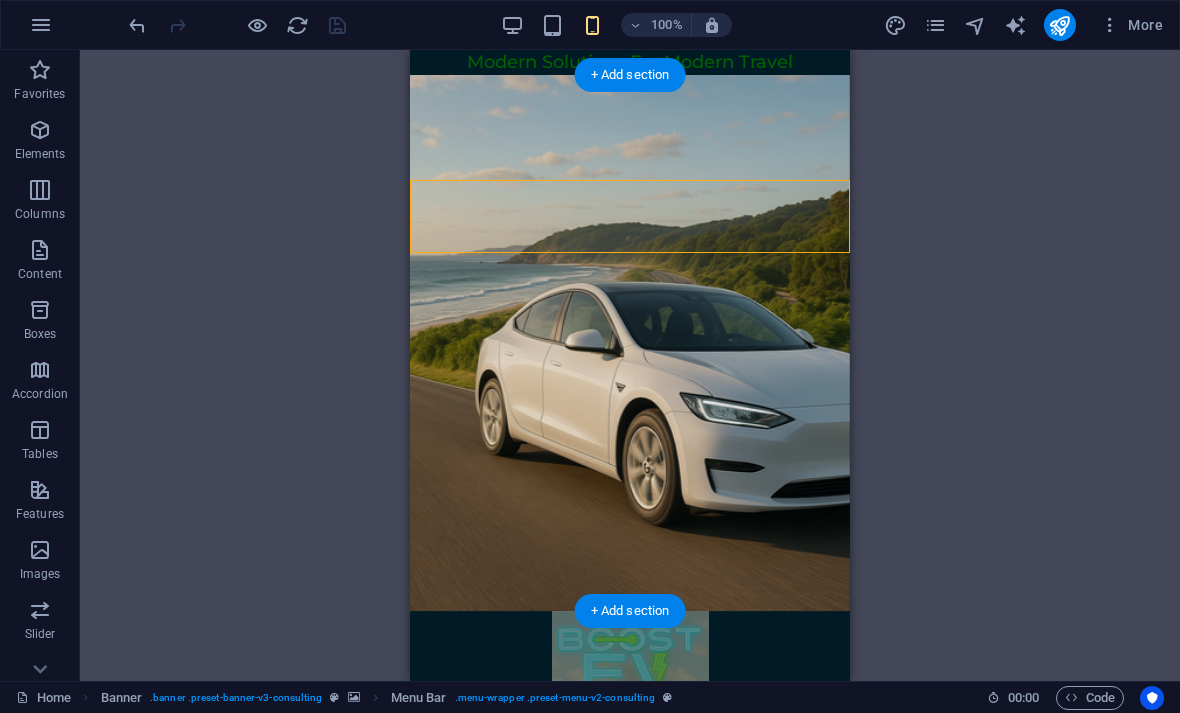 click at bounding box center (630, 343) 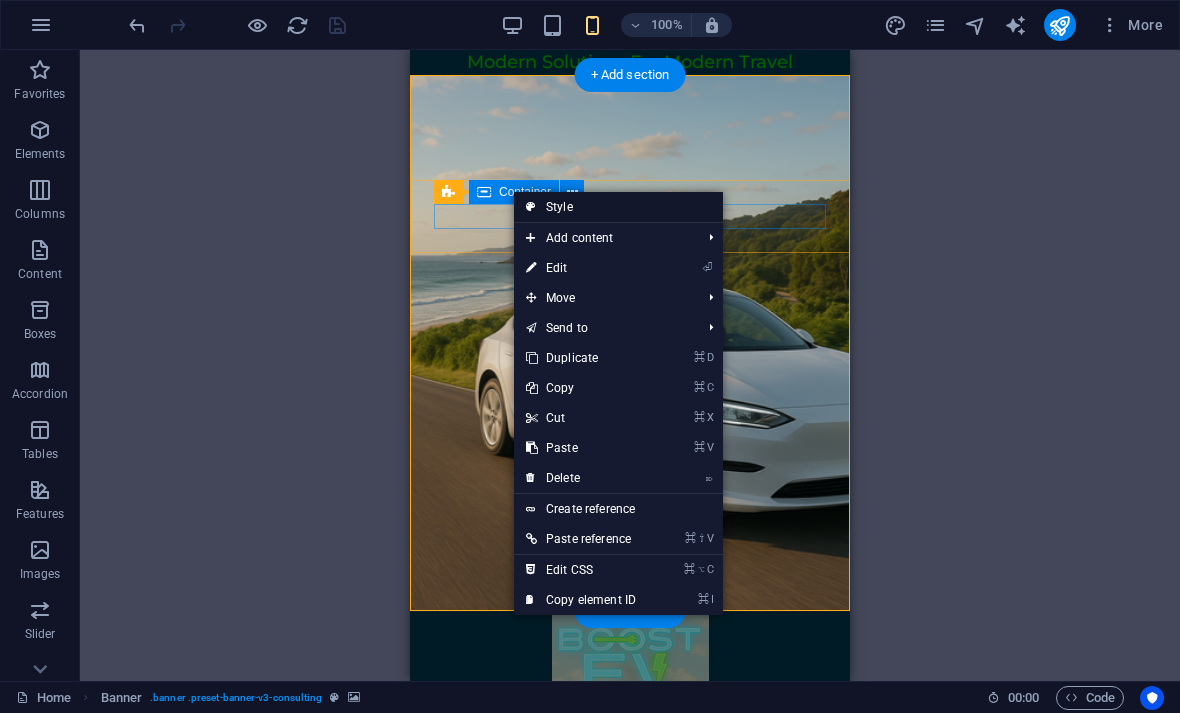 click on "Style" at bounding box center (618, 207) 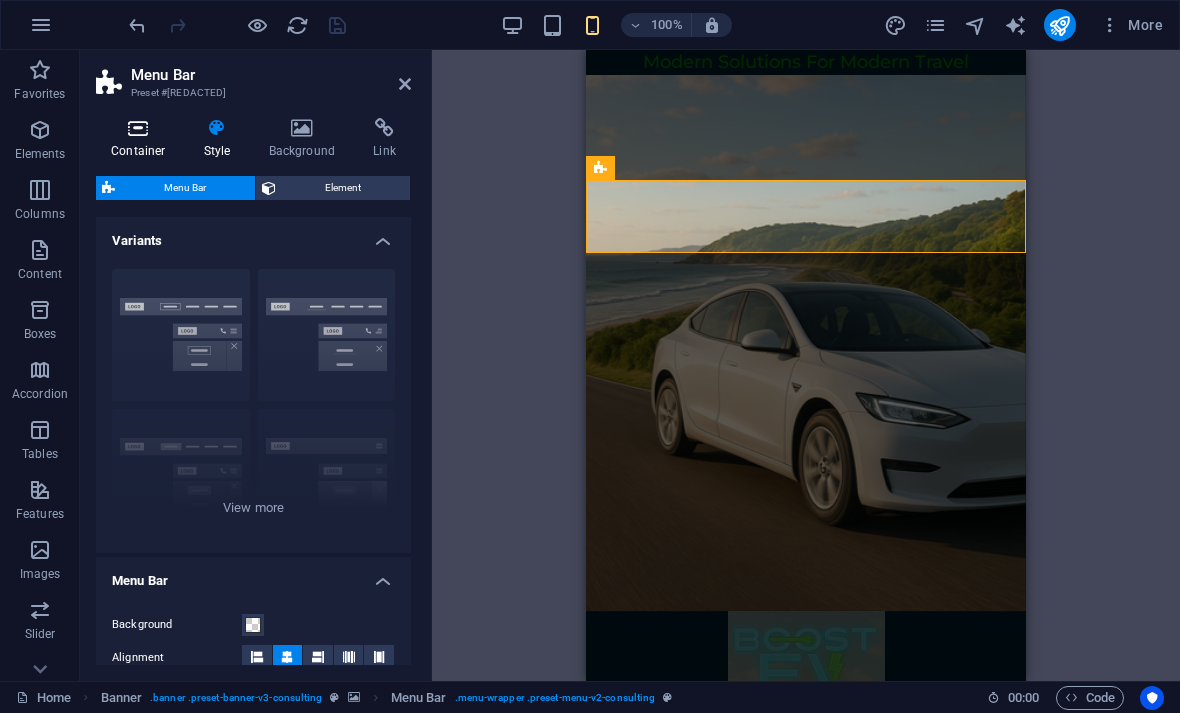 click on "Container" at bounding box center (142, 139) 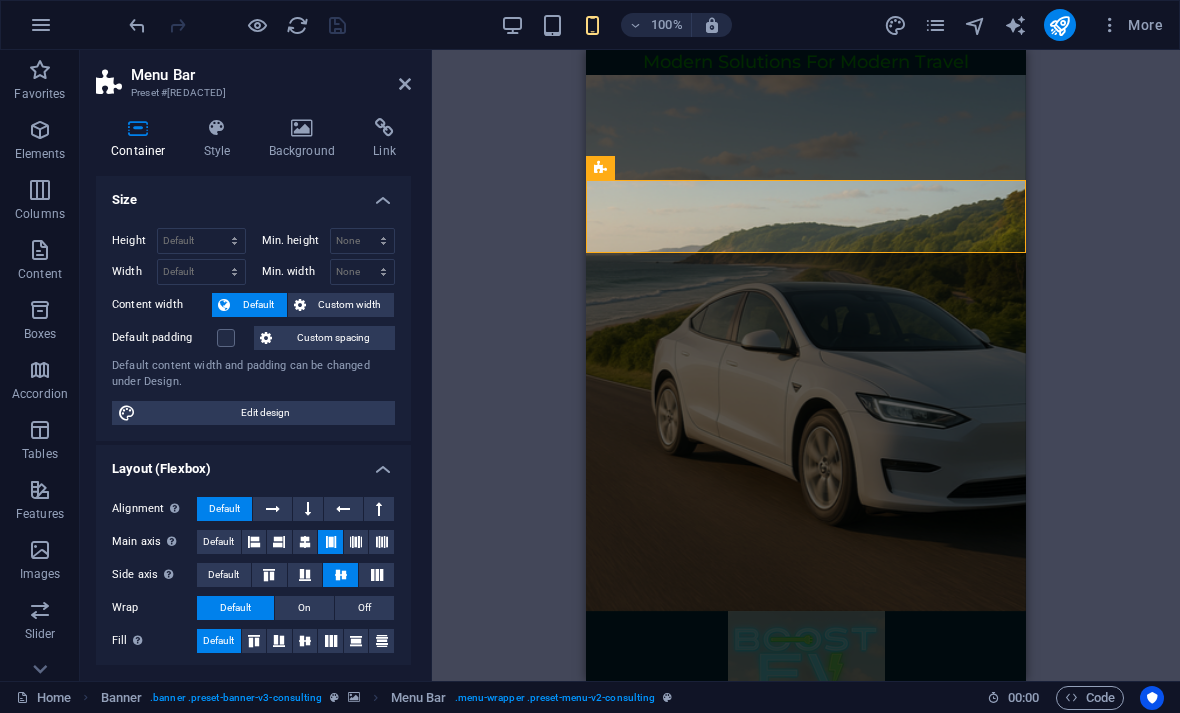 click on "H2   Container   Banner   Menu Bar   Container   Container   Text   Text   Banner   Logo   Spacer   Button   Menu" at bounding box center (806, 365) 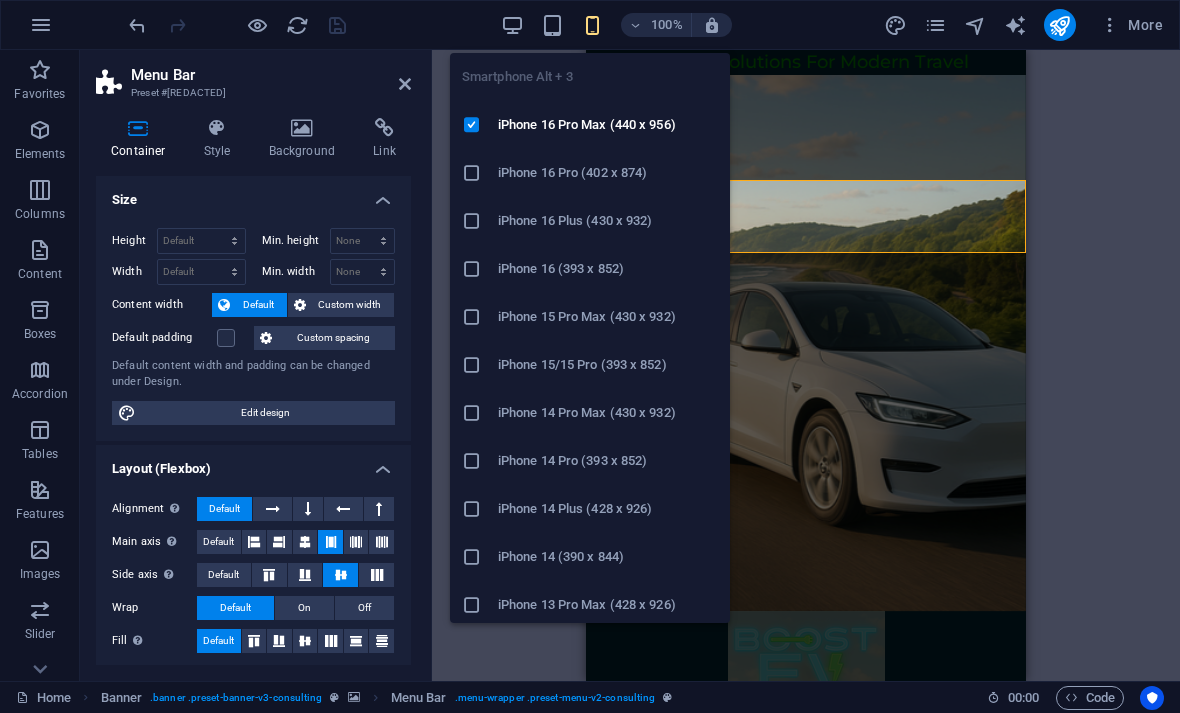 click at bounding box center (592, 25) 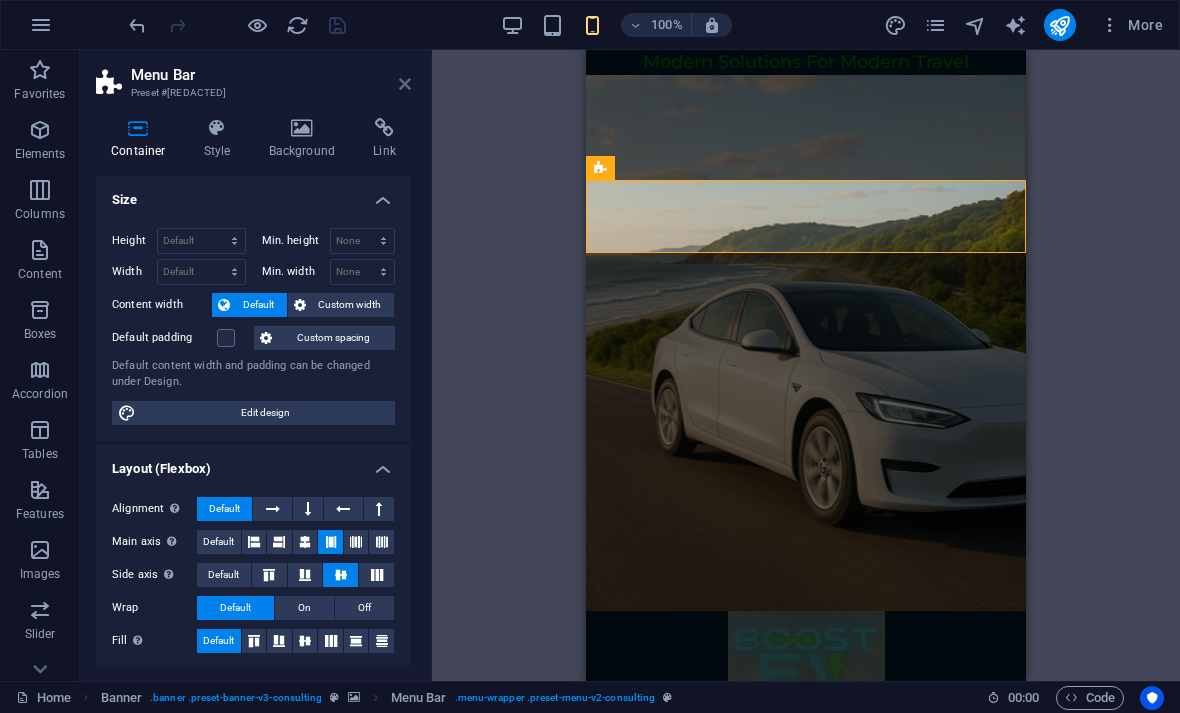 click at bounding box center [405, 84] 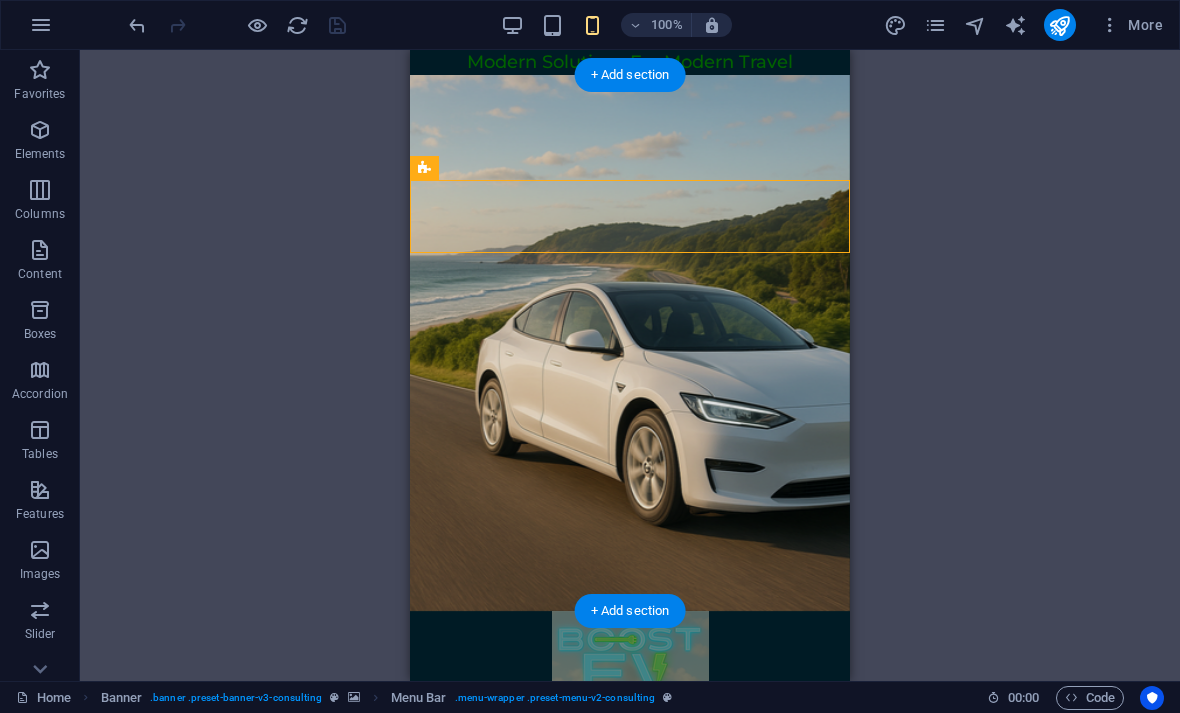 click at bounding box center (630, 343) 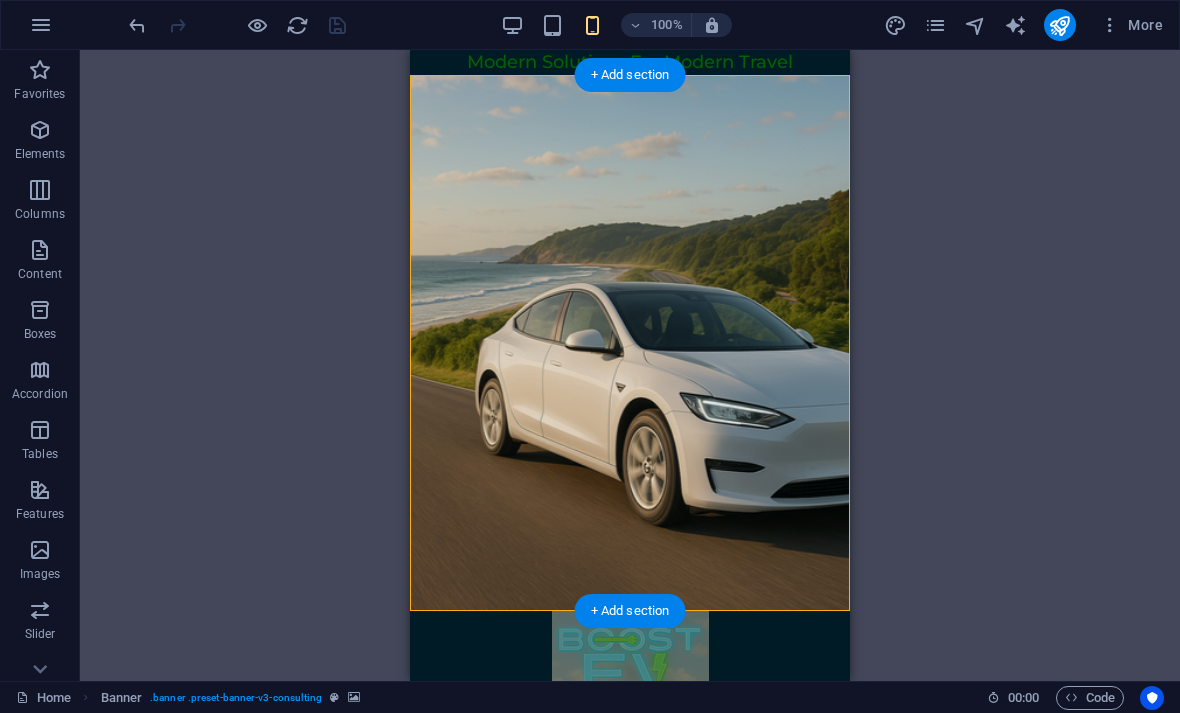 click at bounding box center [630, 343] 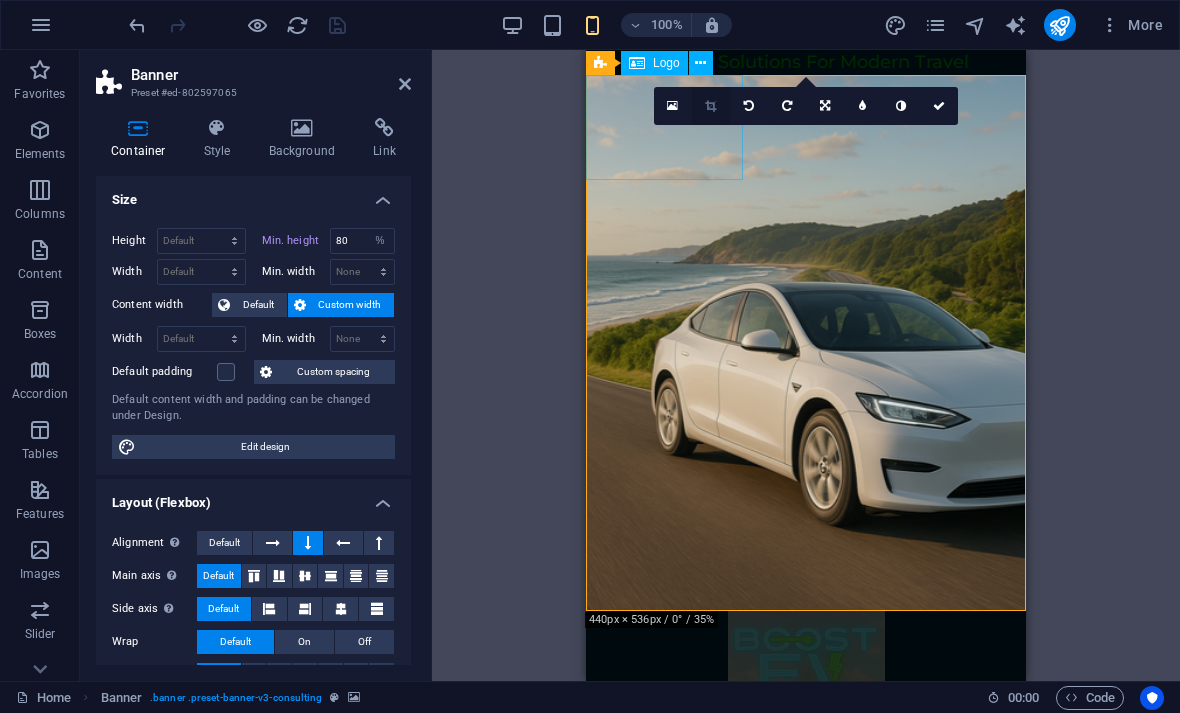 click at bounding box center (710, 106) 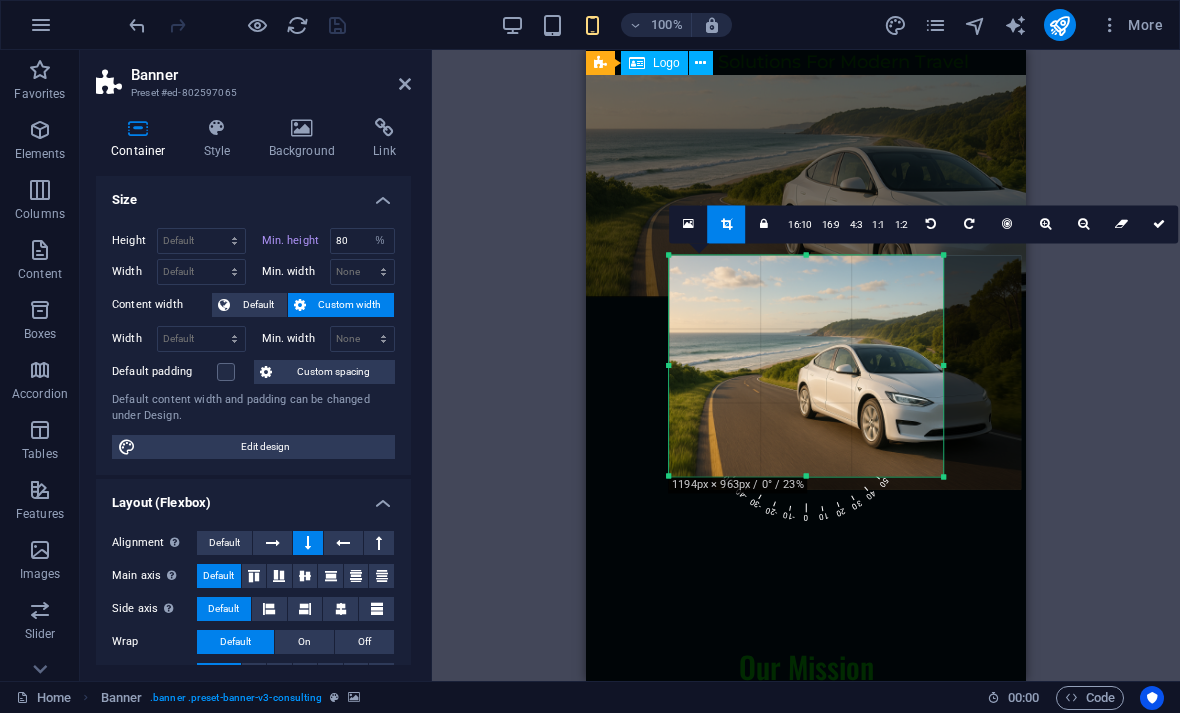 drag, startPoint x: 949, startPoint y: 479, endPoint x: 934, endPoint y: 470, distance: 17.492855 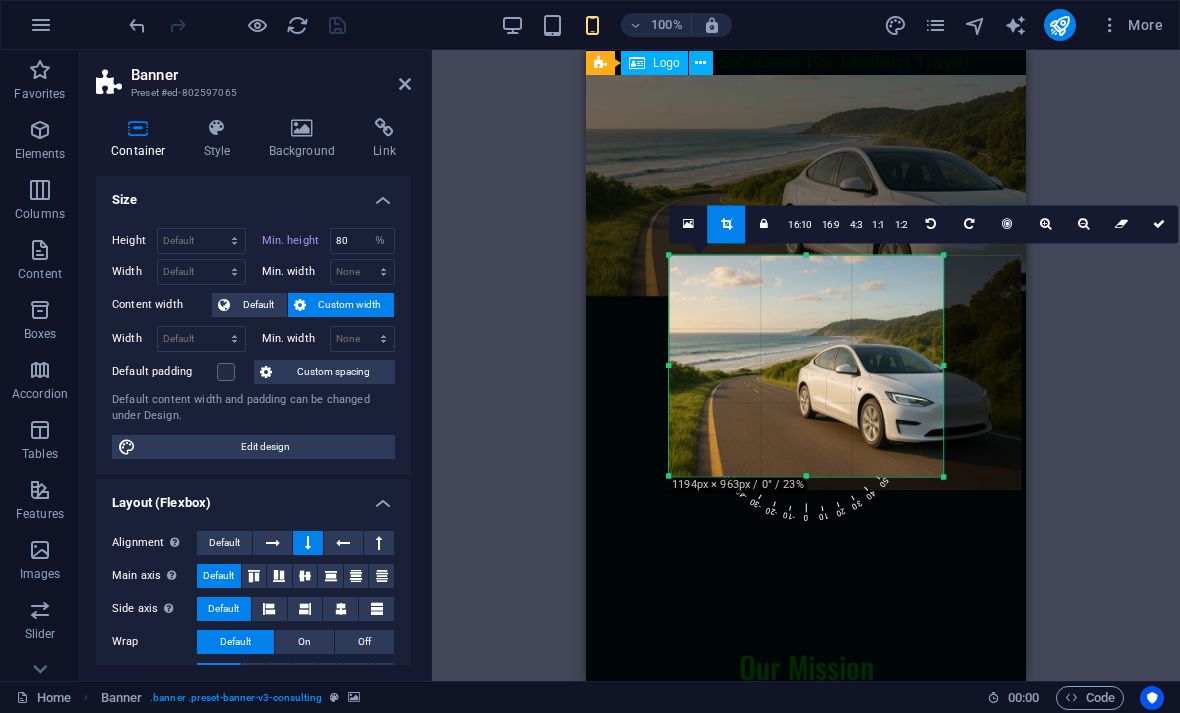 click on "180 170 160 150 140 130 120 110 100 90 80 70 60 50 40 30 20 10 0 -10 -20 -30 -40 -50 -60 -70 -80 -90 -100 -110 -120 -130 -140 -150 -160 -170 1194px × 963px / 0° / 23% 16:10 16:9 4:3 1:1 1:2 0" at bounding box center [806, 365] 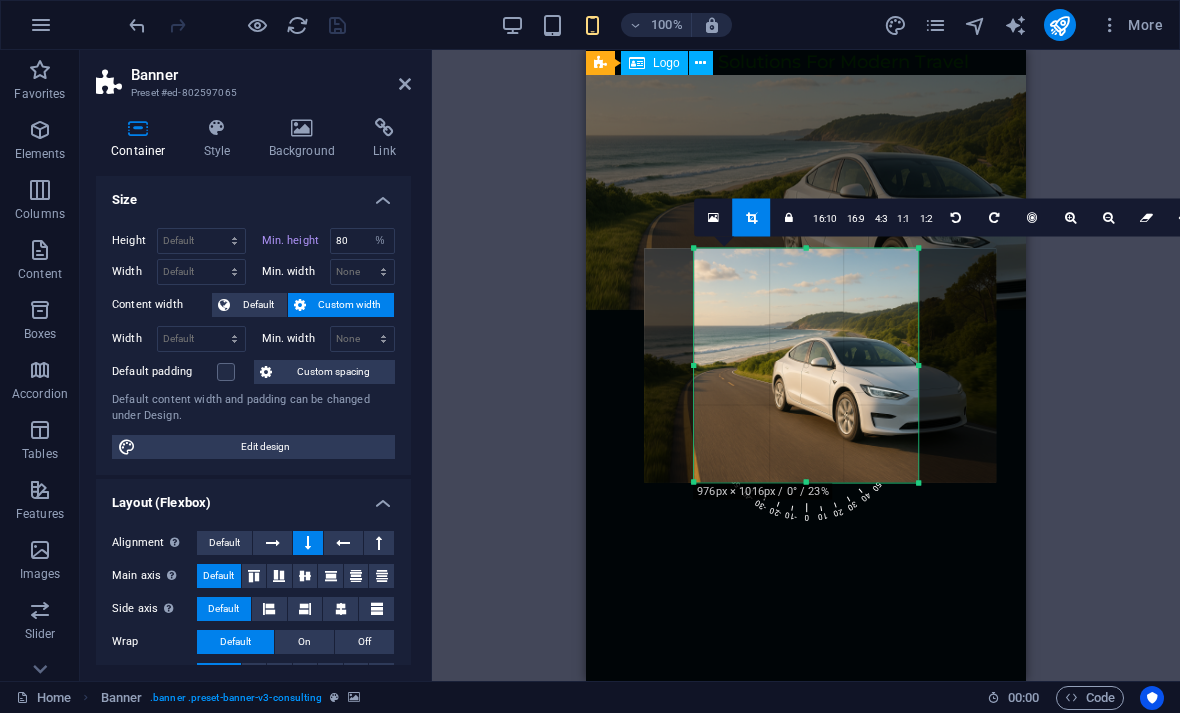 drag, startPoint x: 667, startPoint y: 473, endPoint x: 717, endPoint y: 485, distance: 51.41984 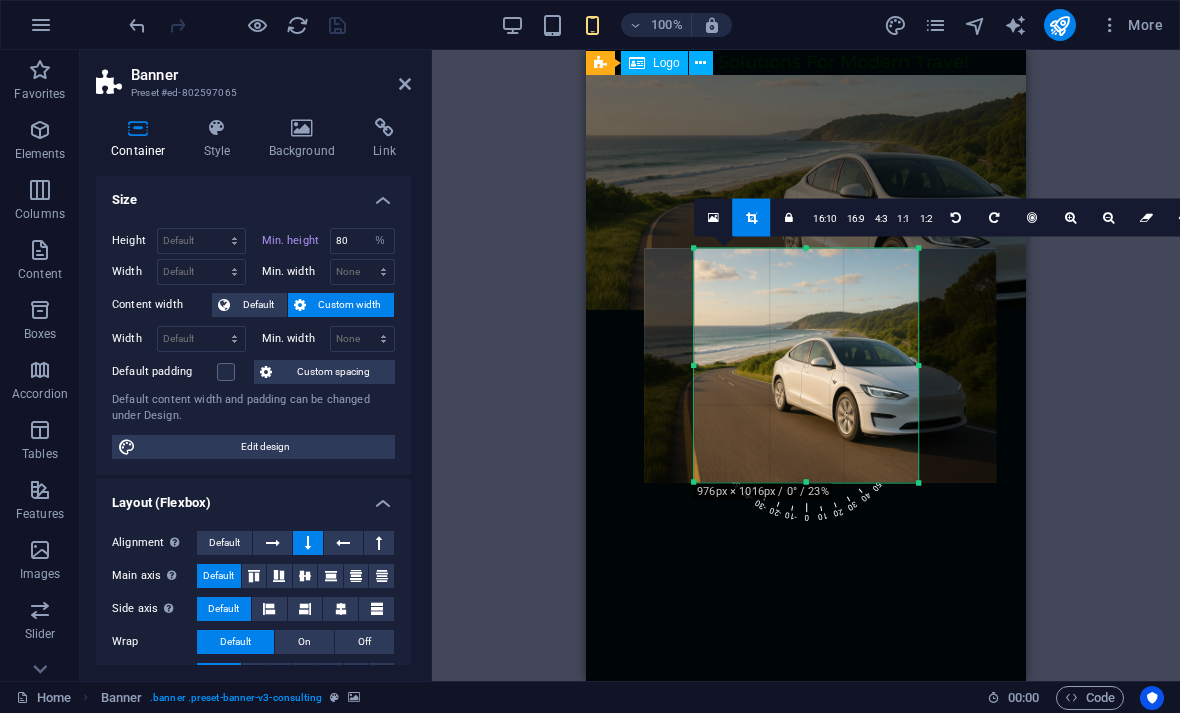 click on "180 170 160 150 140 130 120 110 100 90 80 70 60 50 40 30 20 10 0 -10 -20 -30 -40 -50 -60 -70 -80 -90 -100 -110 -120 -130 -140 -150 -160 -170 976px × 1016px / 0° / 23% 16:10 16:9 4:3 1:1 1:2 0" at bounding box center (806, 365) 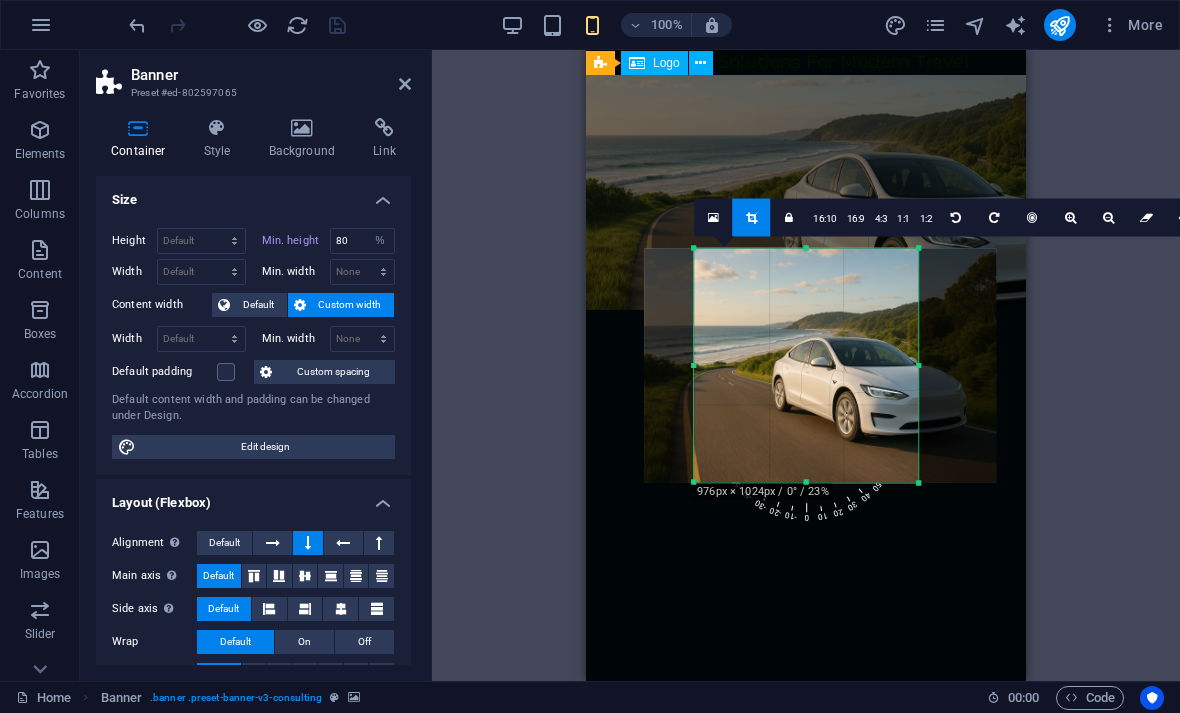 click at bounding box center [919, 484] 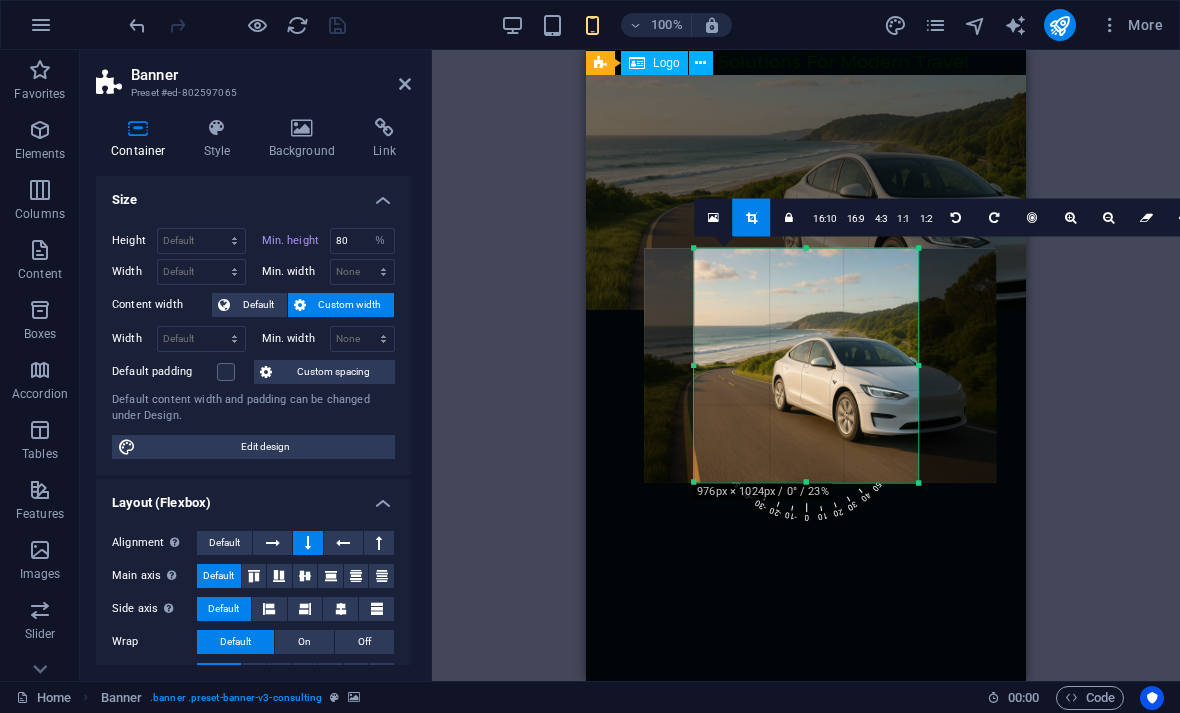 drag, startPoint x: 919, startPoint y: 480, endPoint x: 937, endPoint y: 482, distance: 18.110771 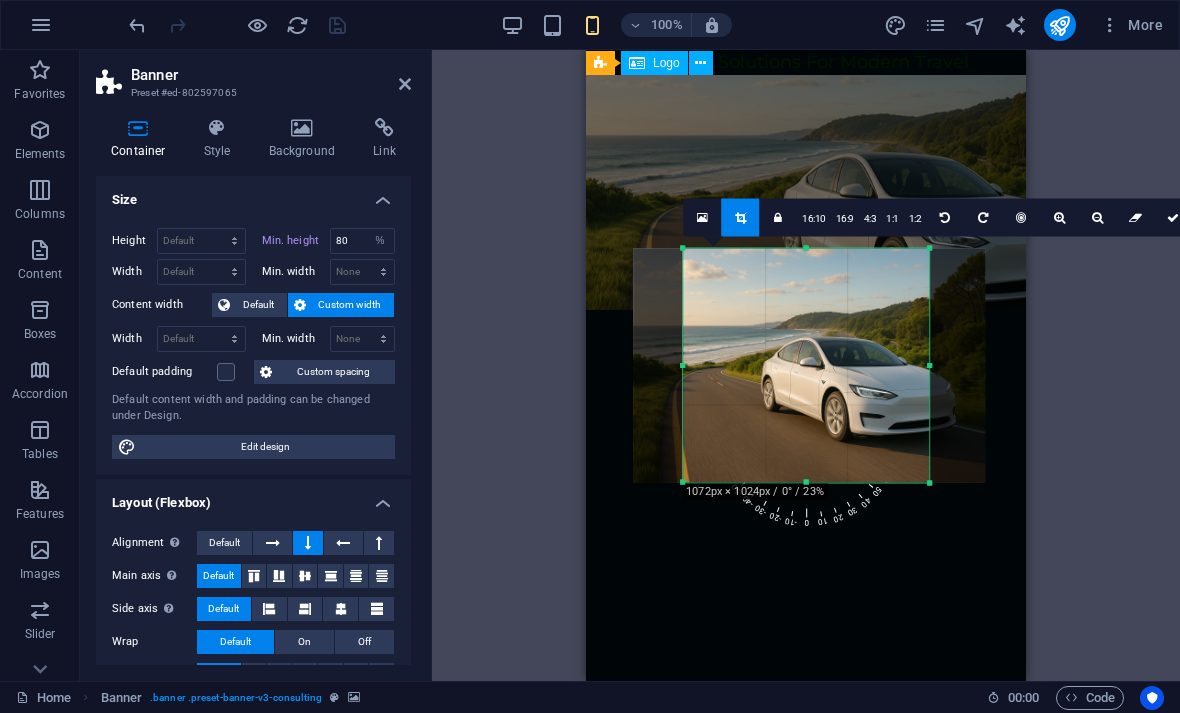 drag, startPoint x: 921, startPoint y: 481, endPoint x: 943, endPoint y: 481, distance: 22 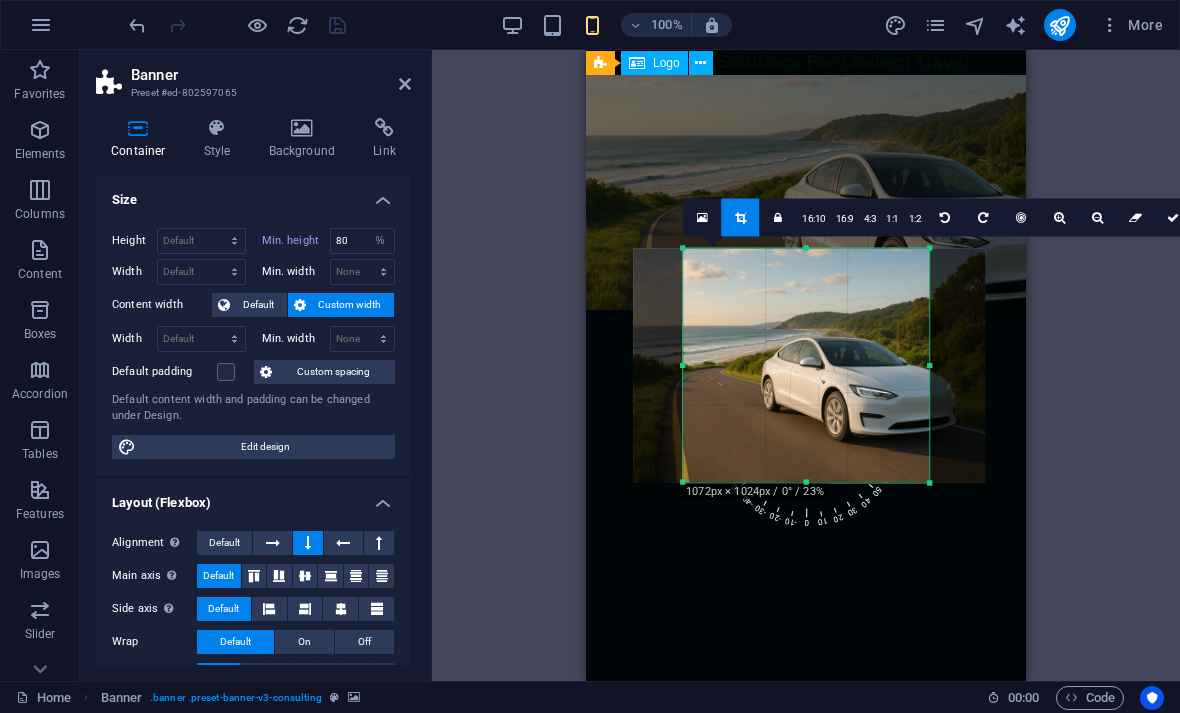 click on "180 170 160 150 140 130 120 110 100 90 80 70 60 50 40 30 20 10 0 -10 -20 -30 -40 -50 -60 -70 -80 -90 -100 -110 -120 -130 -140 -150 -160 -170 1072px × 1024px / 0° / 23% 16:10 16:9 4:3 1:1 1:2 0" at bounding box center [806, 365] 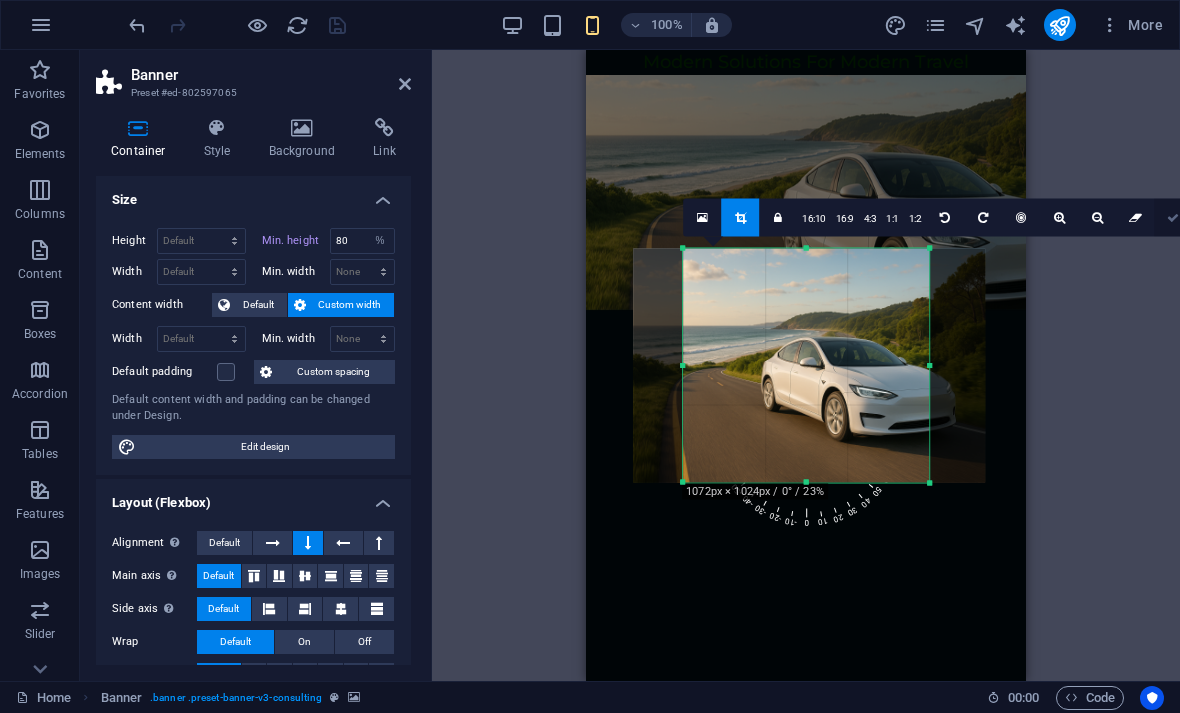 click at bounding box center (1173, 217) 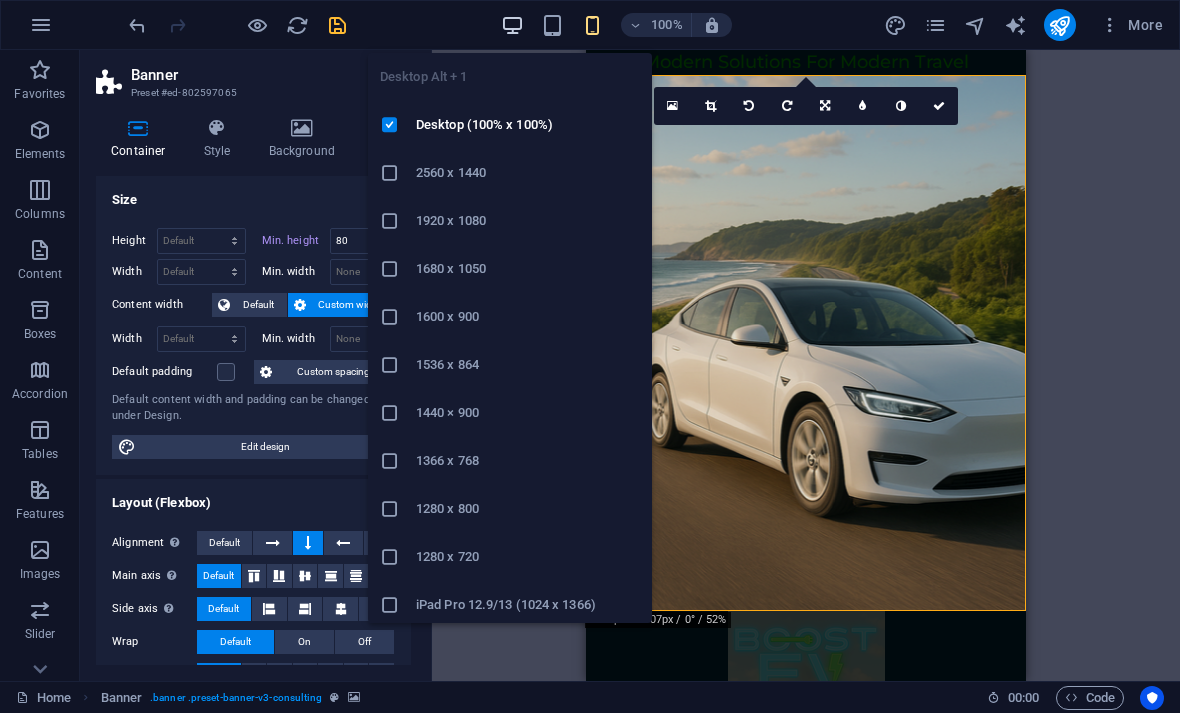 click at bounding box center [512, 25] 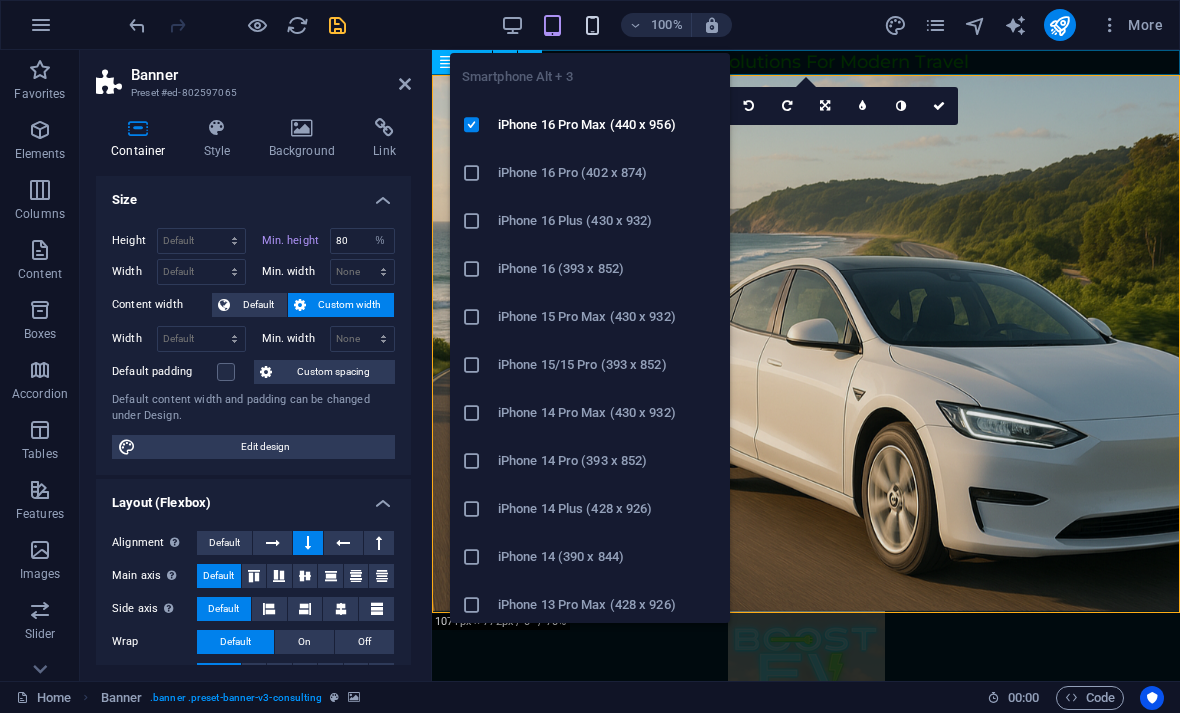 click at bounding box center [592, 25] 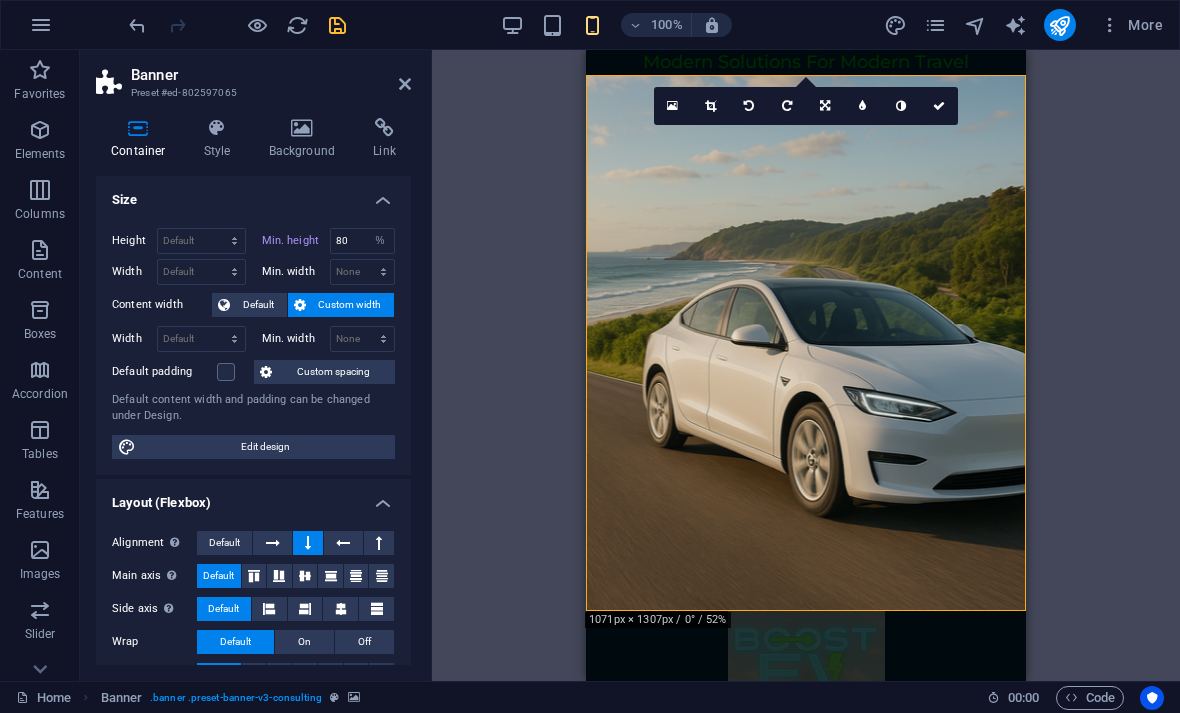 click on "More" at bounding box center [1027, 25] 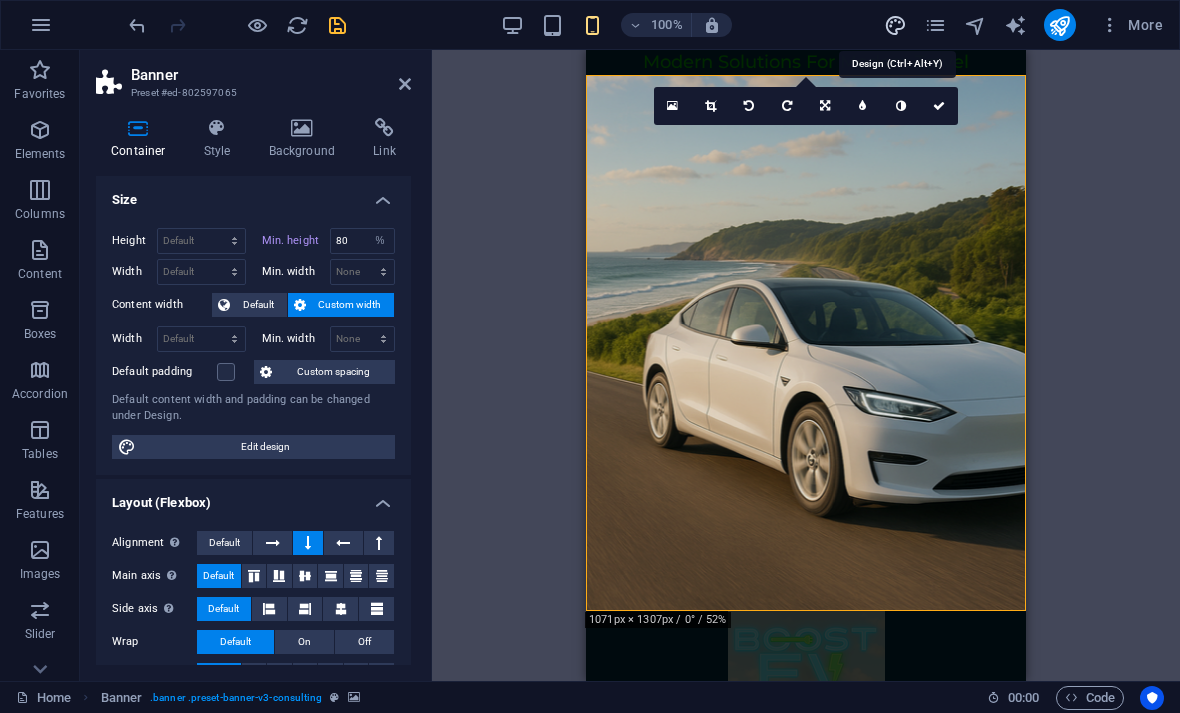 click at bounding box center (895, 25) 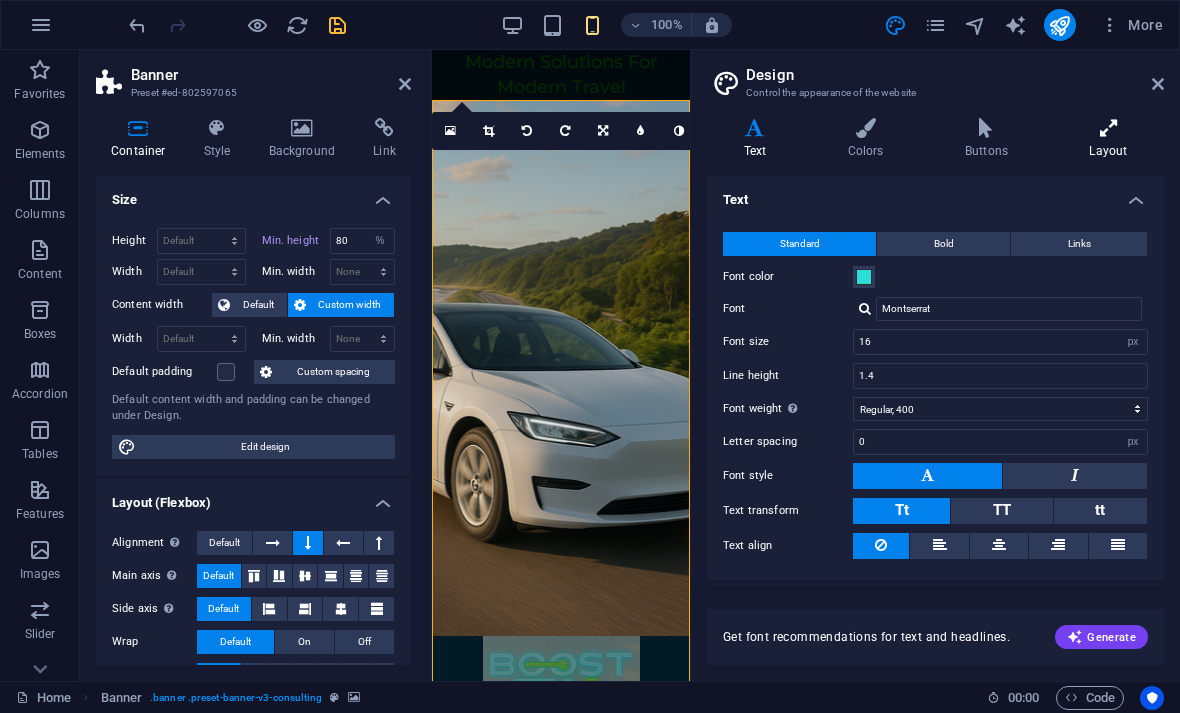 click at bounding box center [1108, 128] 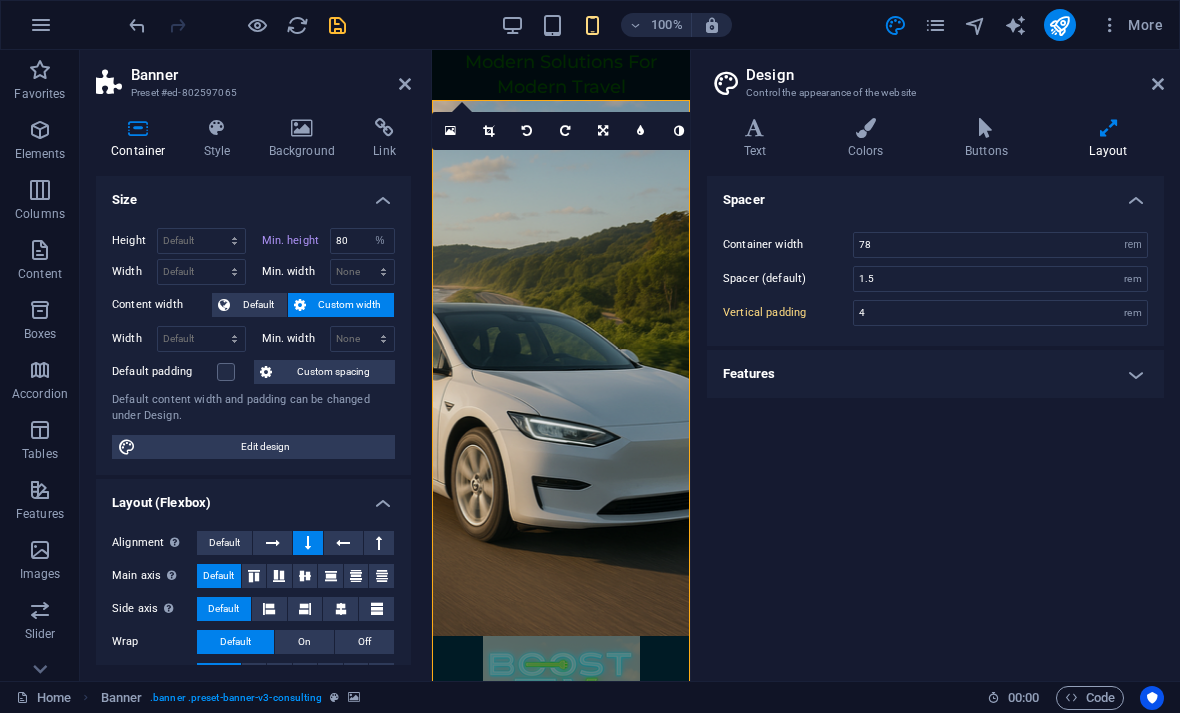 click on "Features" at bounding box center (935, 374) 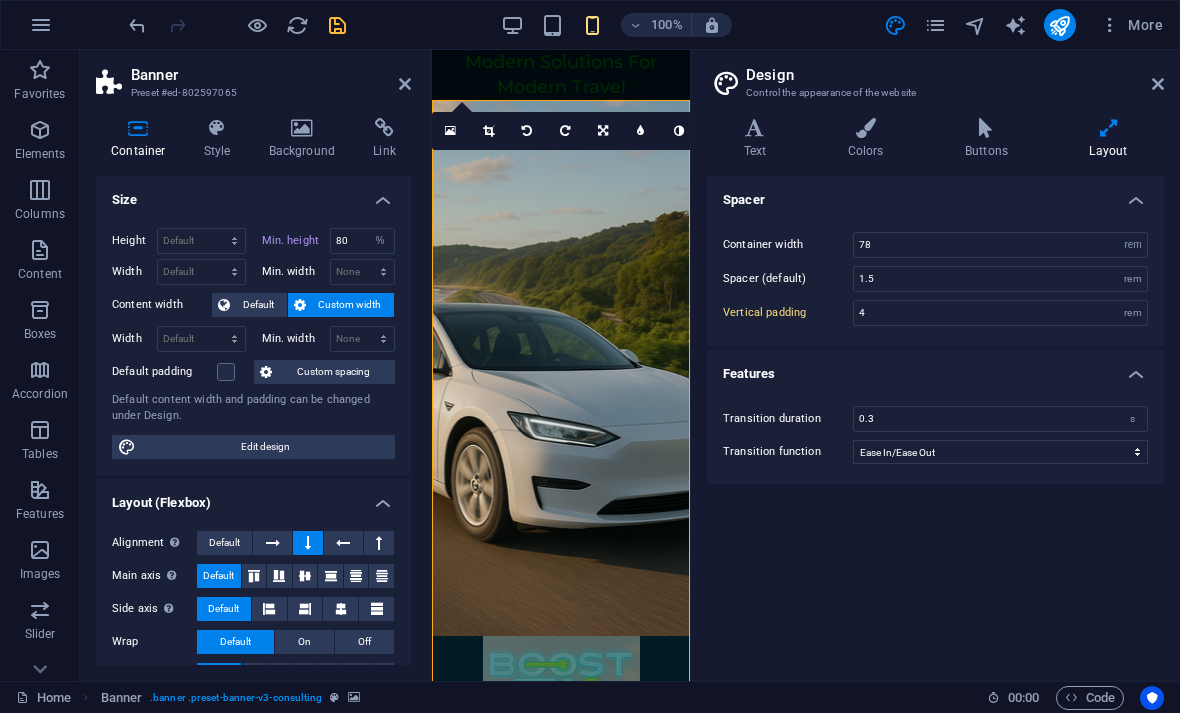 click on "Design Control the appearance of the website Variants  Text  Colors  Buttons  Layout Text Standard Bold Links Font color Font Montserrat Font size 16 rem px Line height 1.4 Font weight To display the font weight correctly, it may need to be enabled.  Manage Fonts Thin, 100 Extra-light, 200 Light, 300 Regular, 400 Medium, 500 Semi-bold, 600 Bold, 700 Extra-bold, 800 Black, 900 Letter spacing 0 rem px Font style Text transform Tt TT tt Text align Font weight To display the font weight correctly, it may need to be enabled.  Manage Fonts Thin, 100 Extra-light, 200 Light, 300 Regular, 400 Medium, 500 Semi-bold, 600 Bold, 700 Extra-bold, 800 Black, 900 Default Hover / Active Font color Font color Decoration Decoration Transition duration 0.3 s Transition function Ease Ease In Ease Out Ease In/Ease Out Linear Headlines All H1 / Textlogo H2 H3 H4 H5 H6 Font color Font Oswald Line height 1.4 Font weight To display the font weight correctly, it may need to be enabled.  Manage Fonts Thin, 100 Extra-light, 200 Light, 300" at bounding box center (935, 365) 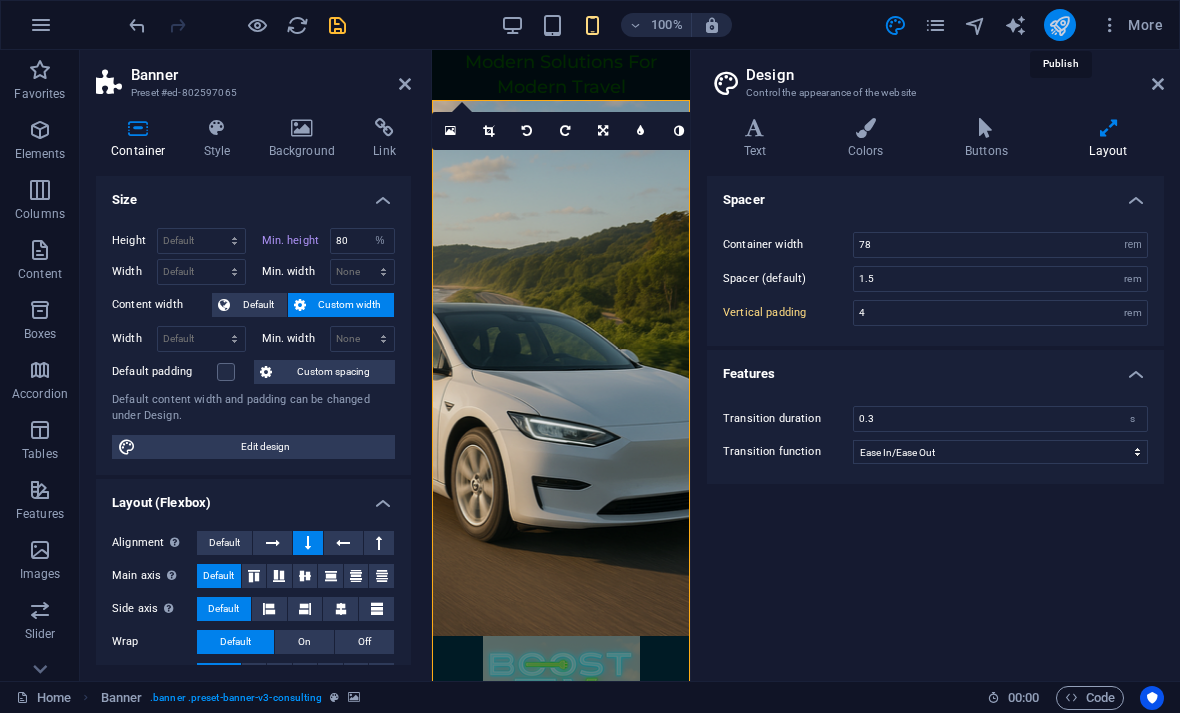 click at bounding box center (1059, 25) 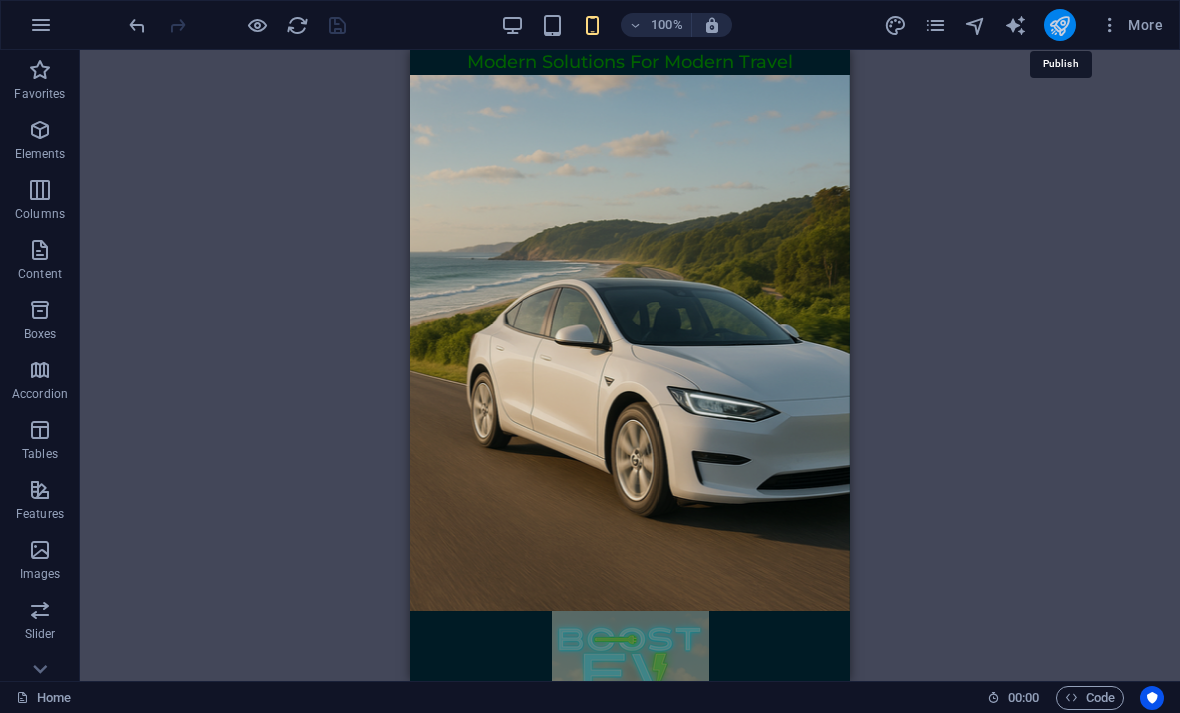 click at bounding box center (1059, 25) 